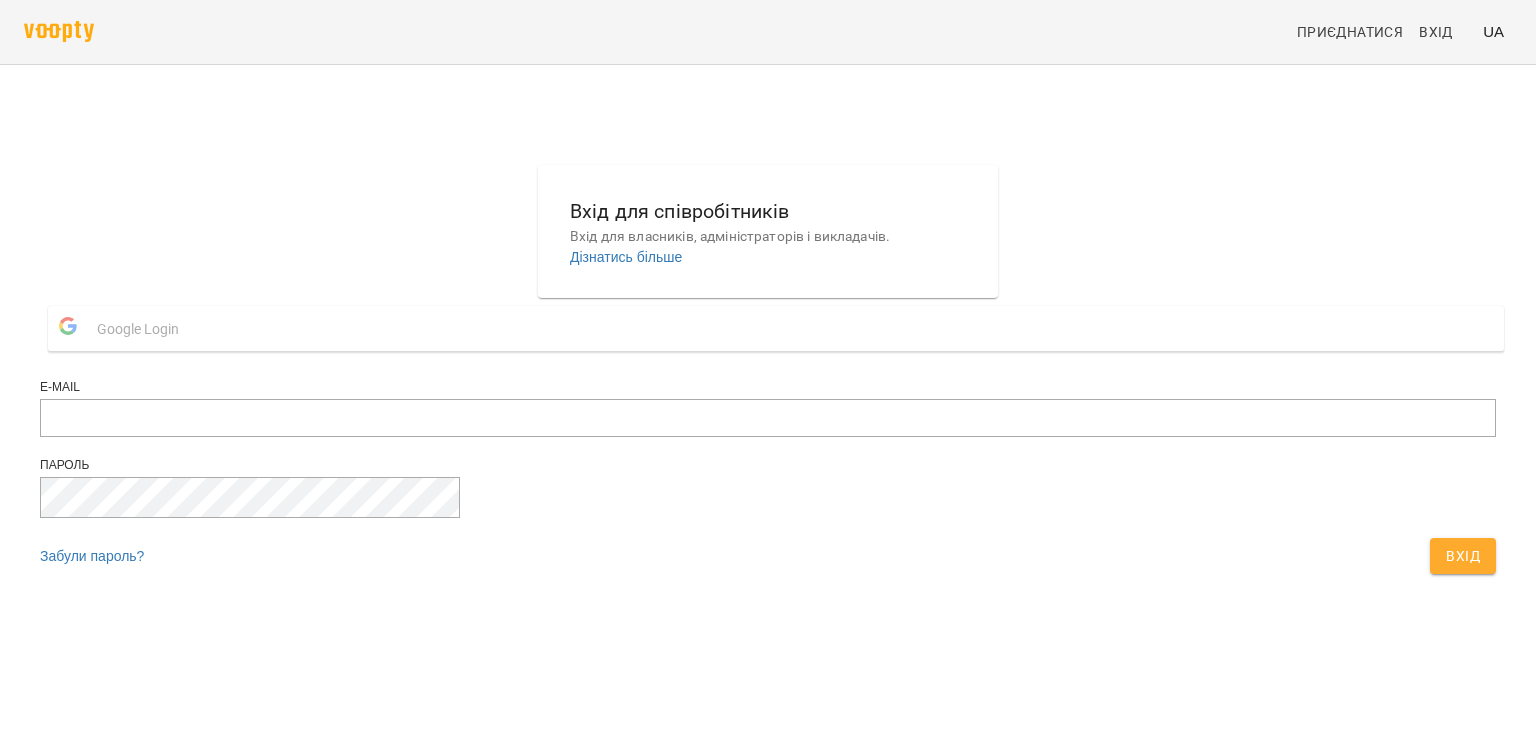 scroll, scrollTop: 0, scrollLeft: 0, axis: both 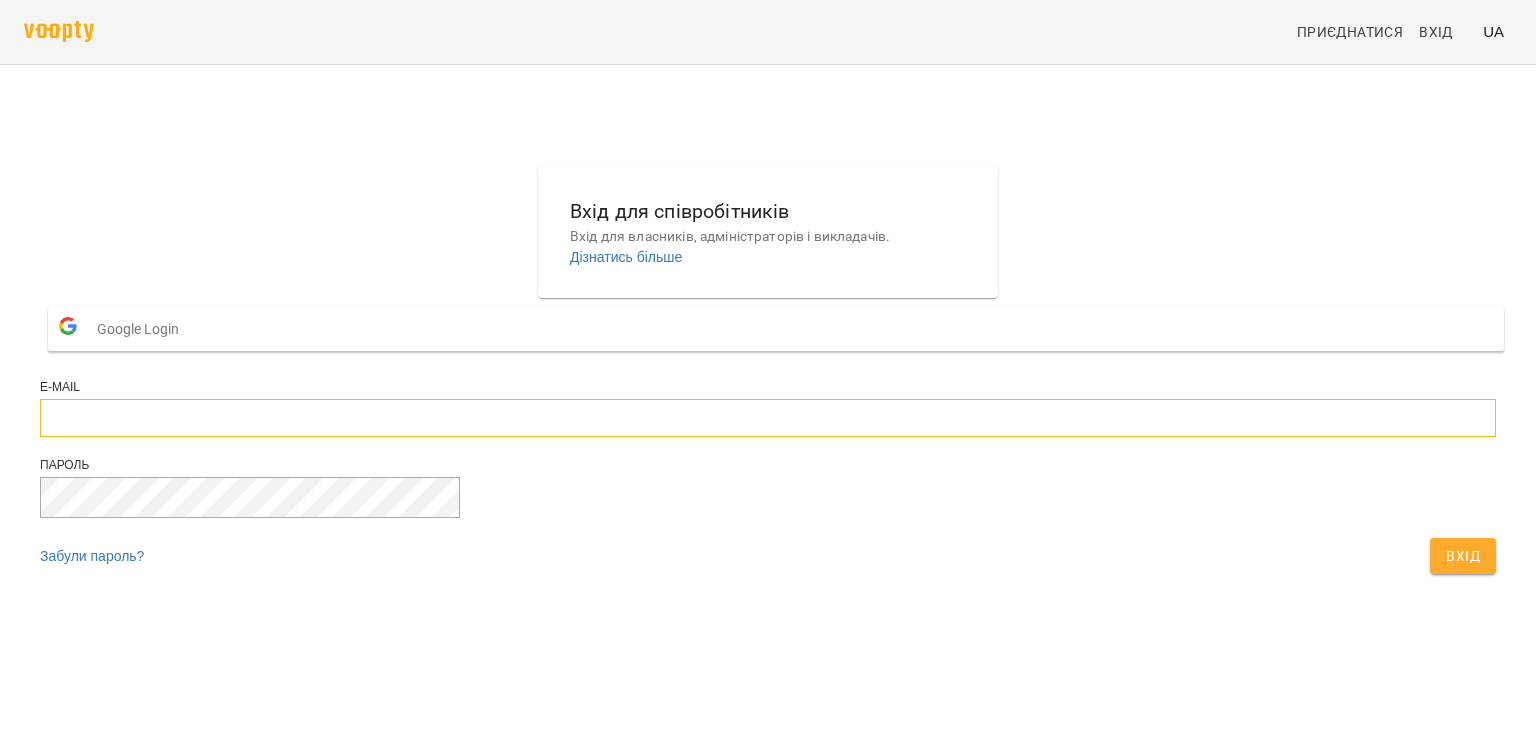 type on "**********" 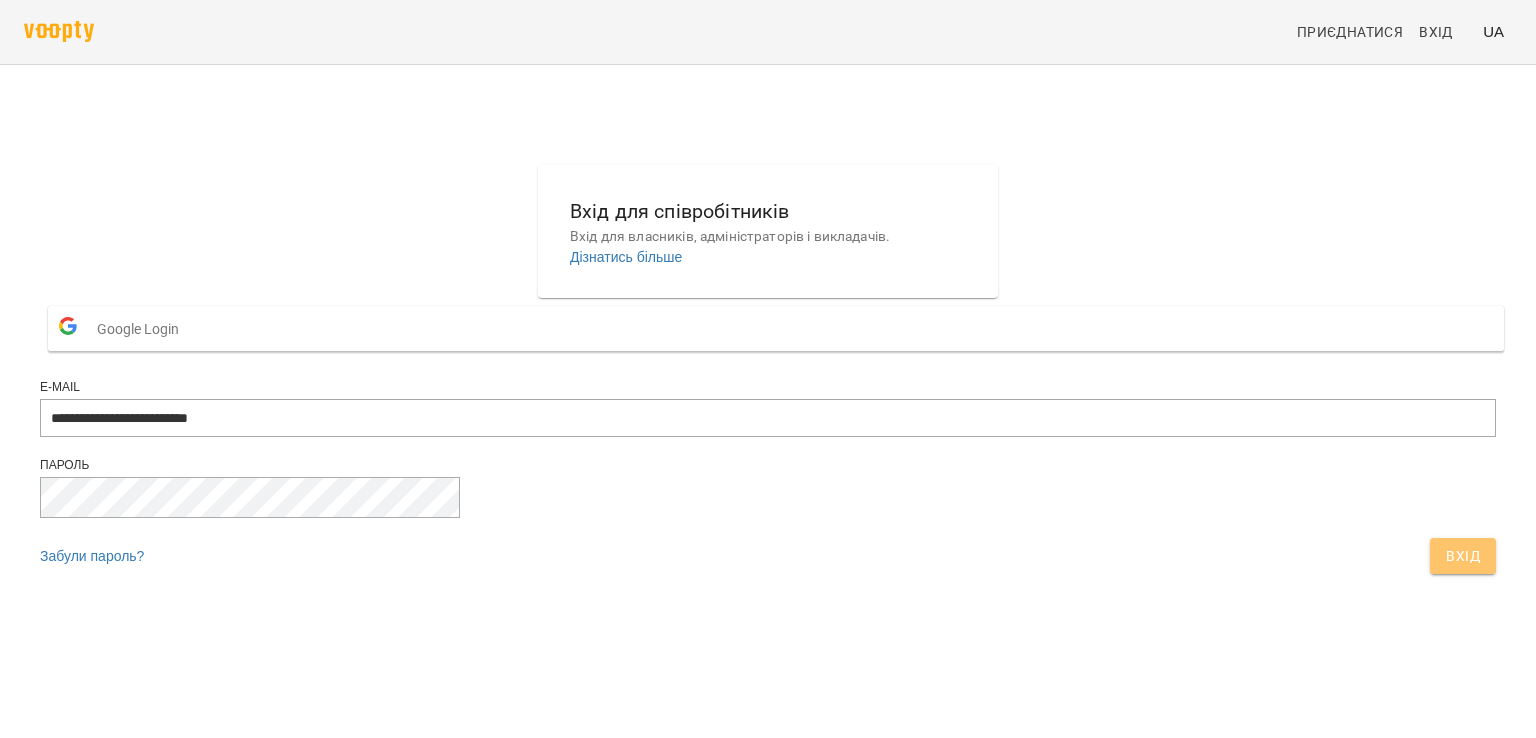 click on "Вхід" at bounding box center [1463, 556] 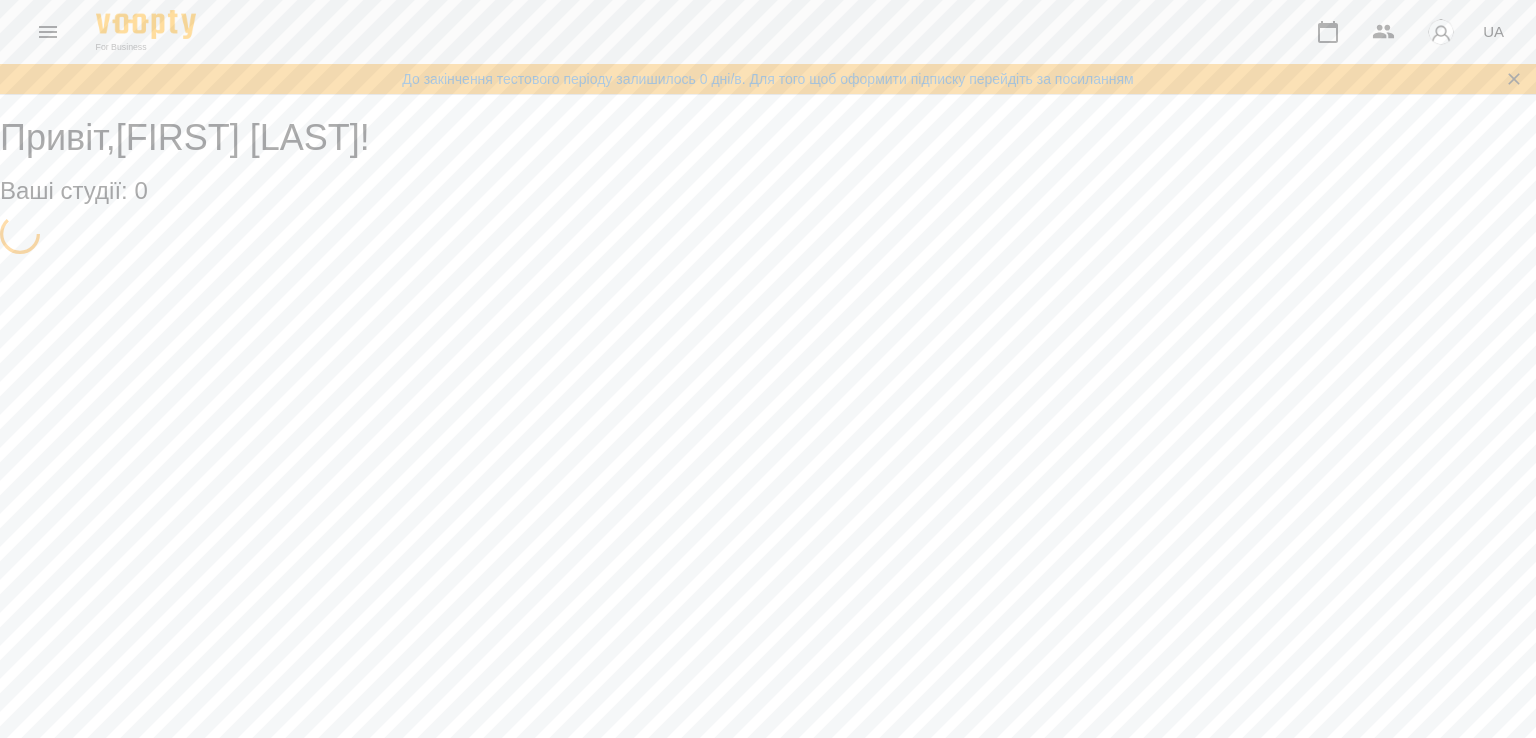 scroll, scrollTop: 0, scrollLeft: 0, axis: both 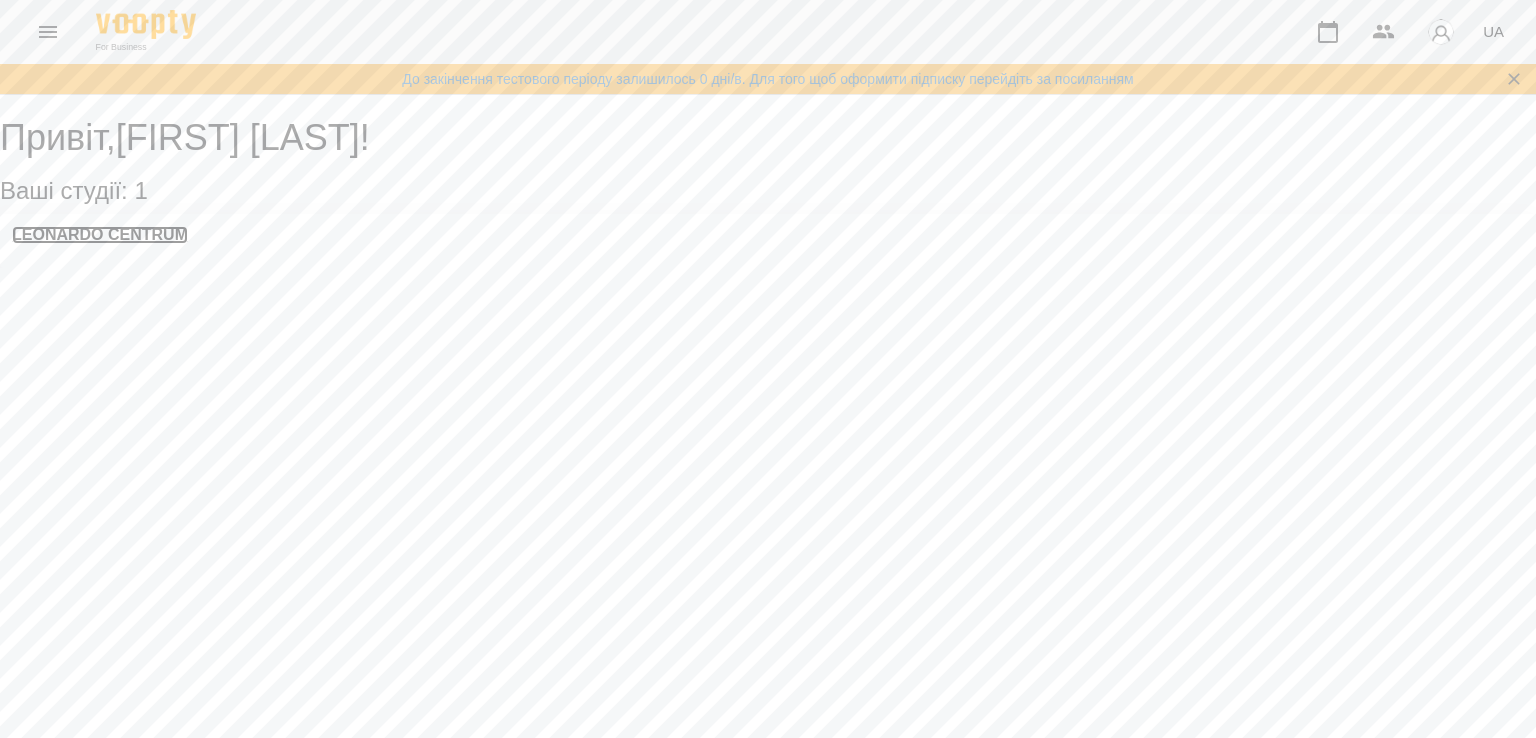 click on "LEONARDO CENTRUM" at bounding box center [100, 235] 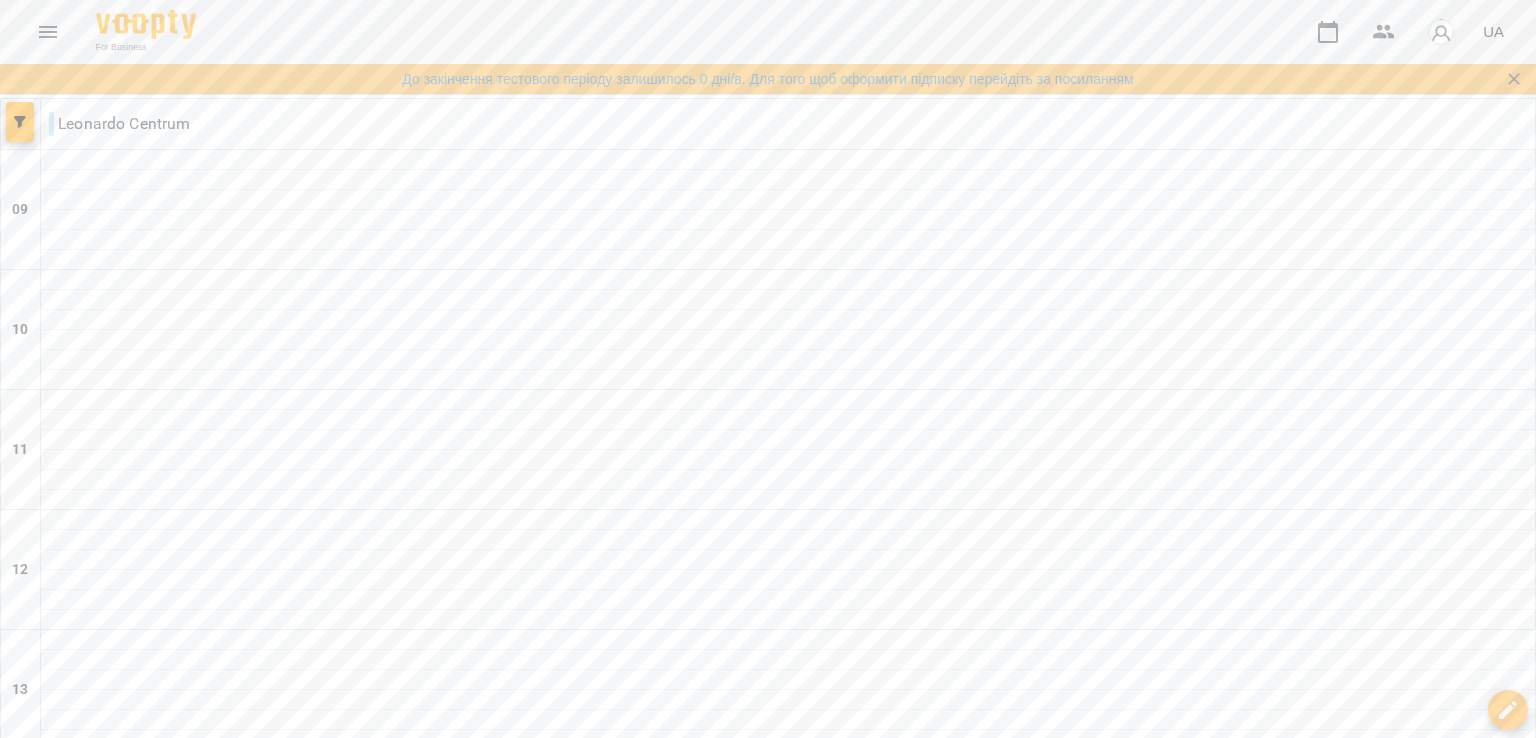 click on "07 лип" at bounding box center [38, 1755] 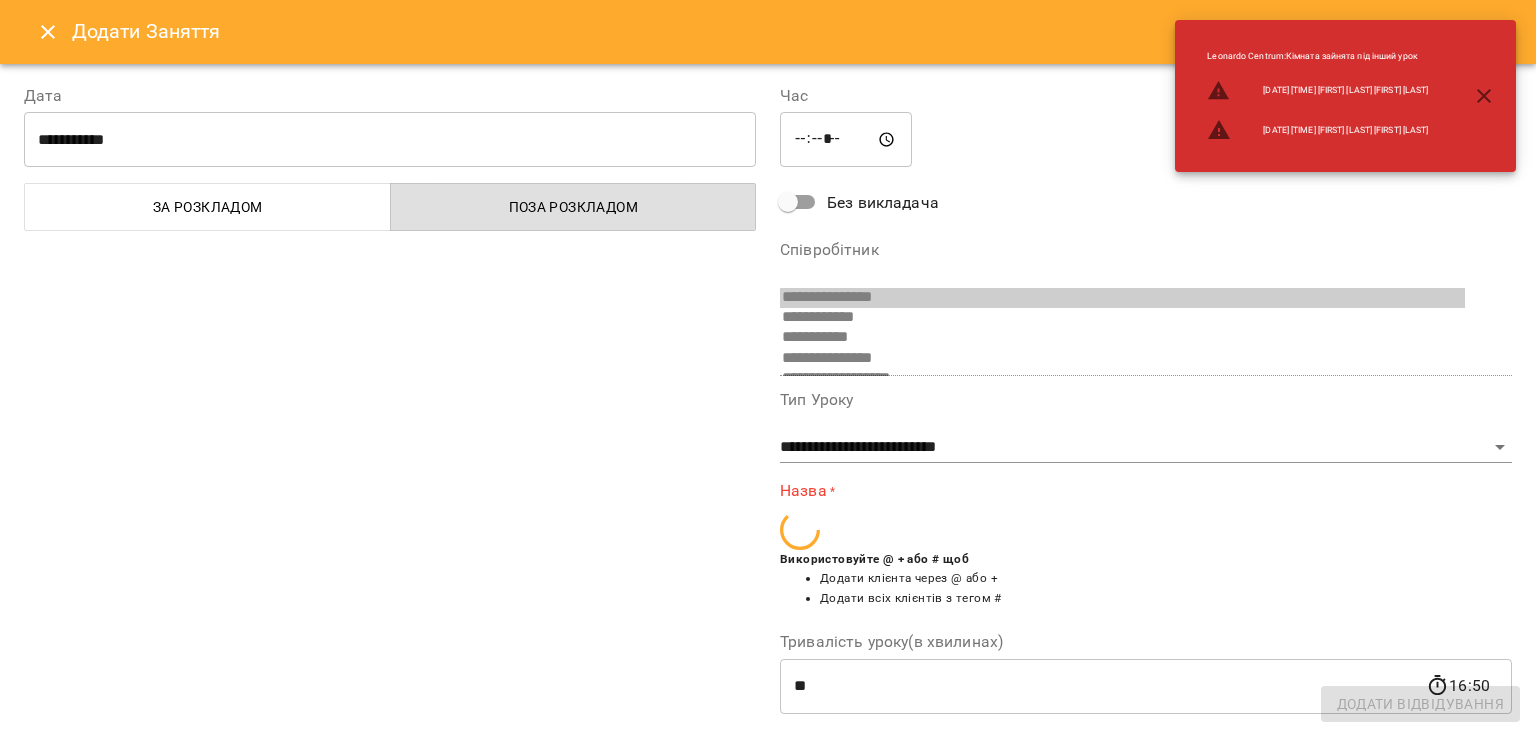 scroll, scrollTop: 235, scrollLeft: 0, axis: vertical 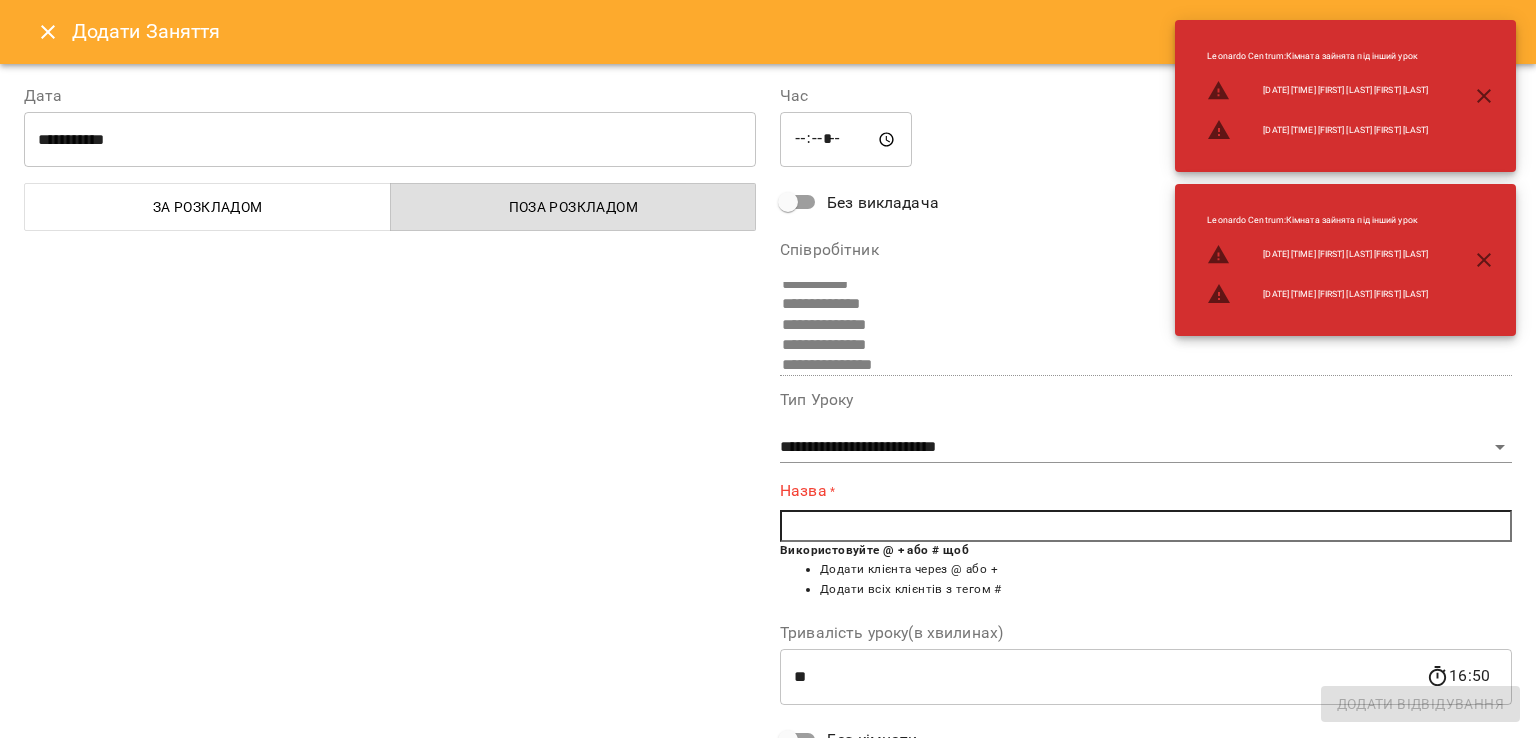 click at bounding box center (1146, 526) 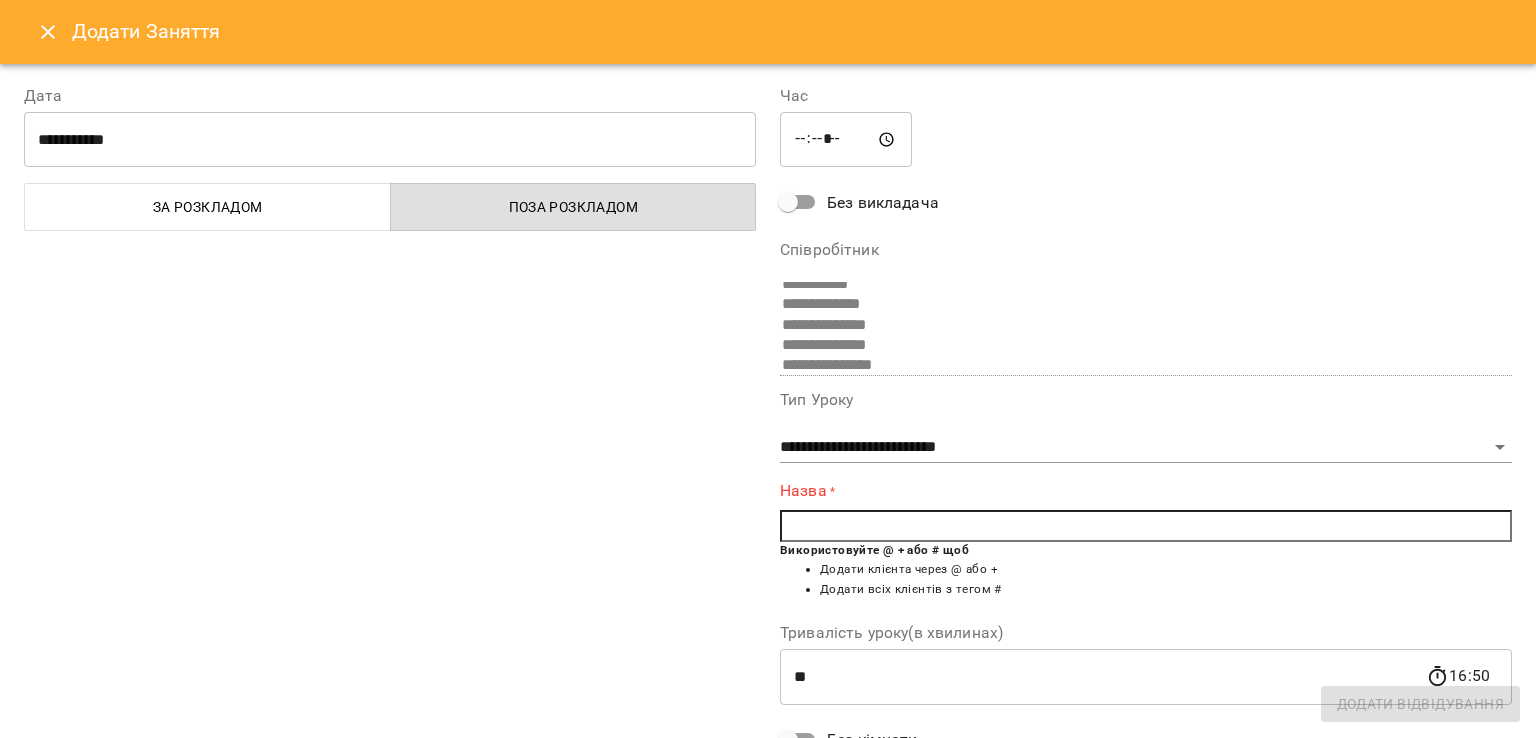 type on "*" 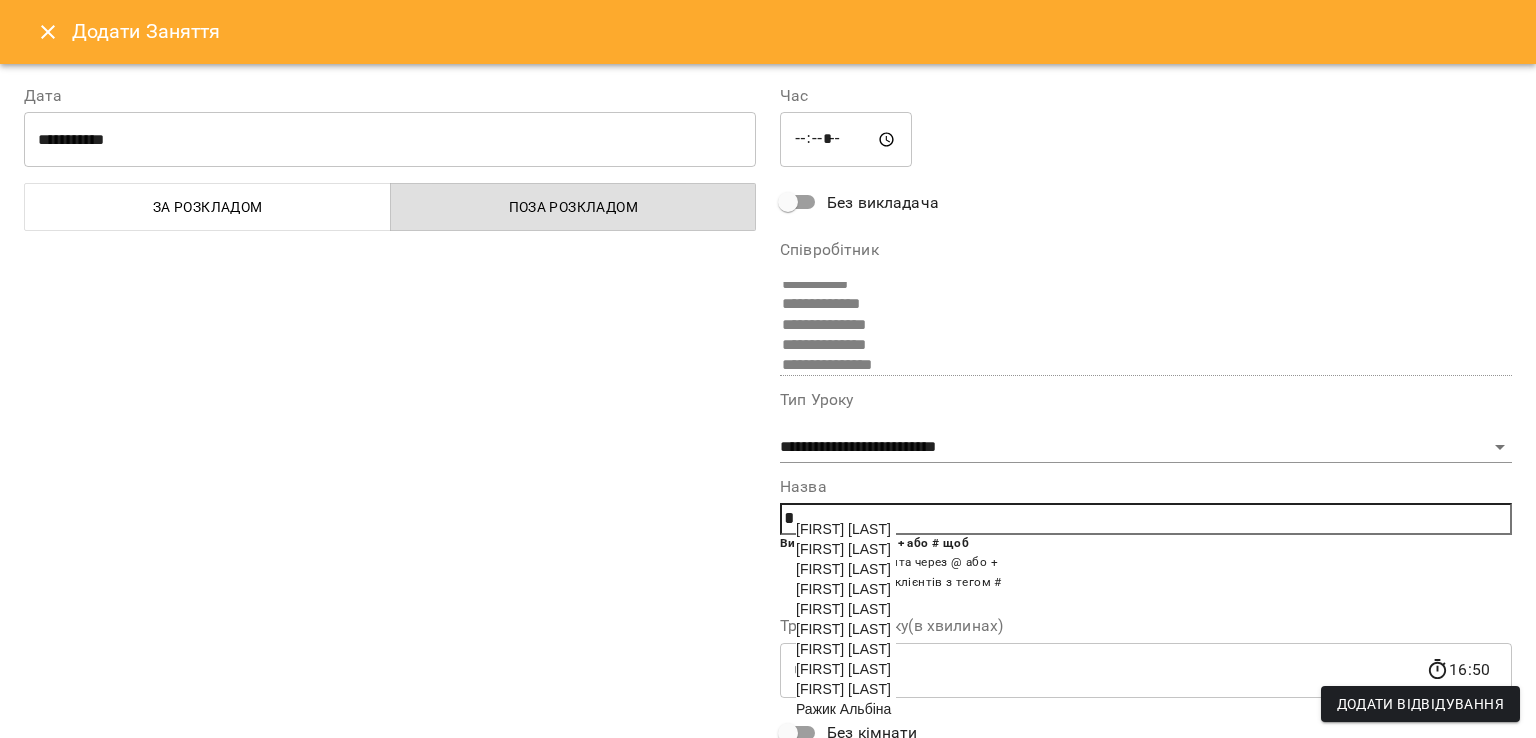 click on "[LAST] [FIRST]" at bounding box center (843, 569) 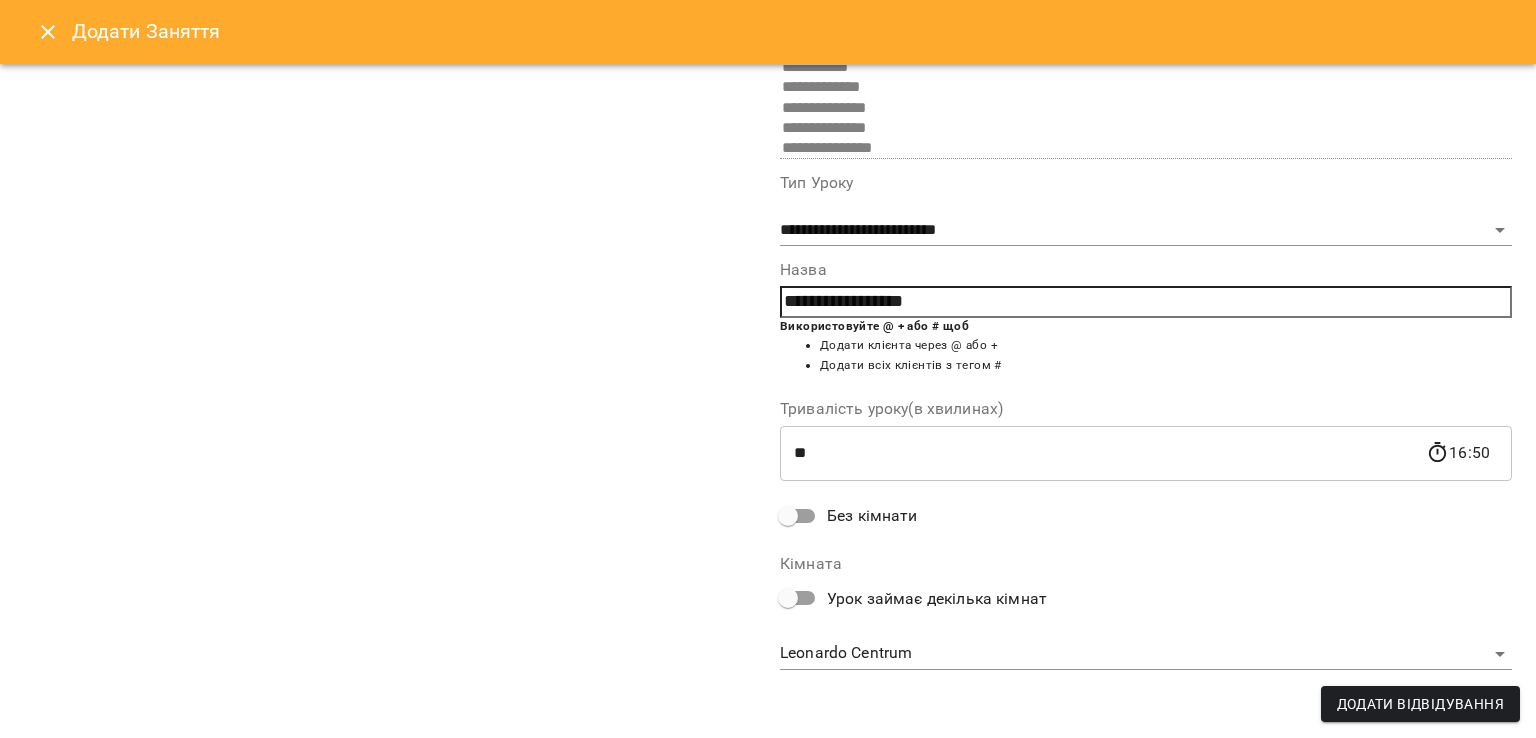 scroll, scrollTop: 117, scrollLeft: 0, axis: vertical 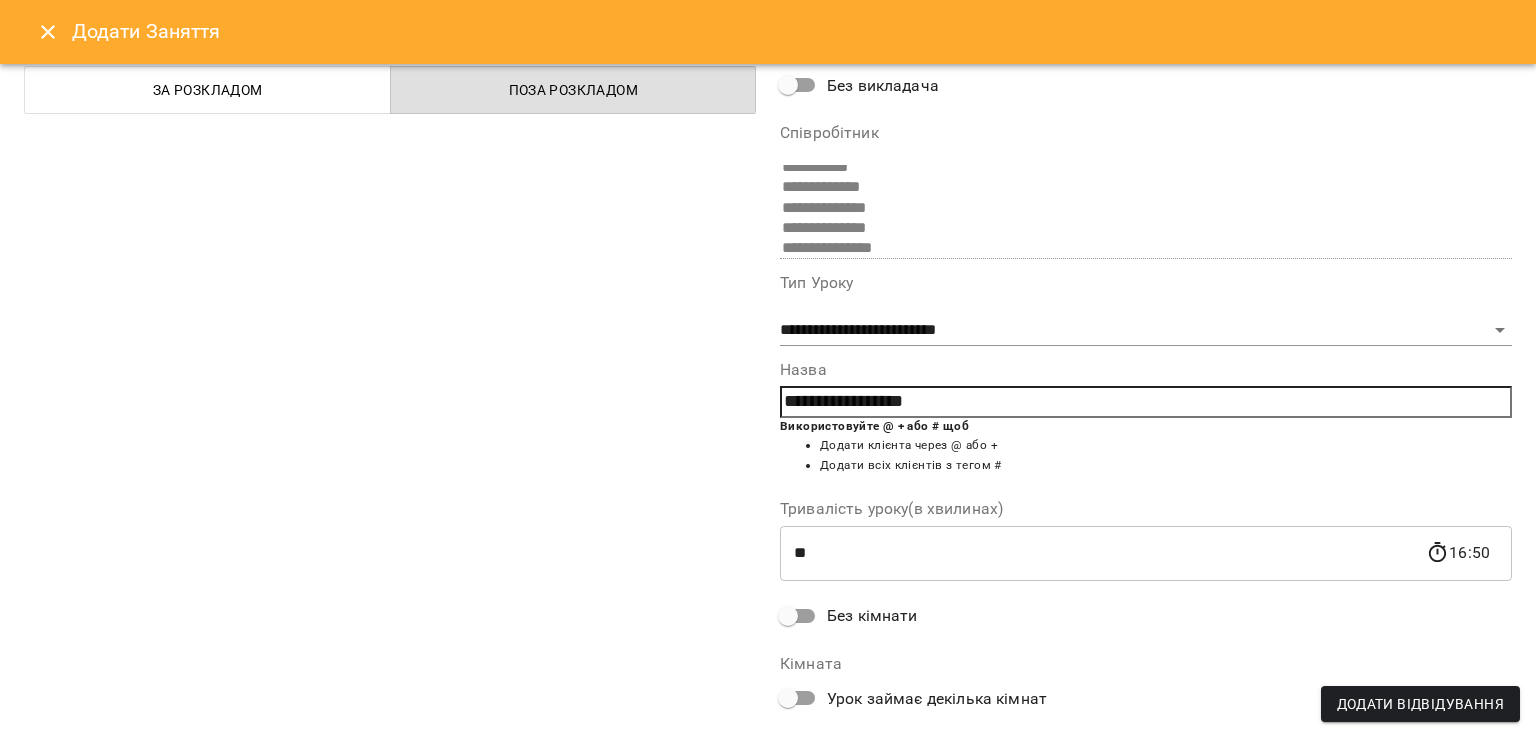 click on "Без кімнати" at bounding box center [872, 616] 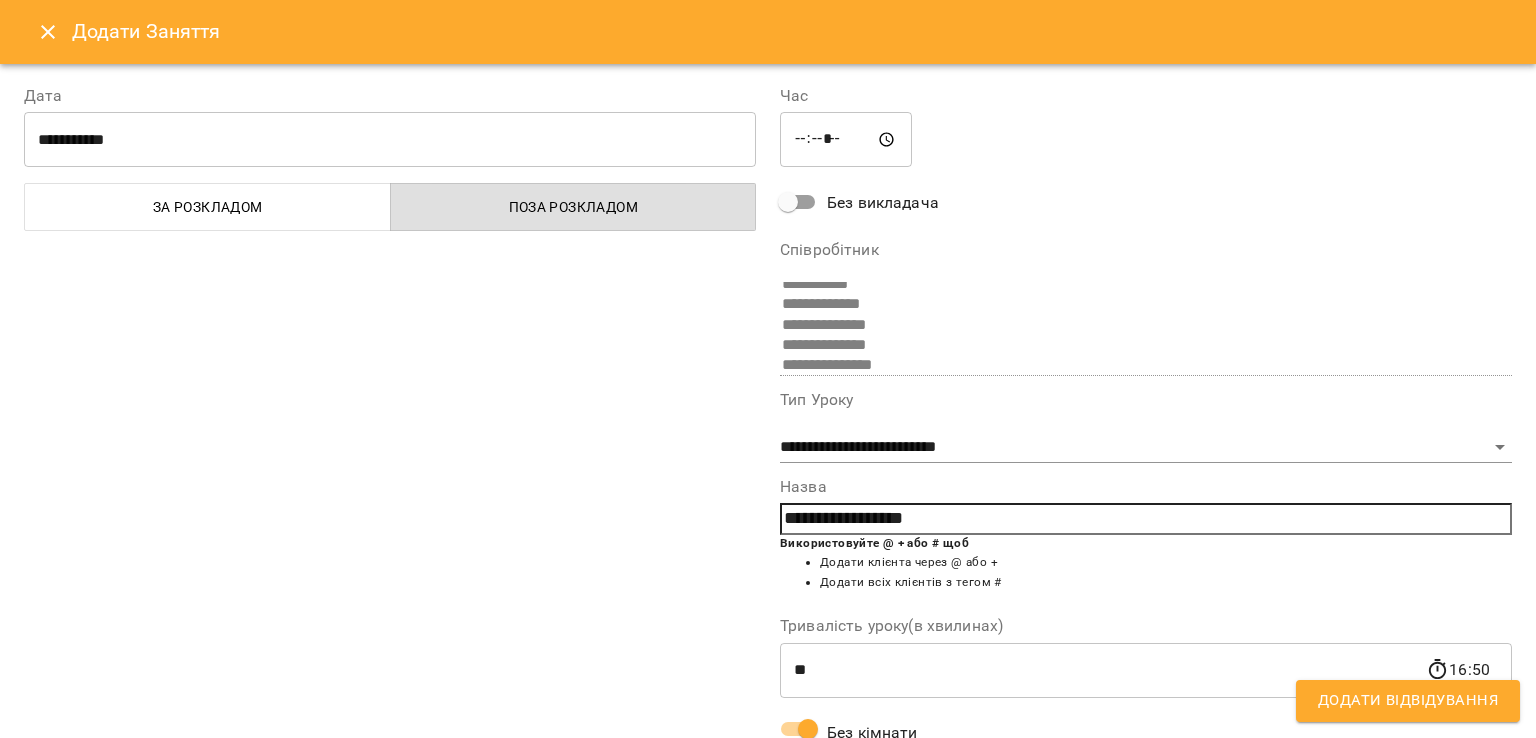 scroll, scrollTop: 71, scrollLeft: 0, axis: vertical 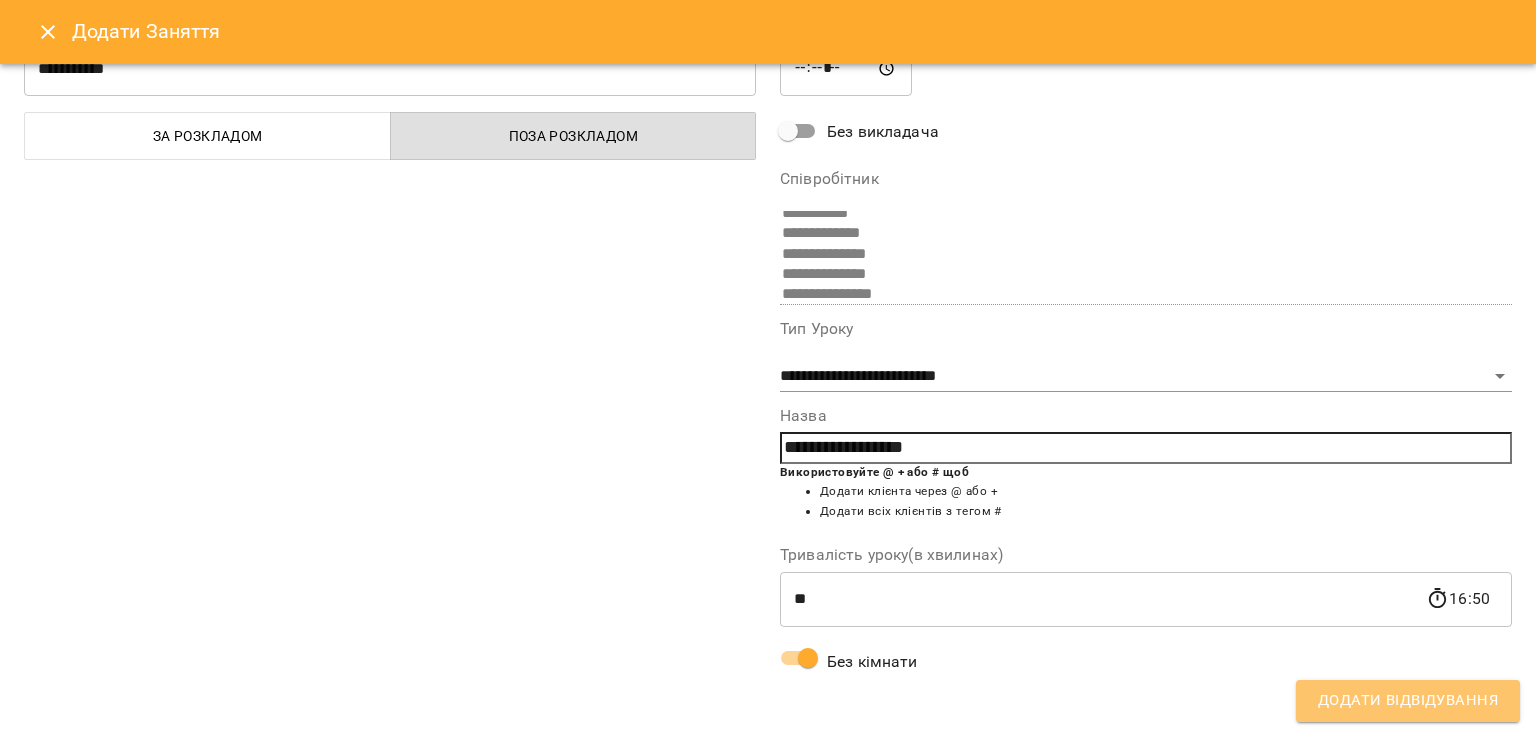 click on "Додати Відвідування" at bounding box center (1408, 701) 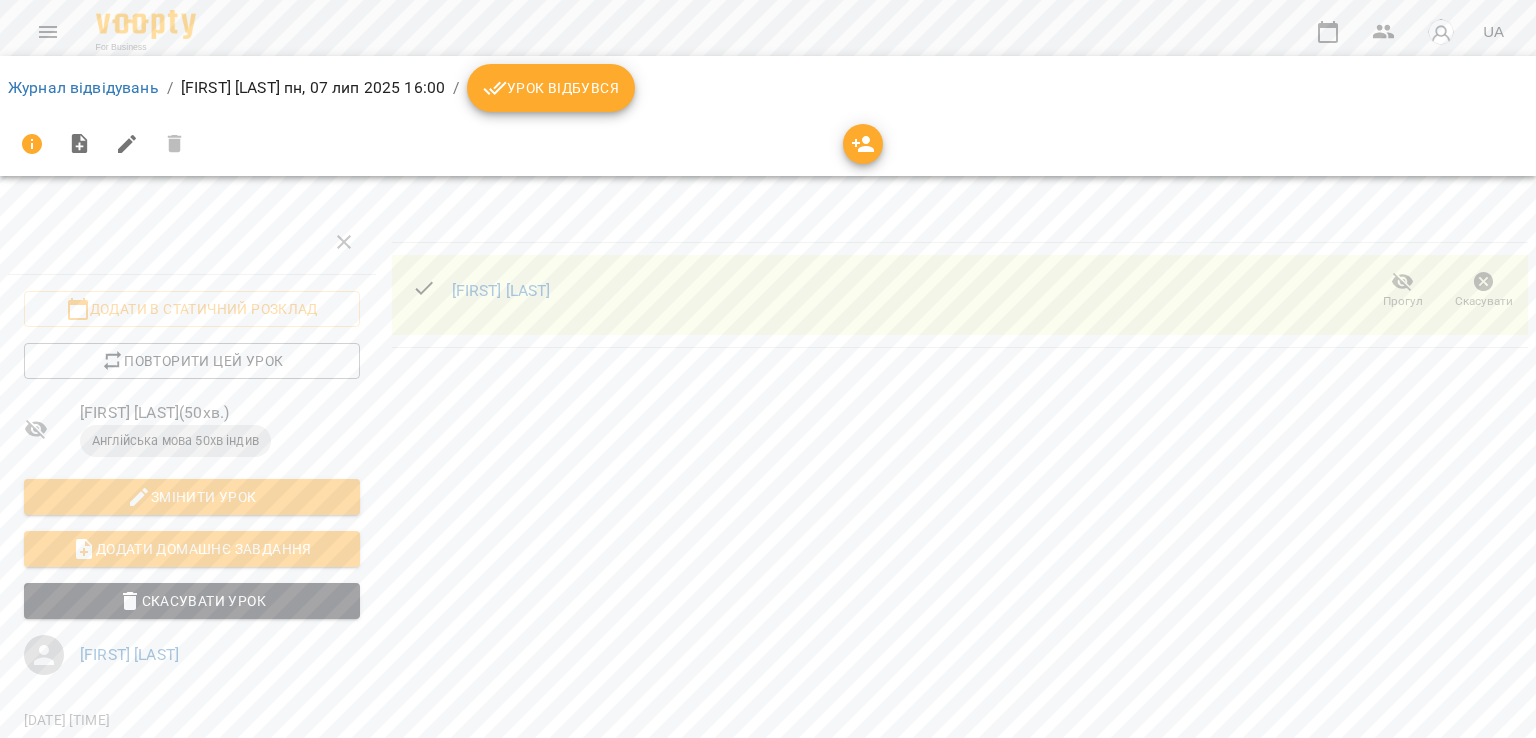 click on "Урок відбувся" at bounding box center [551, 88] 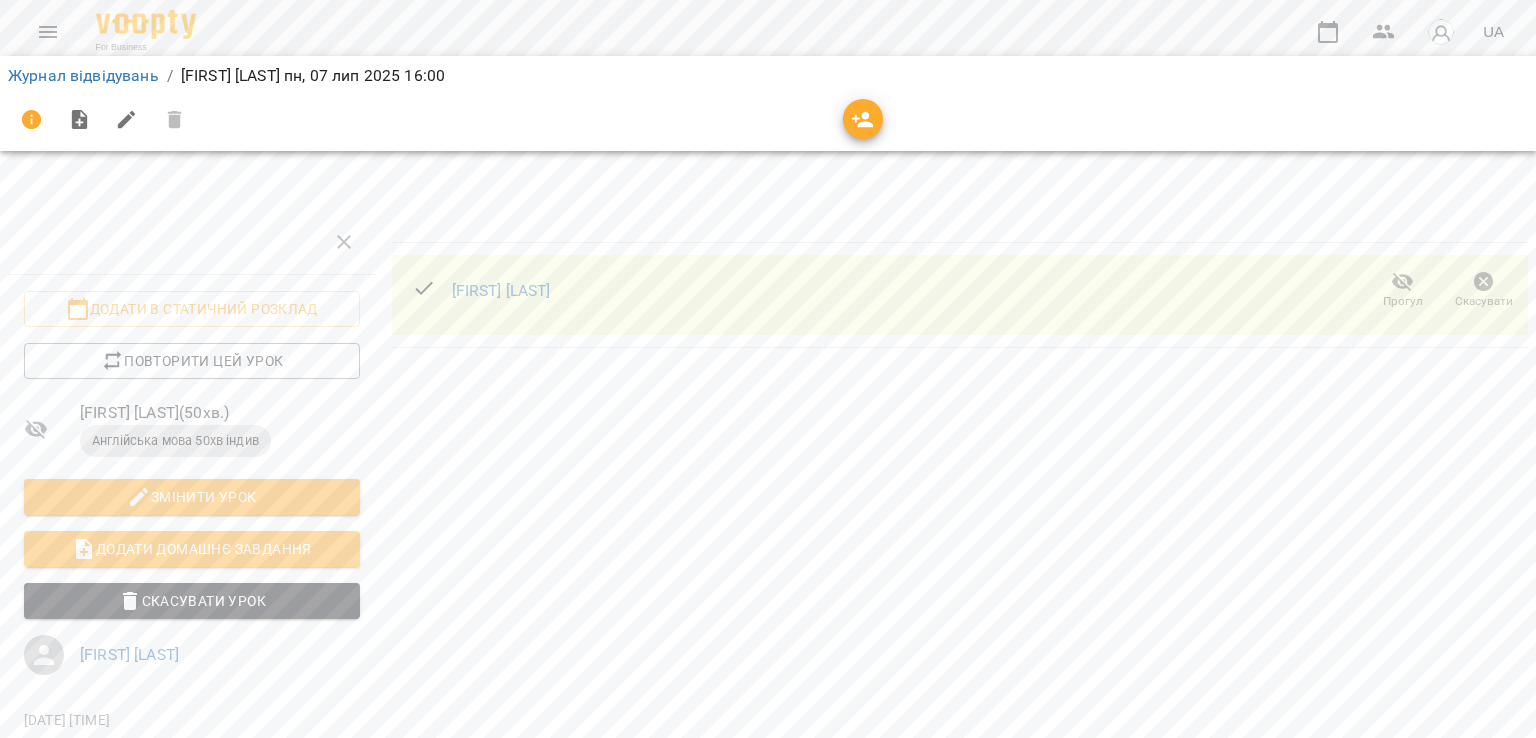 click 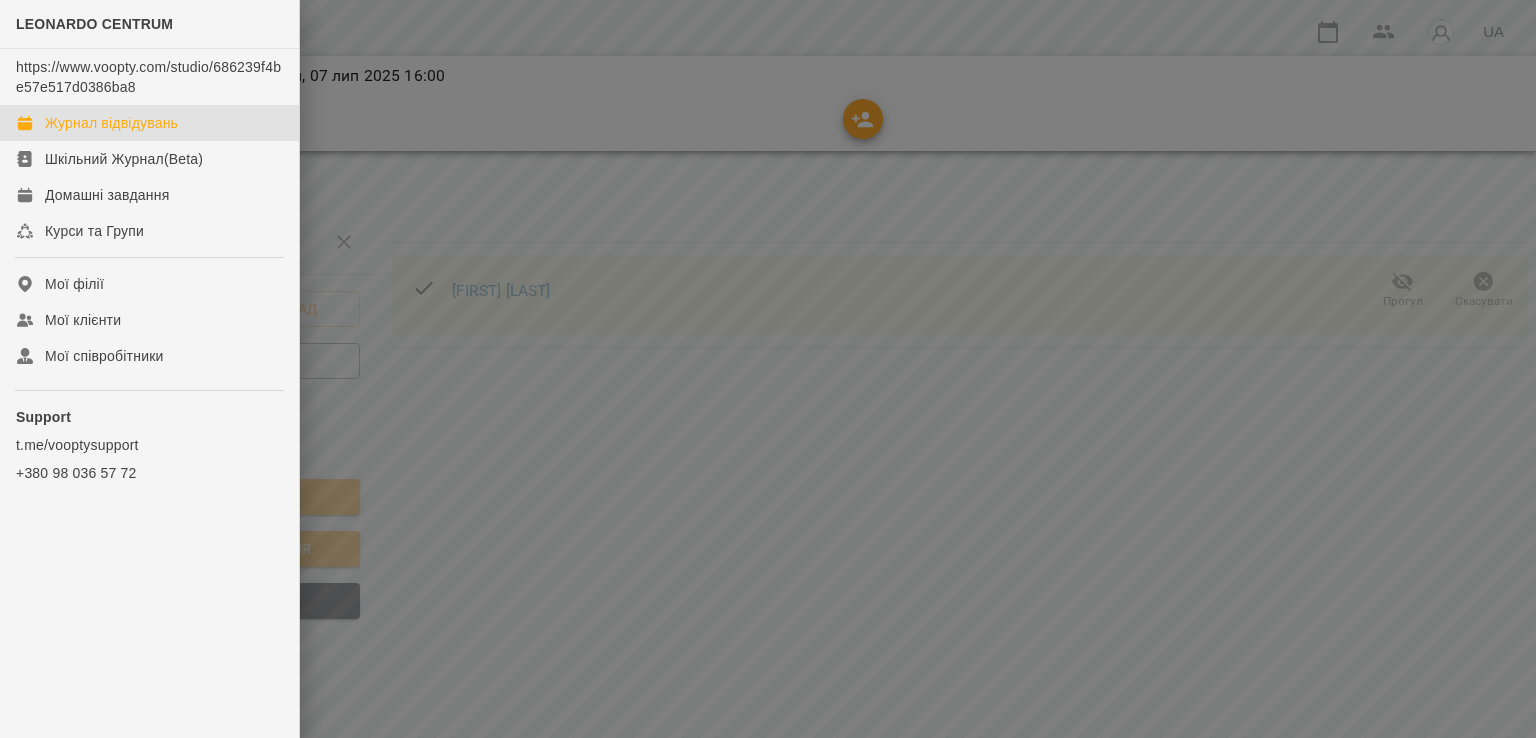 click on "Журнал відвідувань" at bounding box center [111, 123] 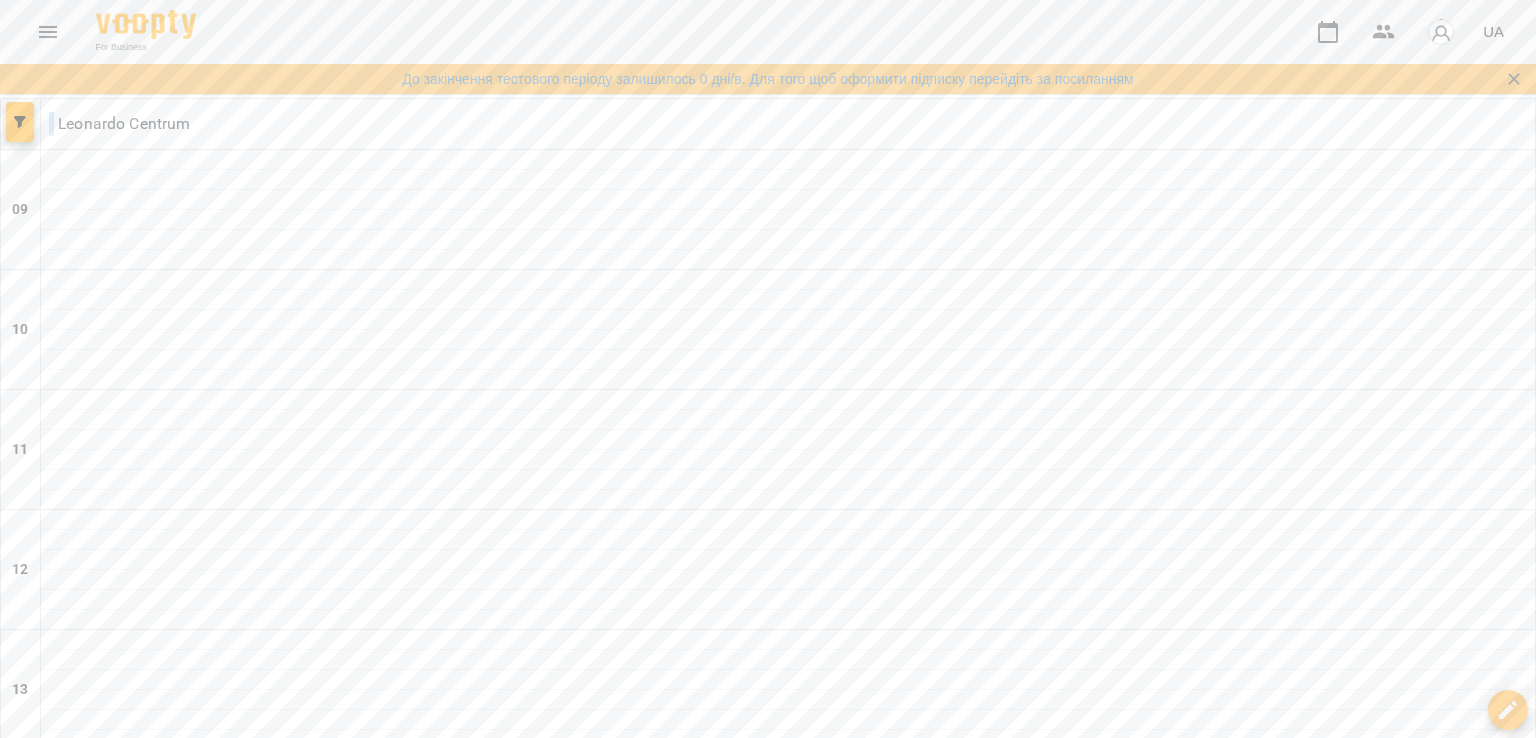 click on "вт" at bounding box center (433, 1736) 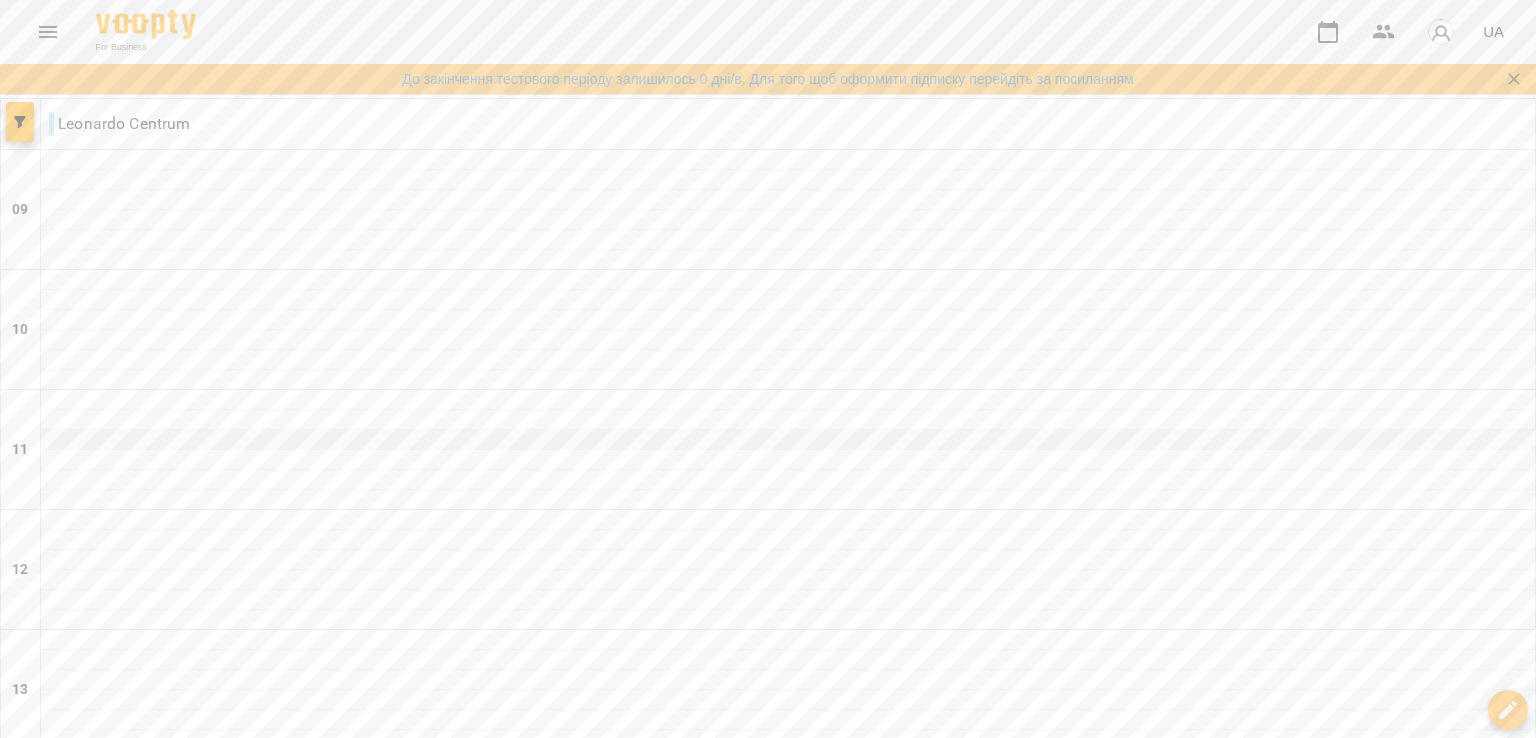 scroll, scrollTop: 300, scrollLeft: 0, axis: vertical 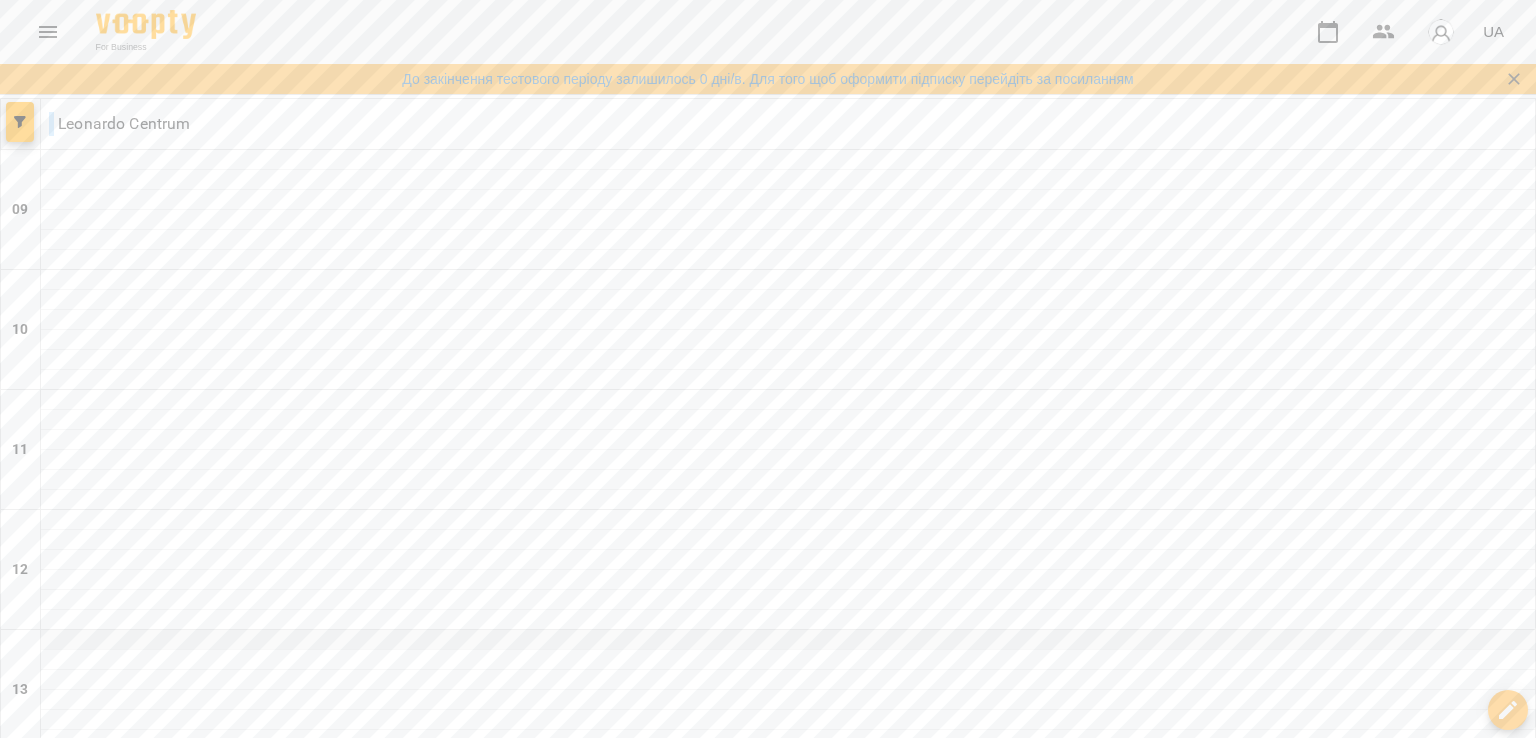 click at bounding box center (788, 640) 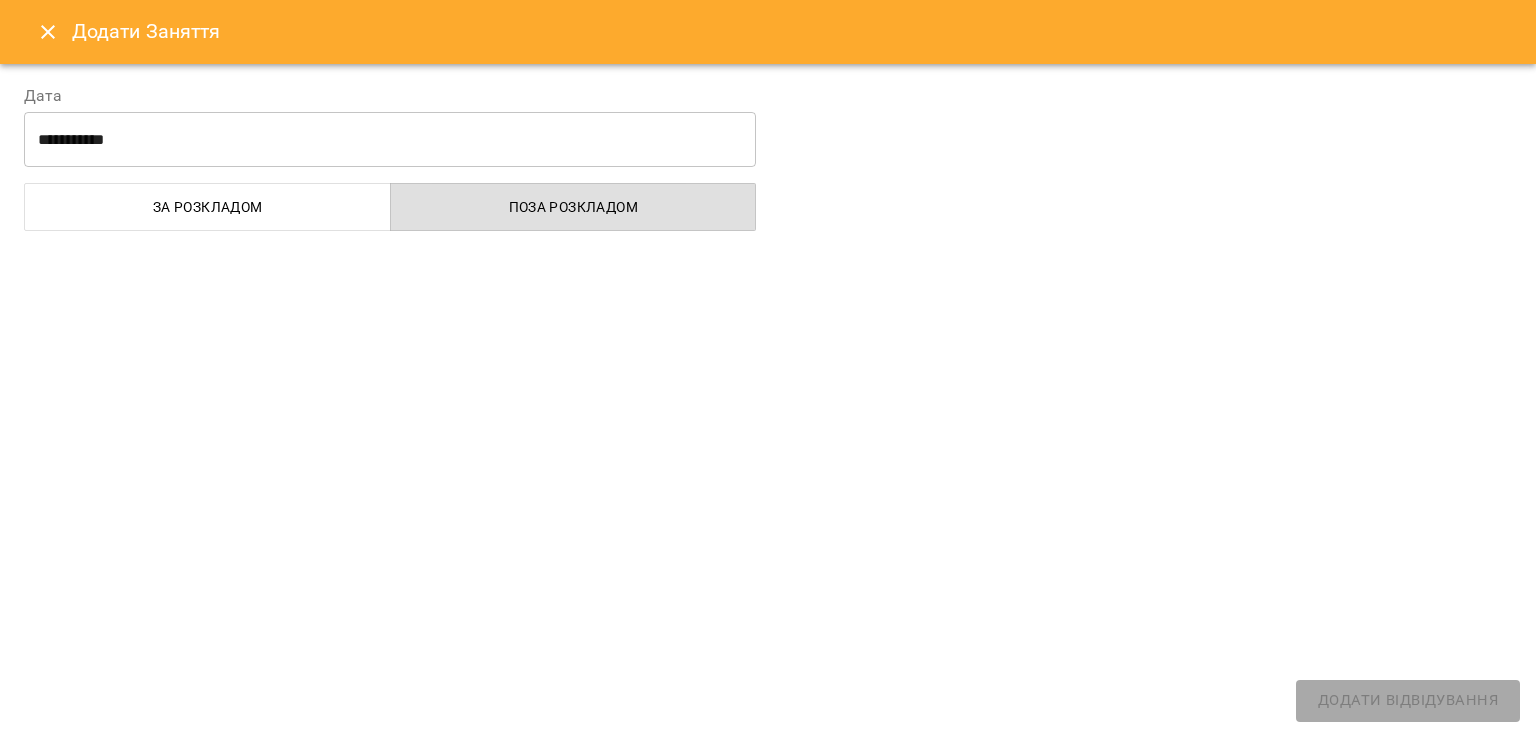 select on "**********" 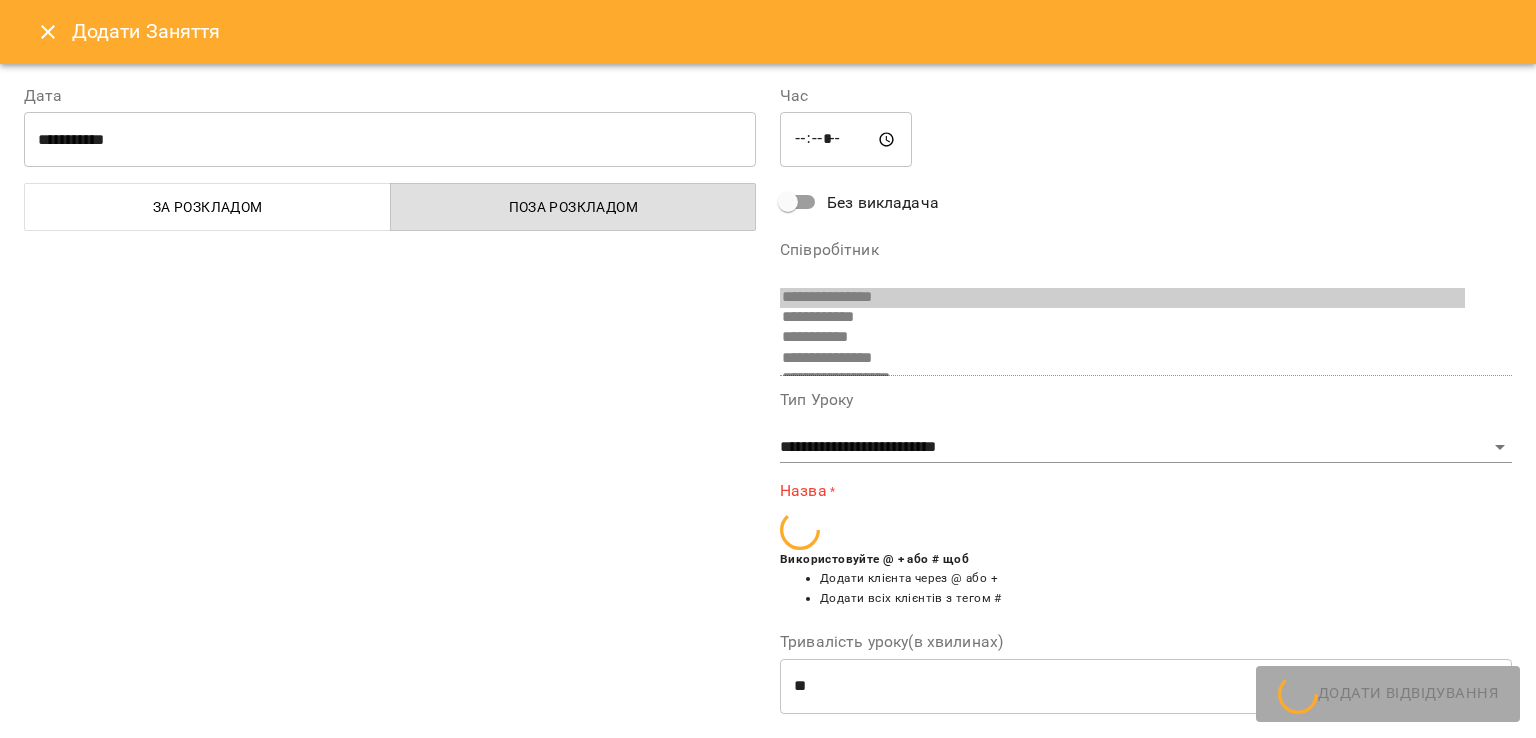 scroll, scrollTop: 235, scrollLeft: 0, axis: vertical 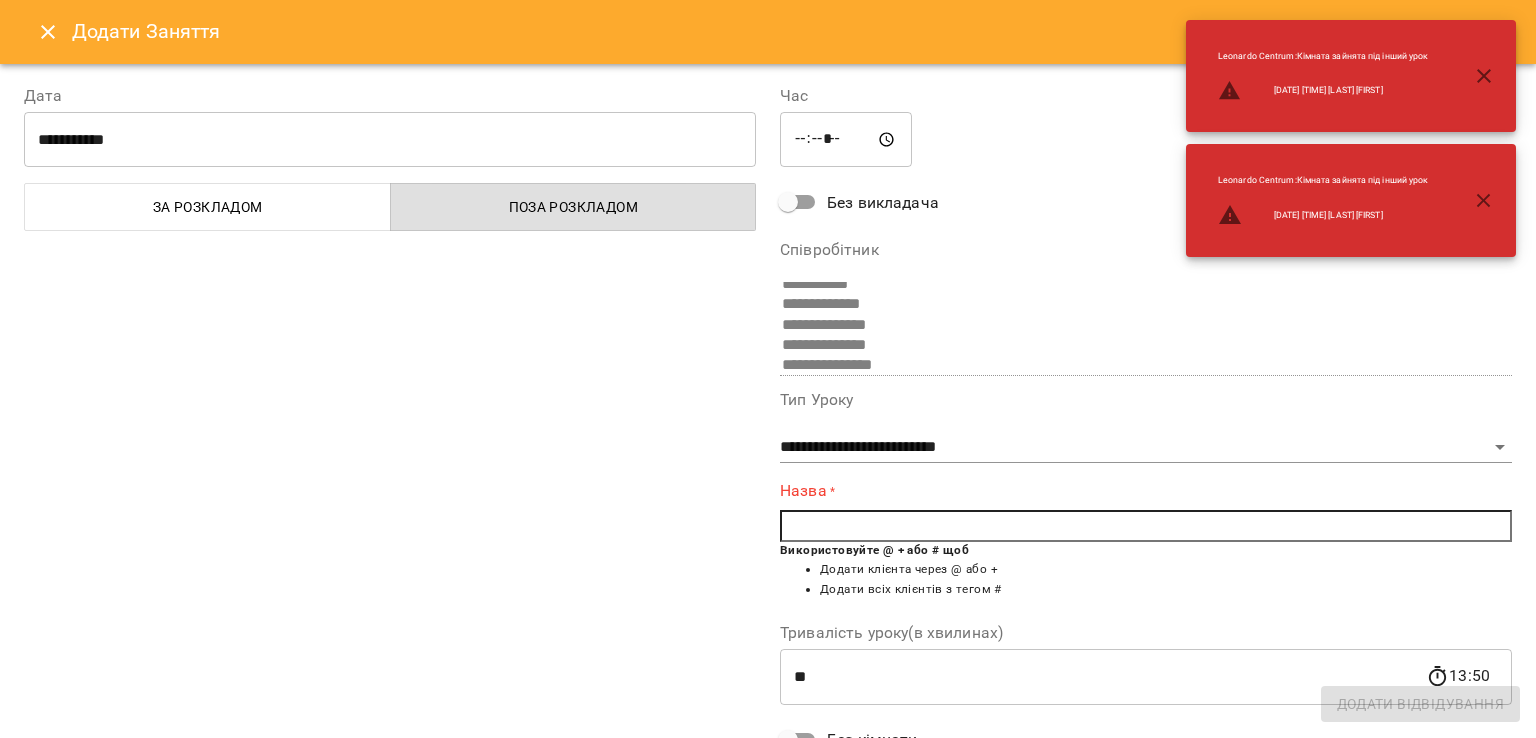 click at bounding box center (1146, 526) 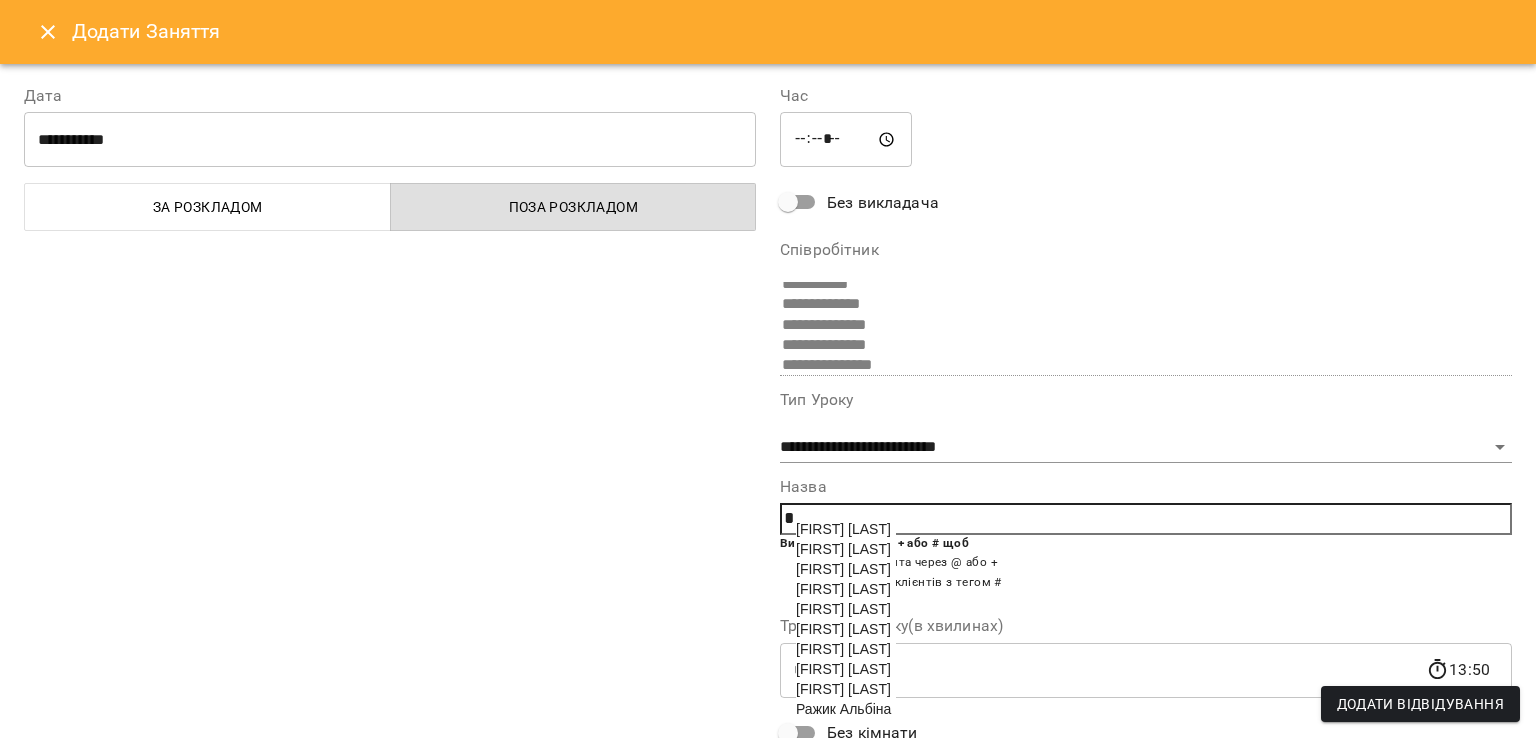 click on "[FIRST] [LAST]" at bounding box center [843, 549] 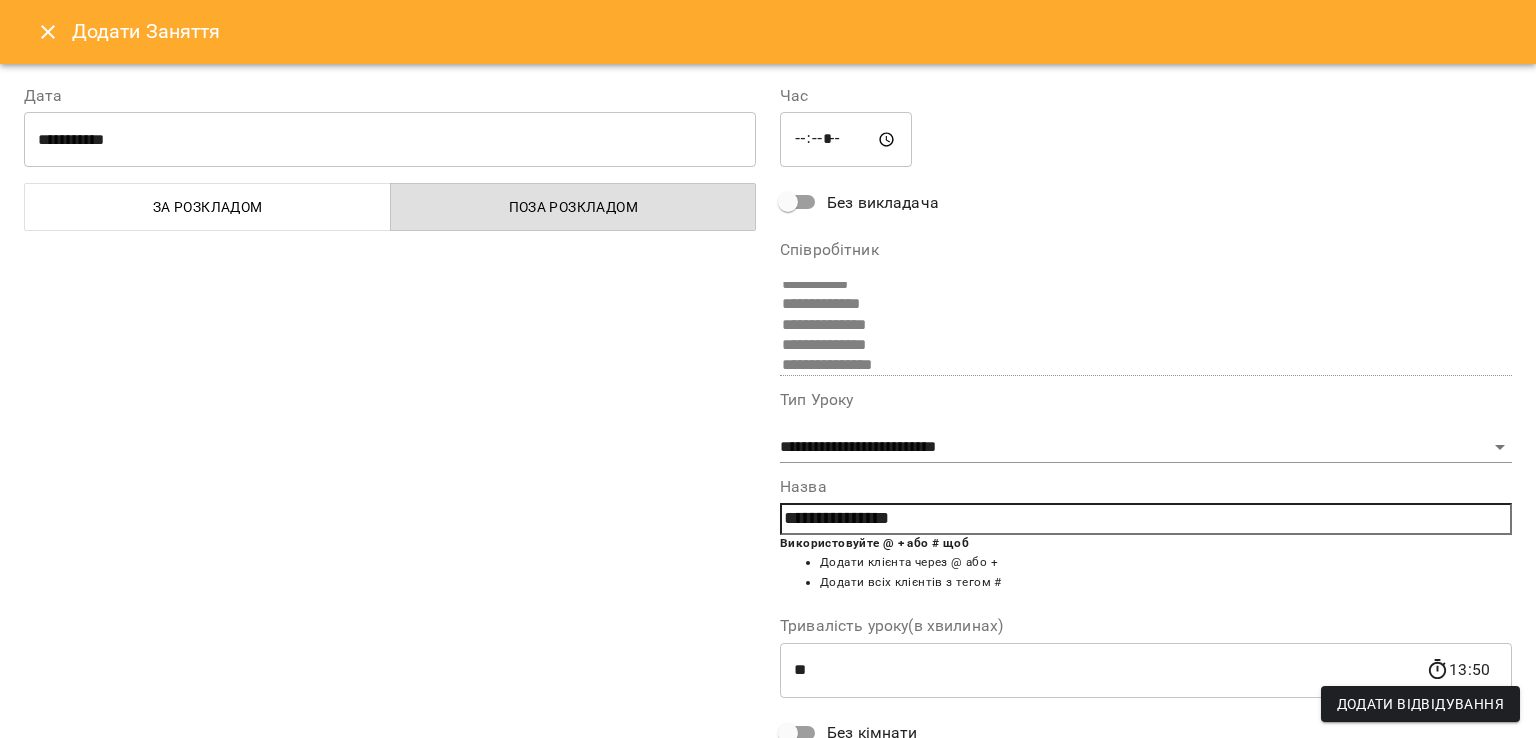scroll, scrollTop: 200, scrollLeft: 0, axis: vertical 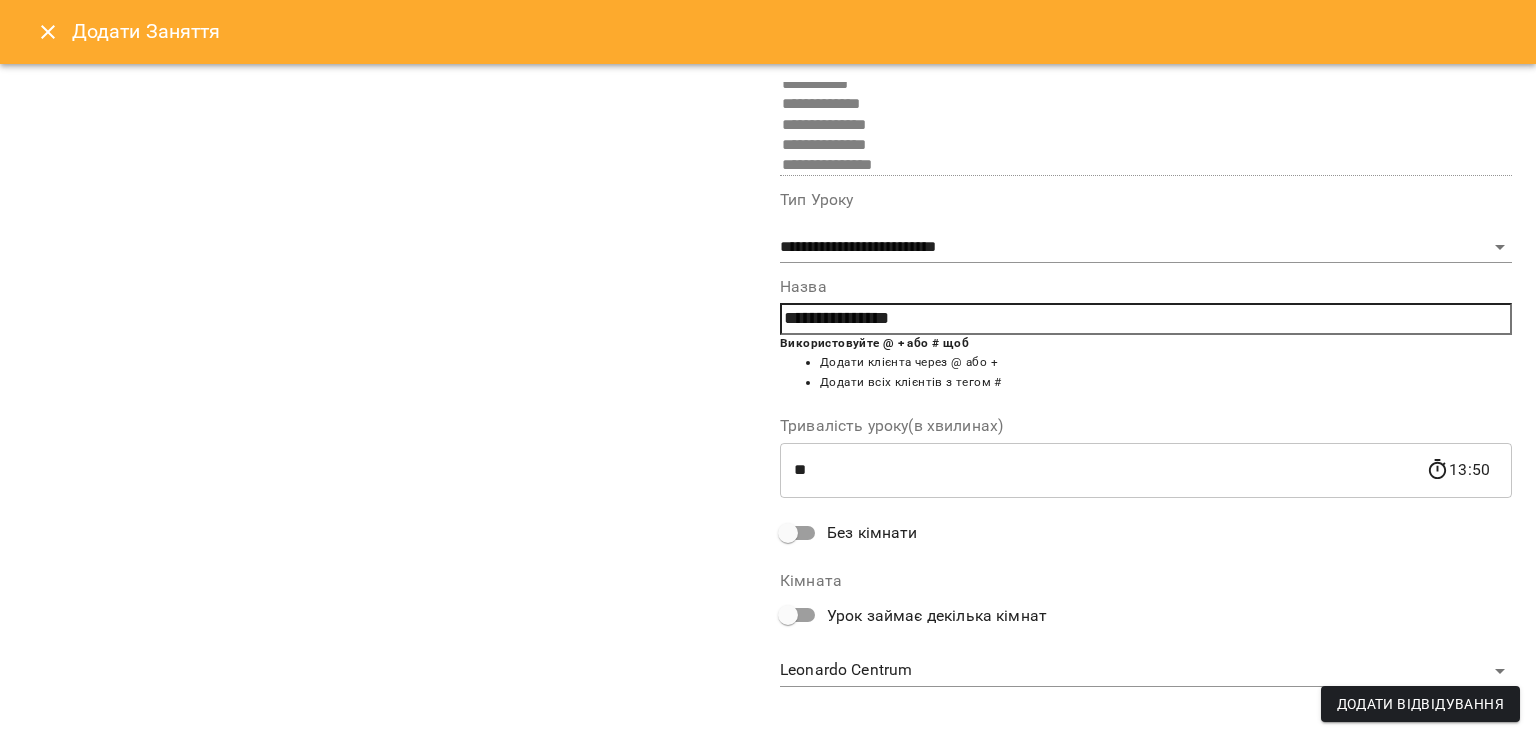 click on "Без кімнати" at bounding box center (872, 533) 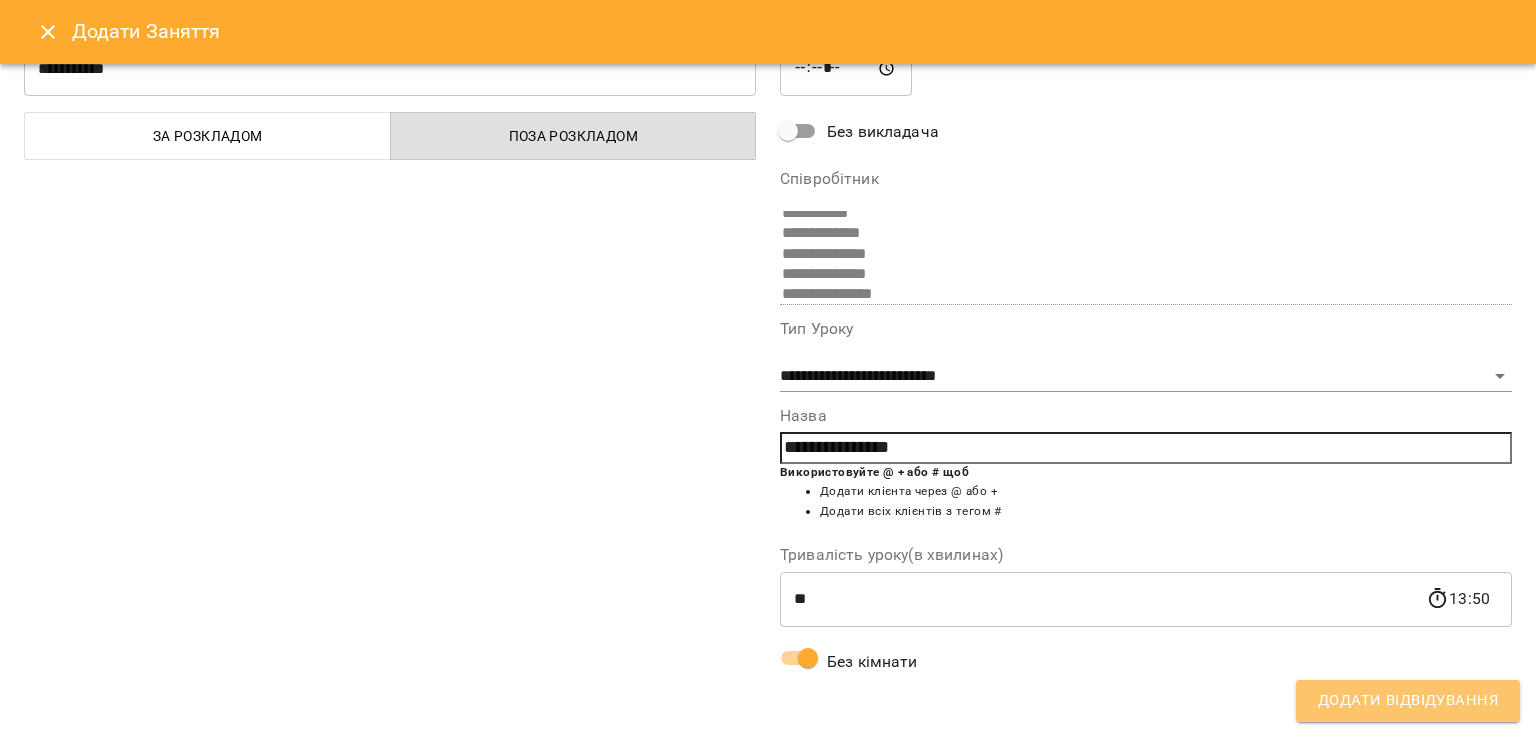 click on "Додати Відвідування" at bounding box center (1408, 701) 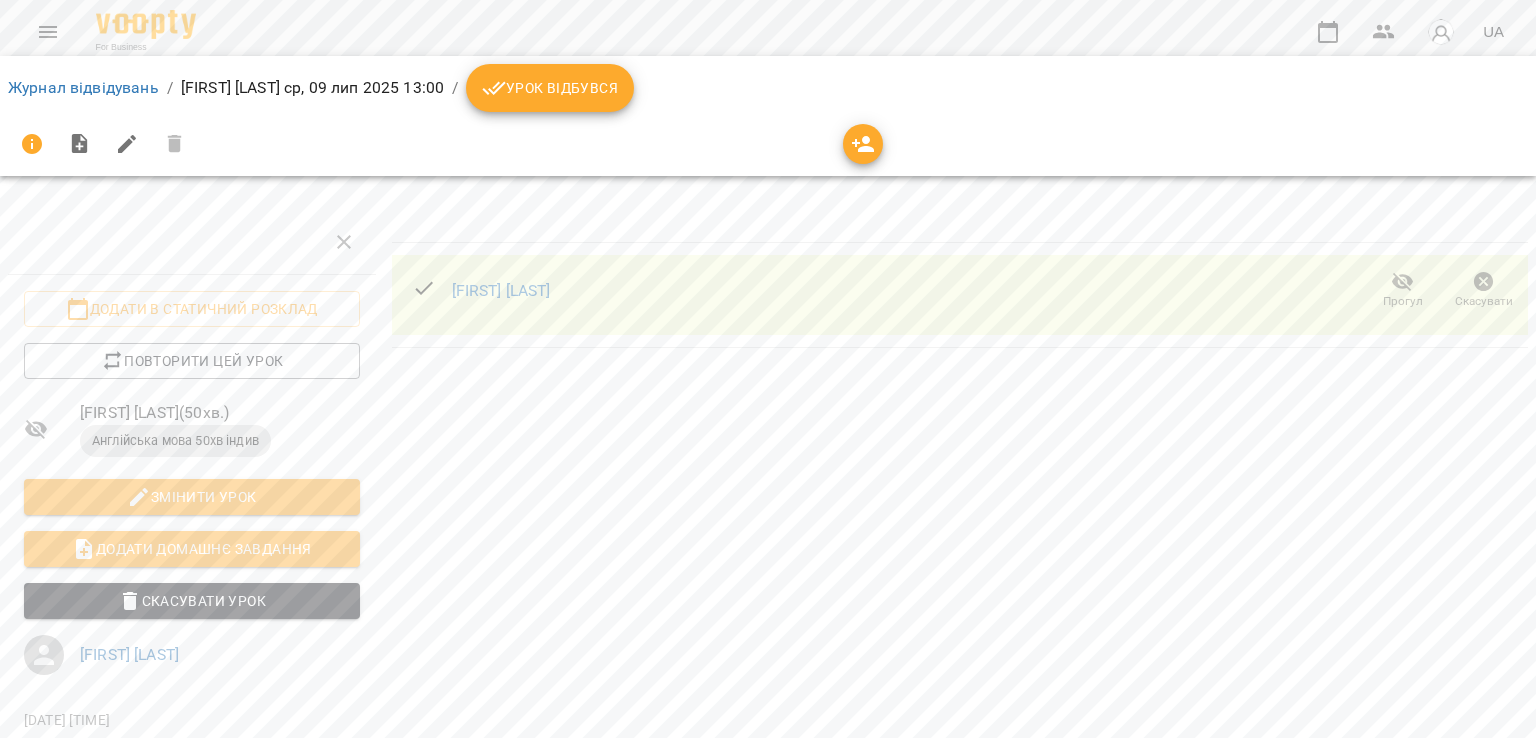 click on "Урок відбувся" at bounding box center (550, 88) 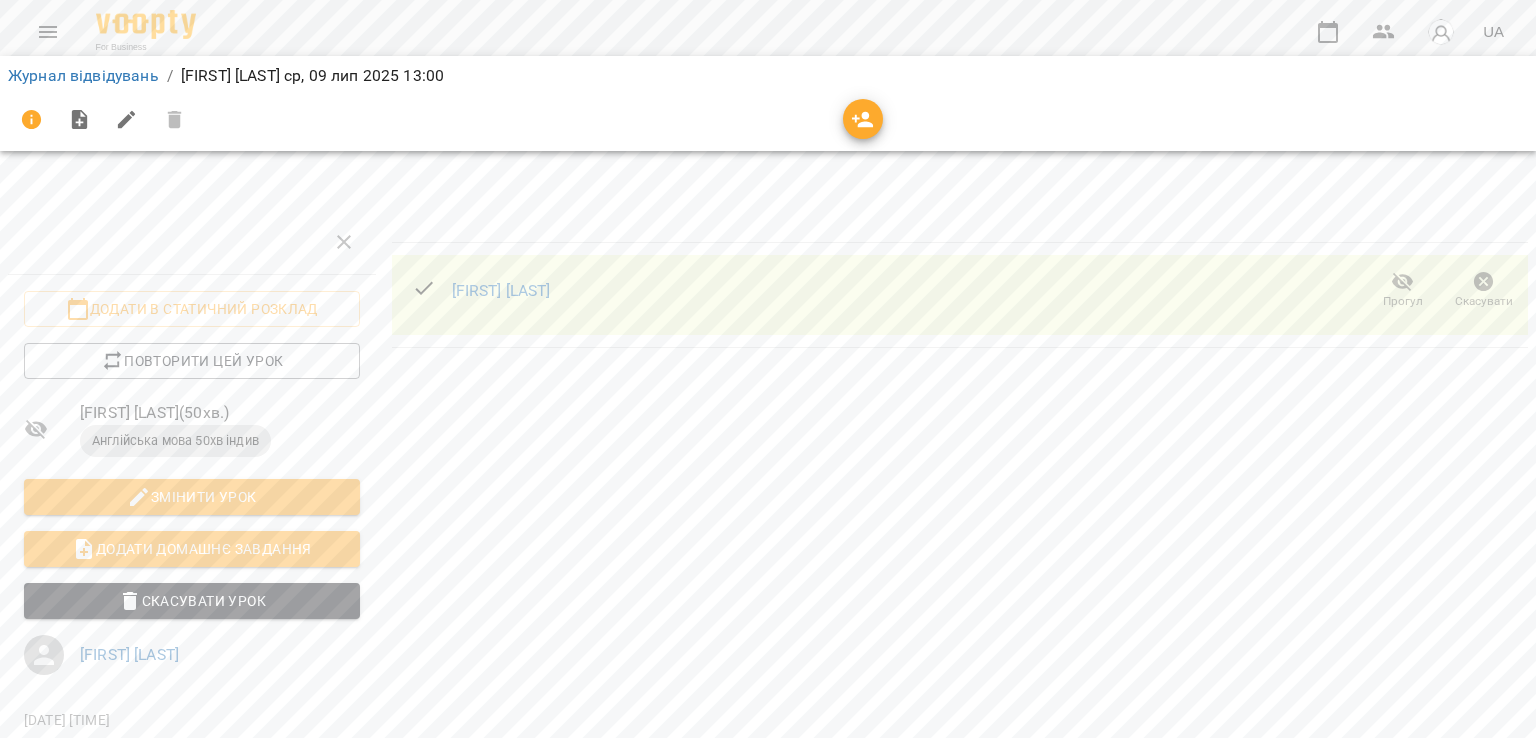 click at bounding box center (48, 32) 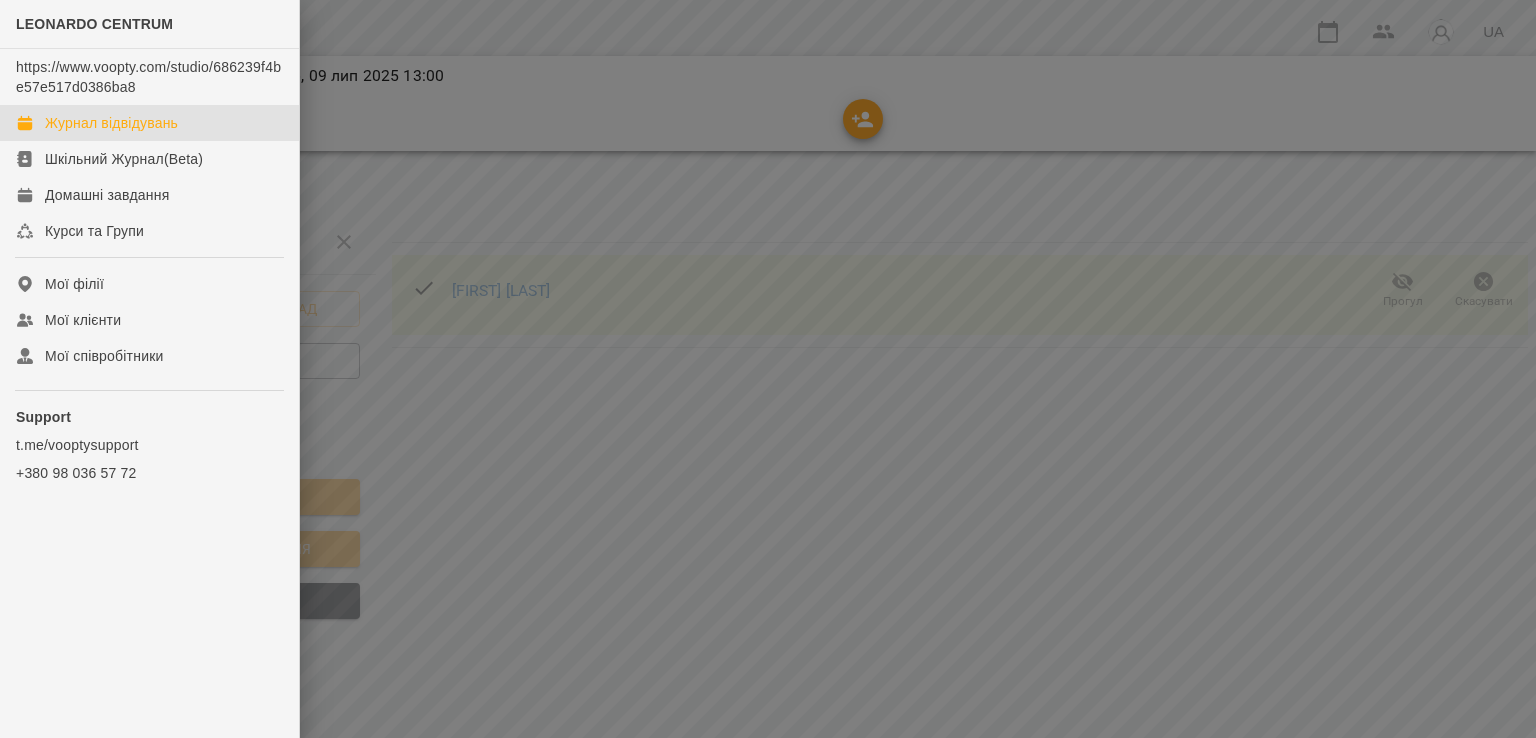 click on "Журнал відвідувань" at bounding box center [149, 123] 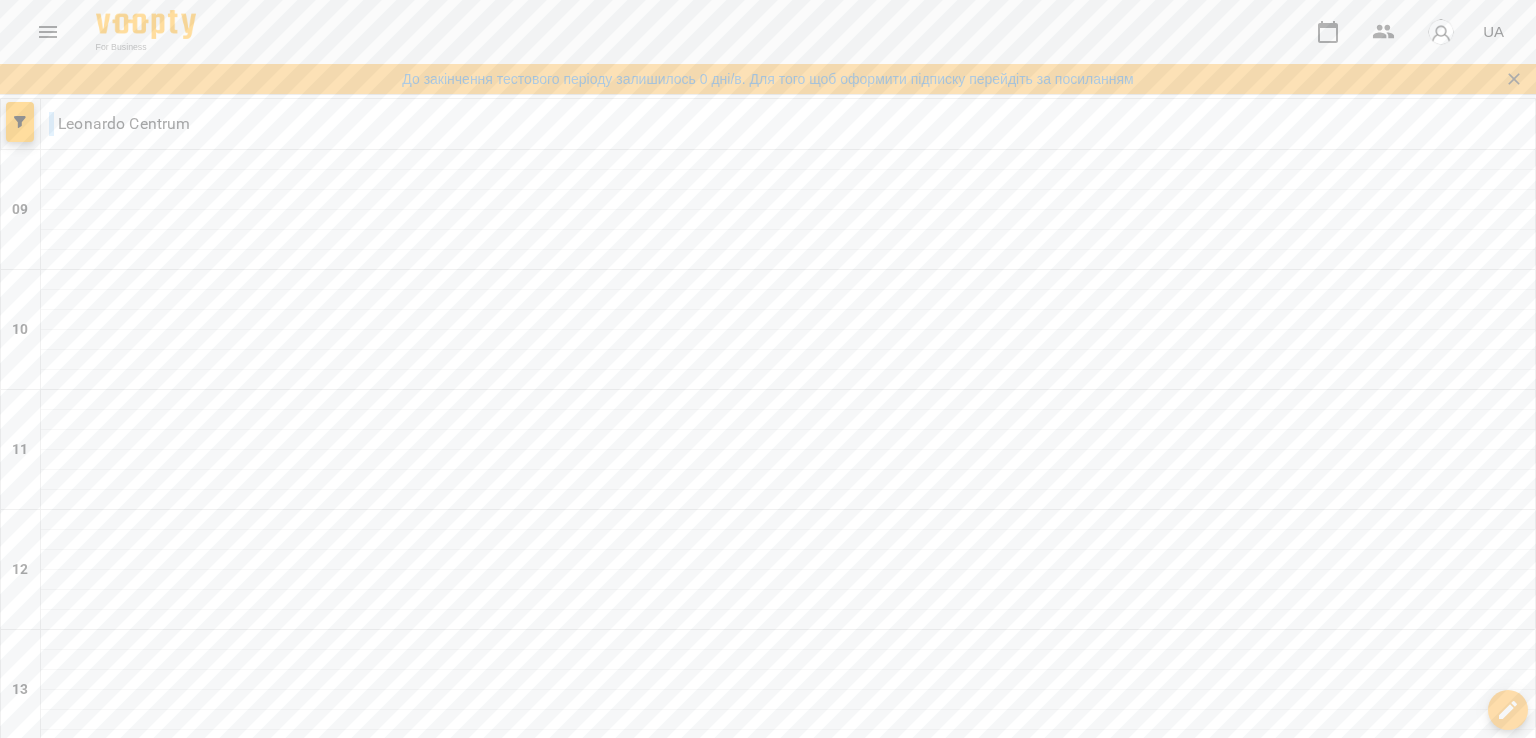 scroll, scrollTop: 600, scrollLeft: 0, axis: vertical 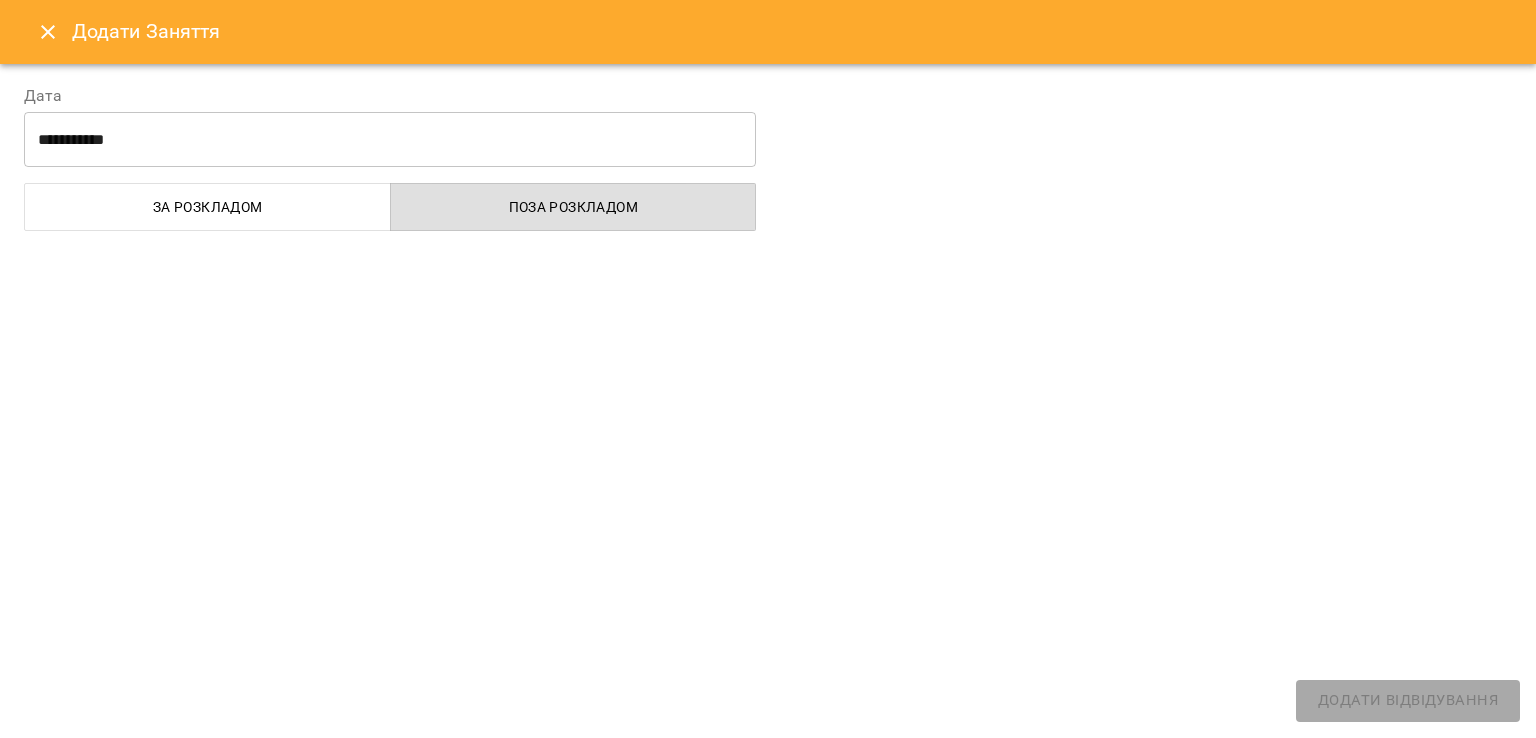 select on "**********" 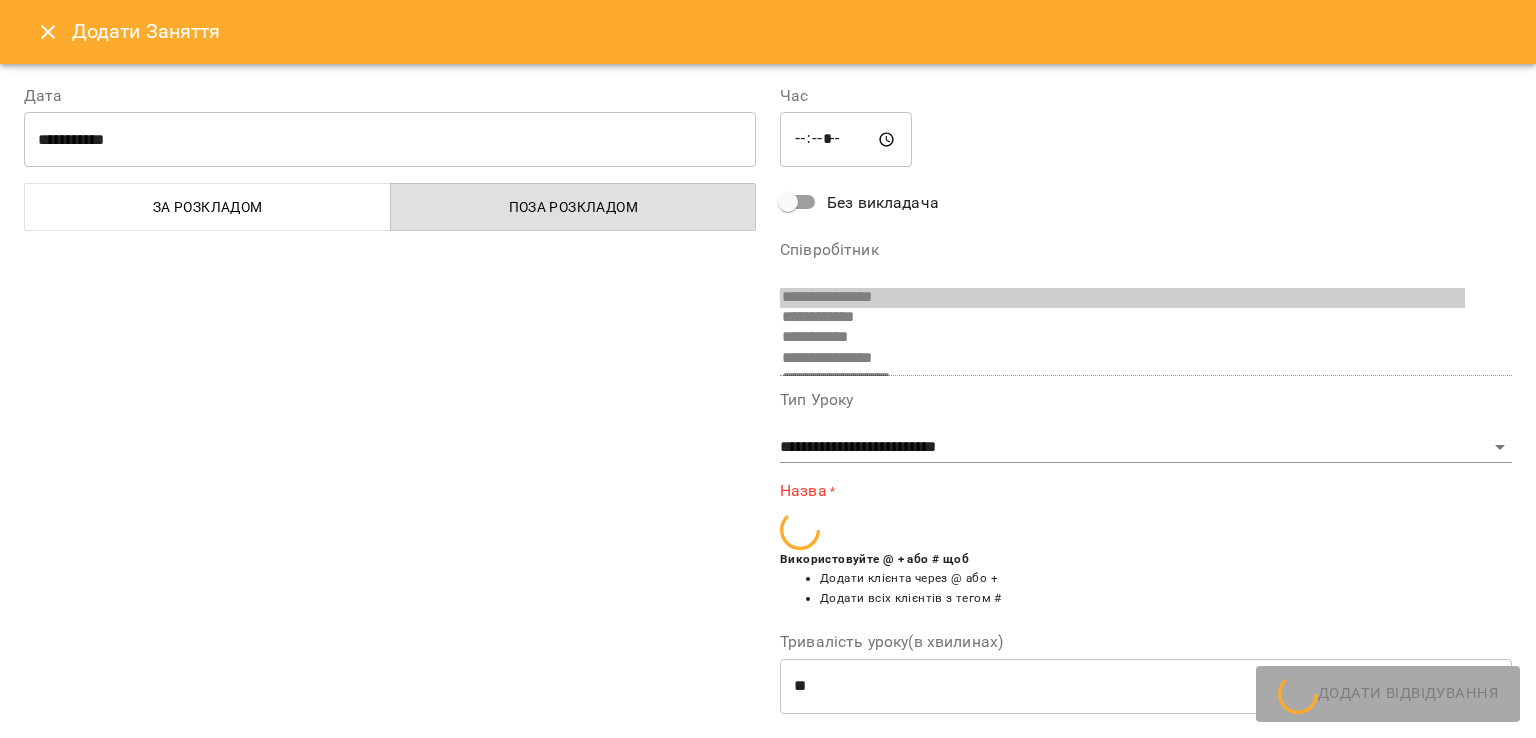 scroll, scrollTop: 235, scrollLeft: 0, axis: vertical 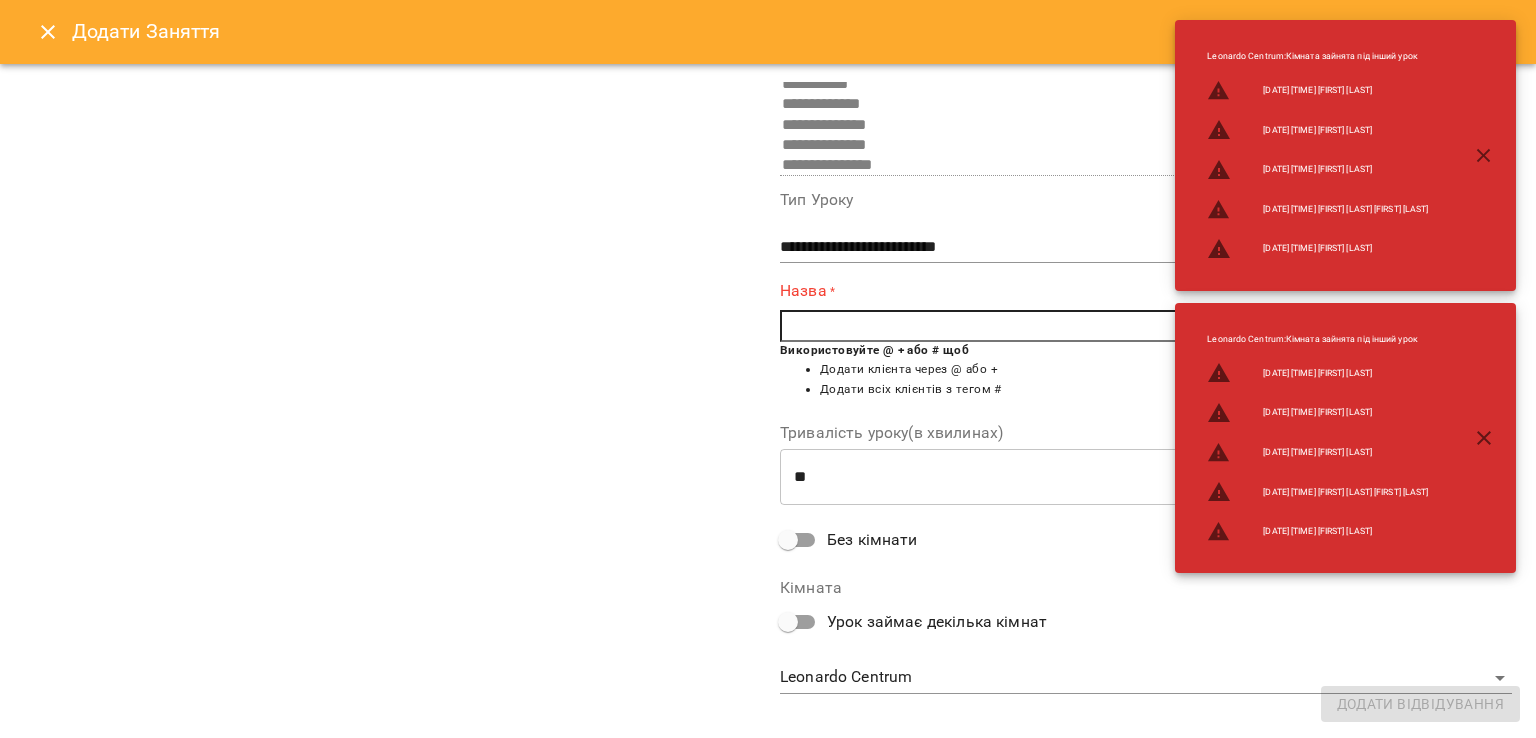 click on "Без кімнати" at bounding box center [872, 540] 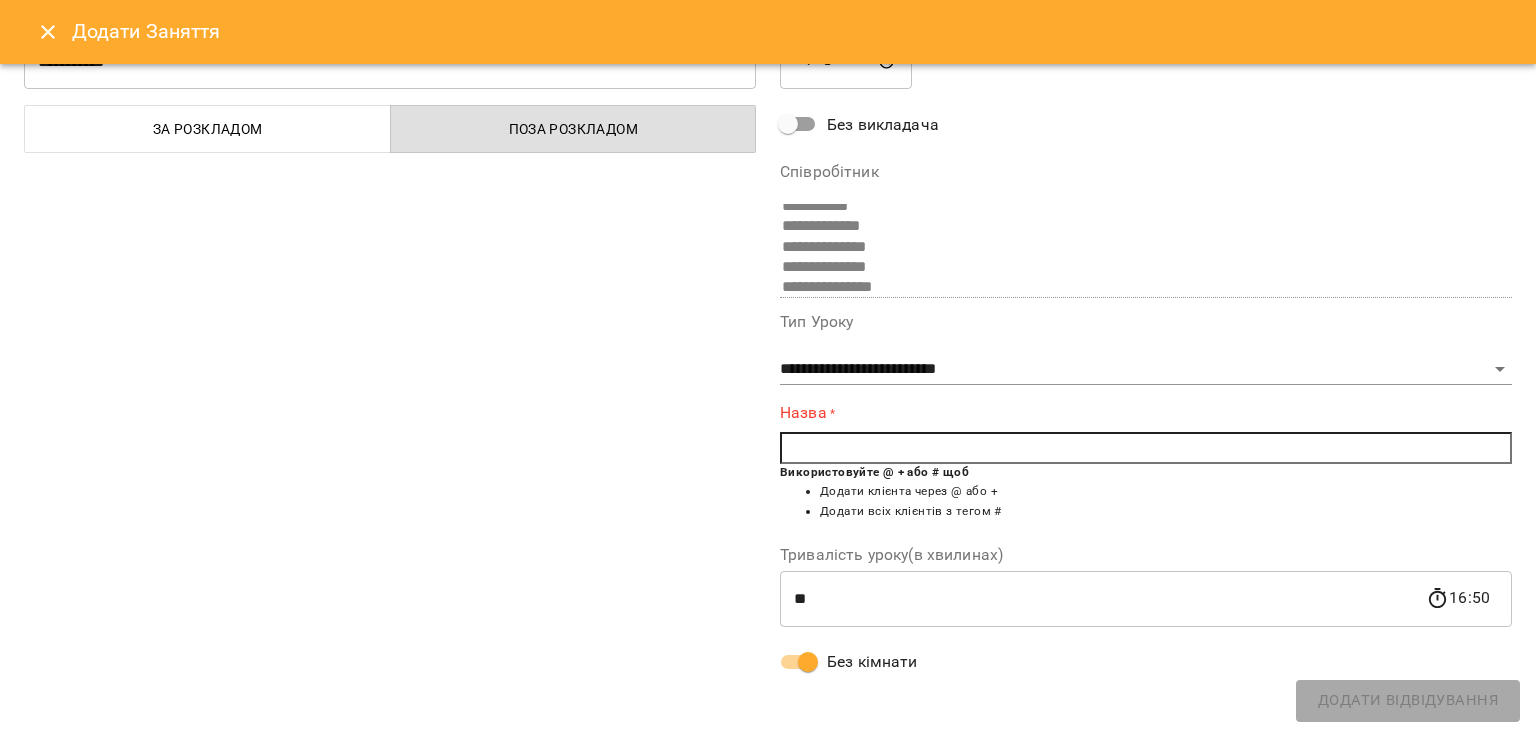 scroll, scrollTop: 4, scrollLeft: 0, axis: vertical 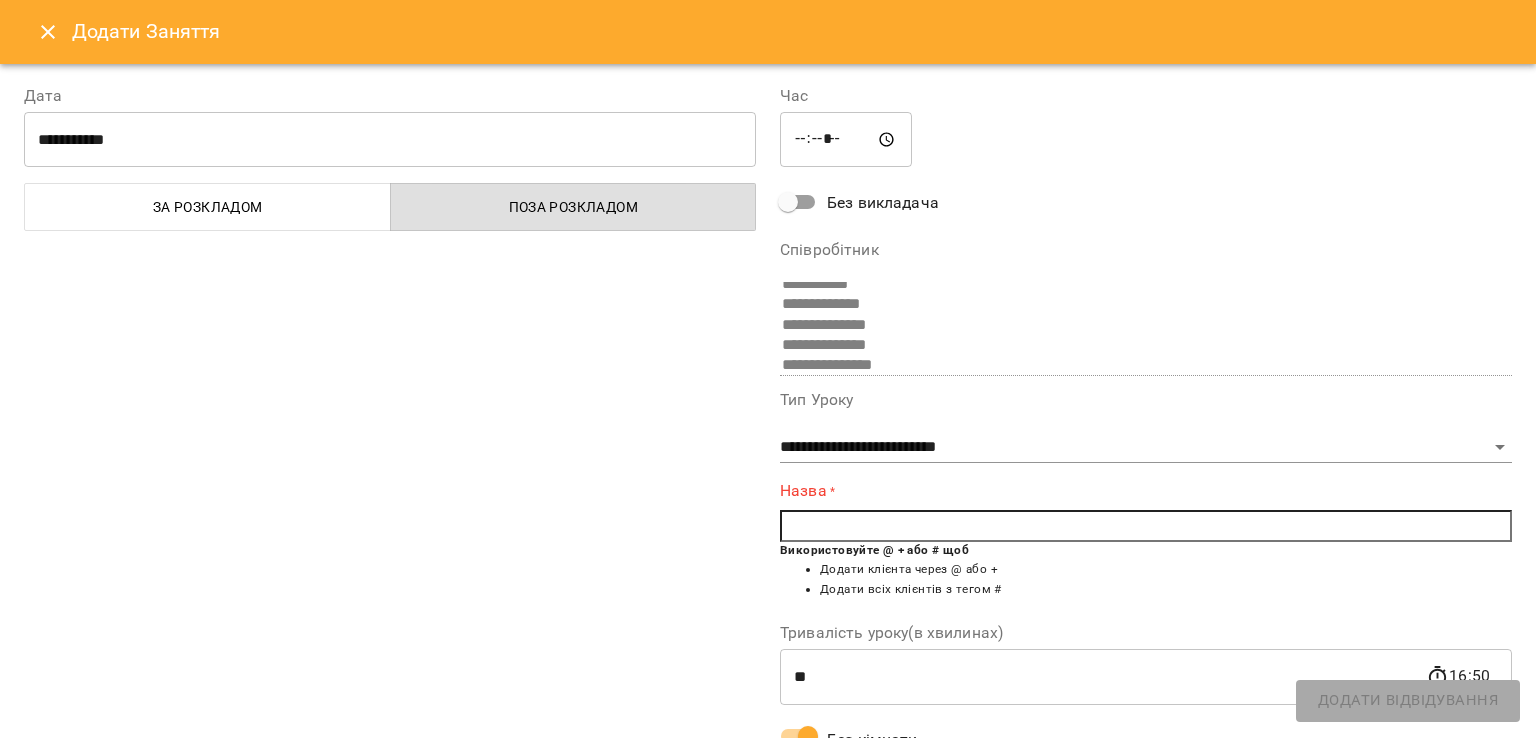 click at bounding box center [1146, 526] 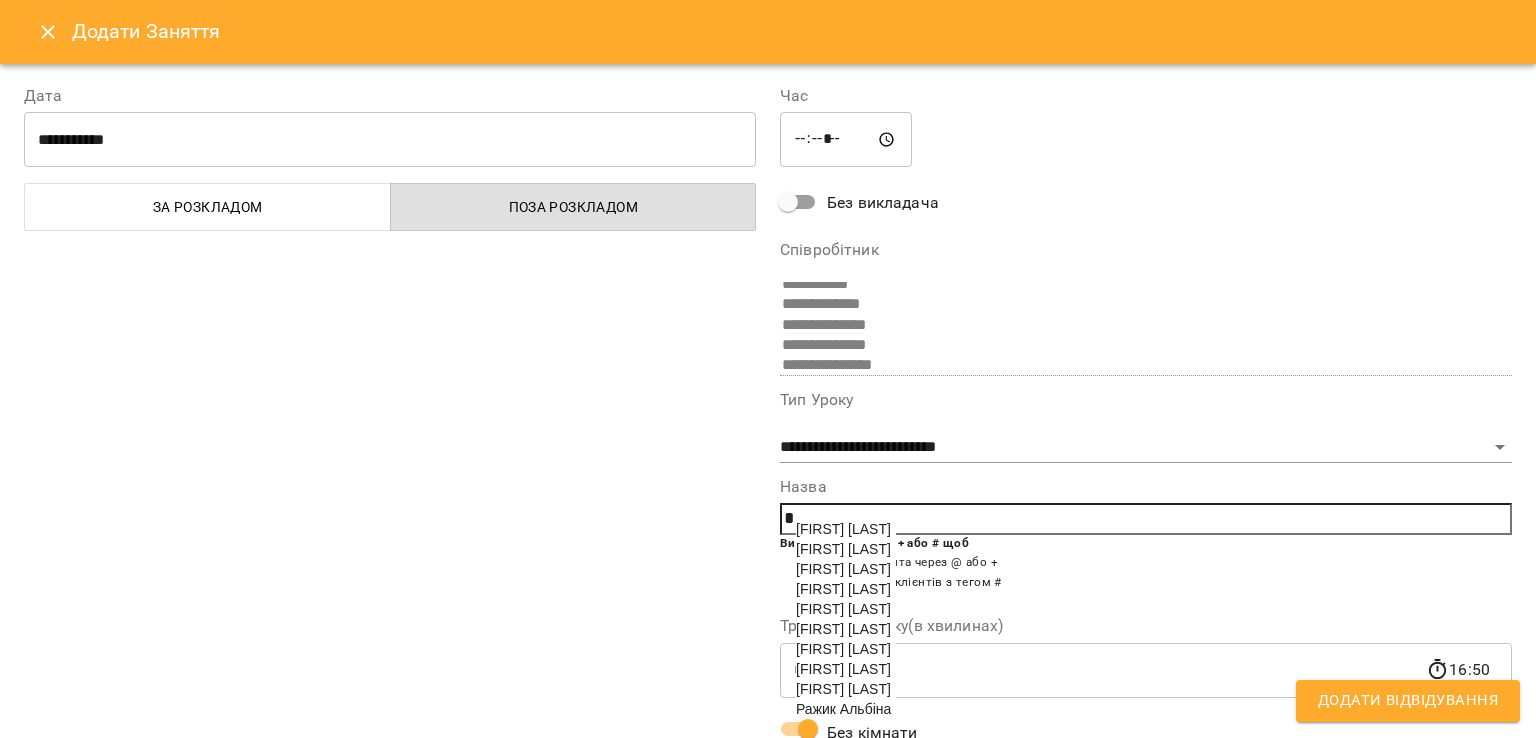 click on "[LAST] [FIRST]" at bounding box center [843, 569] 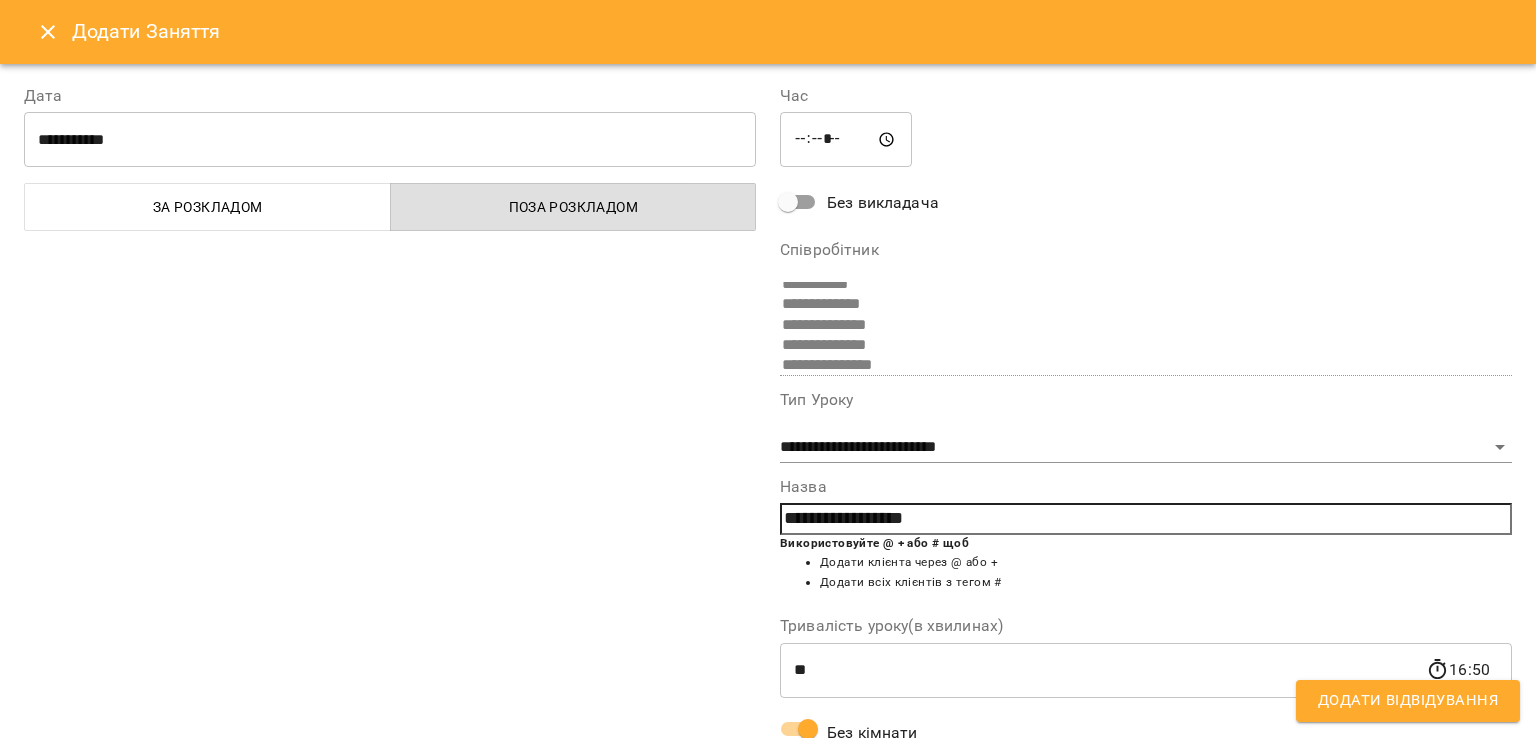 scroll, scrollTop: 71, scrollLeft: 0, axis: vertical 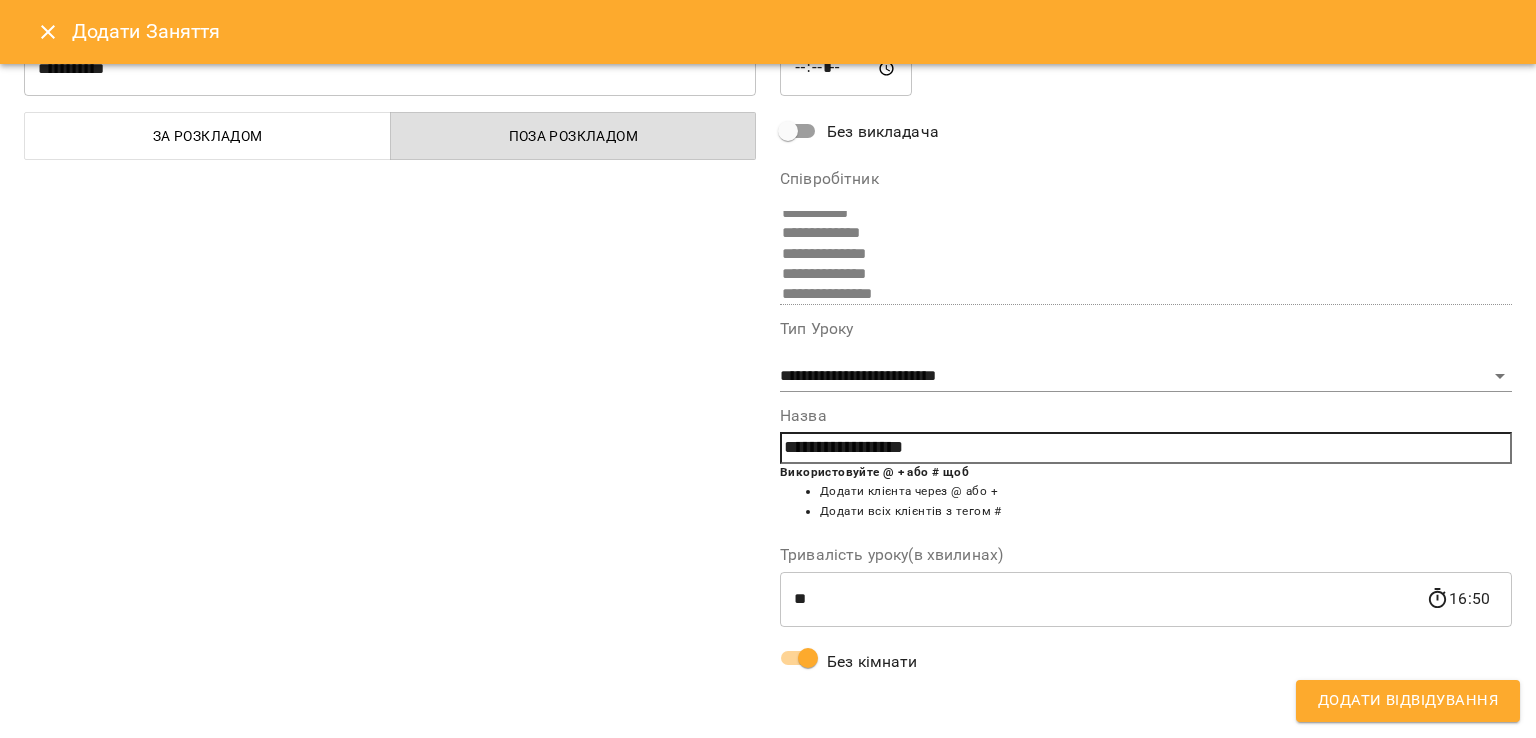 click on "Додати Відвідування" at bounding box center [1408, 701] 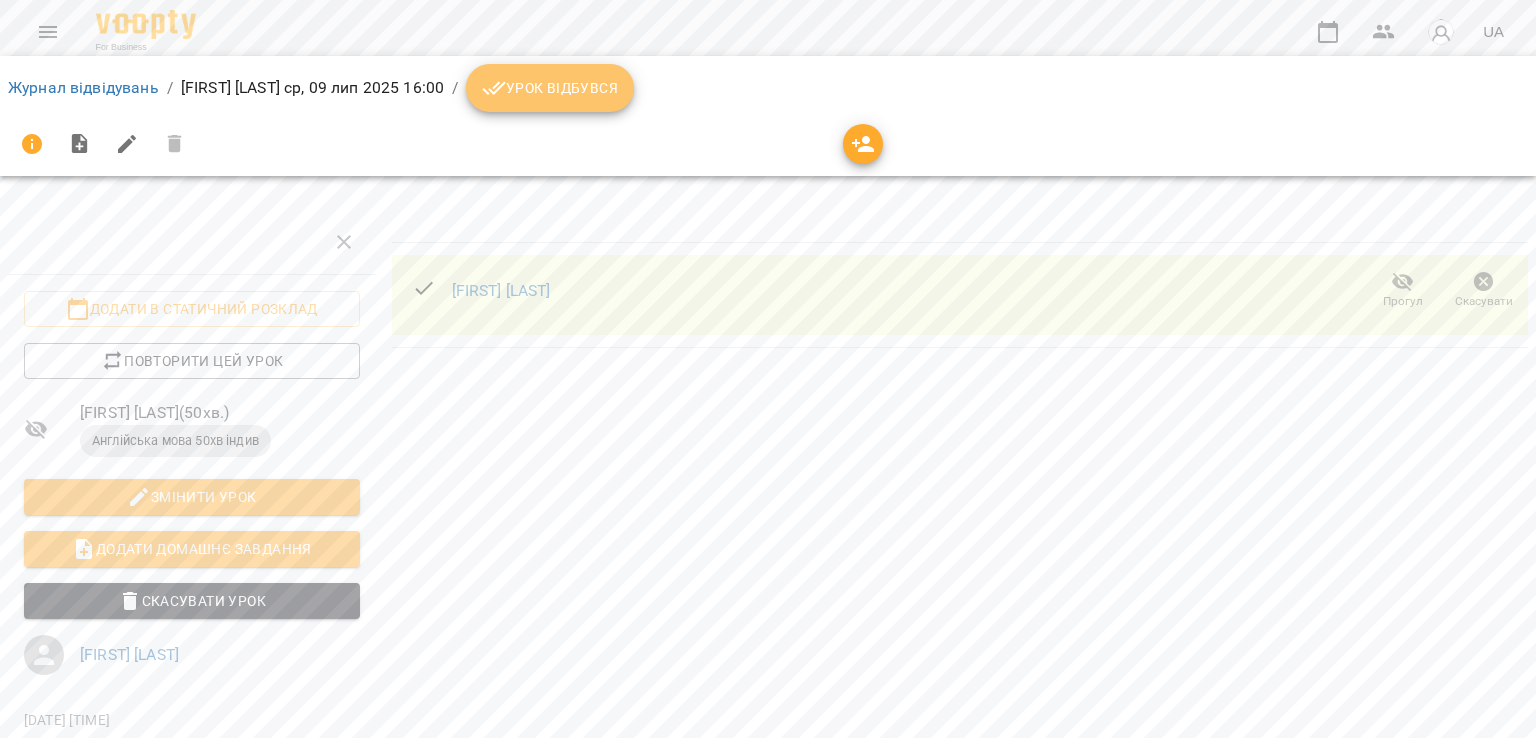 click on "Урок відбувся" at bounding box center (550, 88) 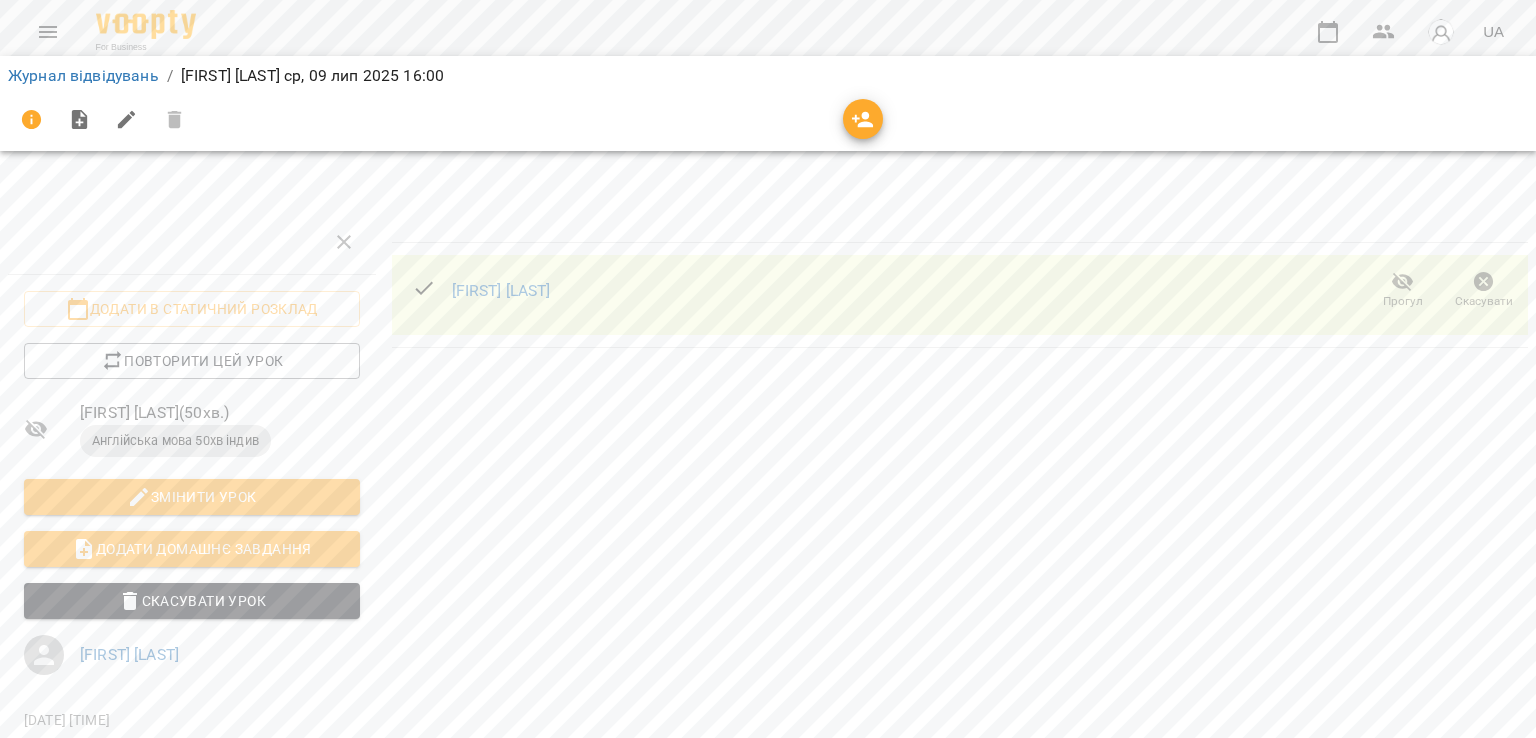 click 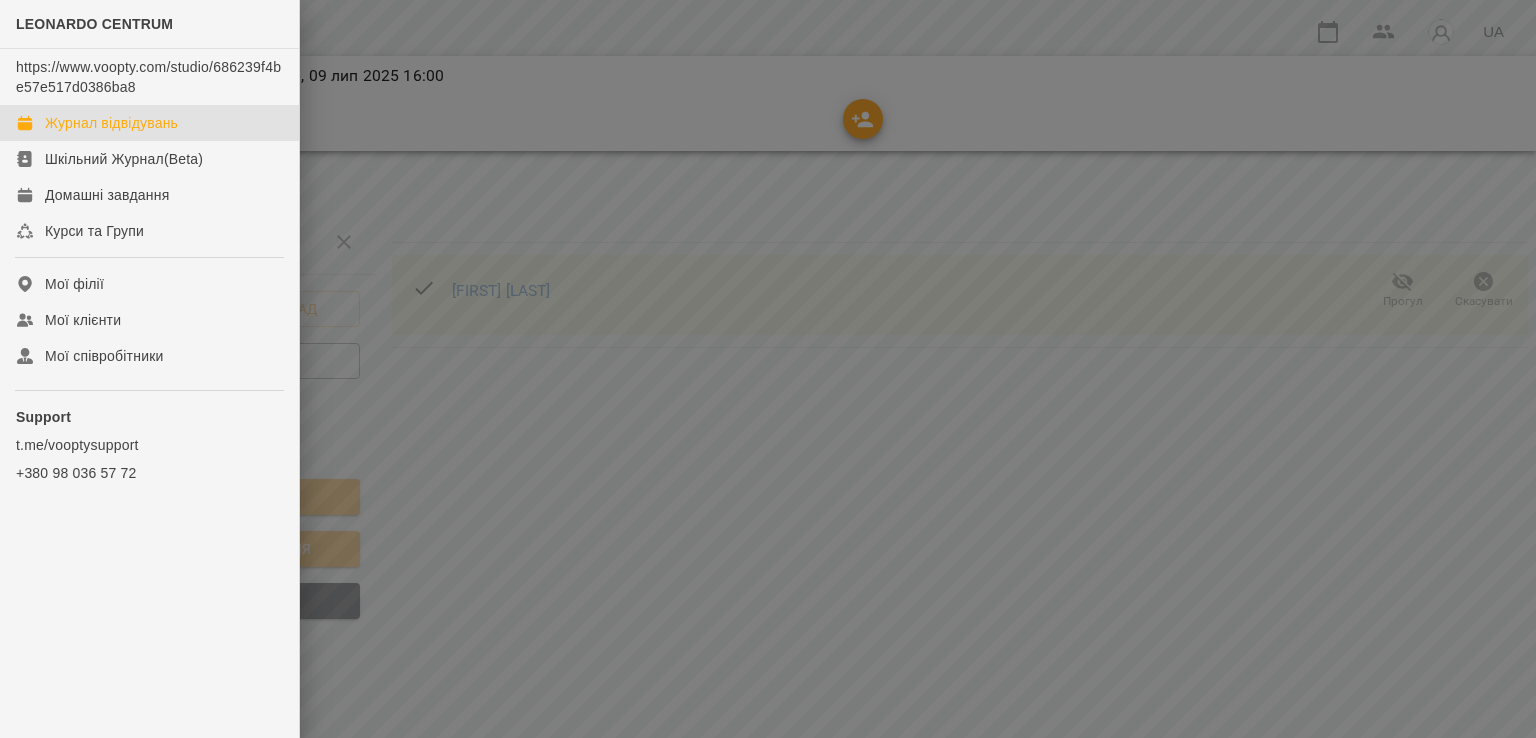 click on "Журнал відвідувань" at bounding box center (111, 123) 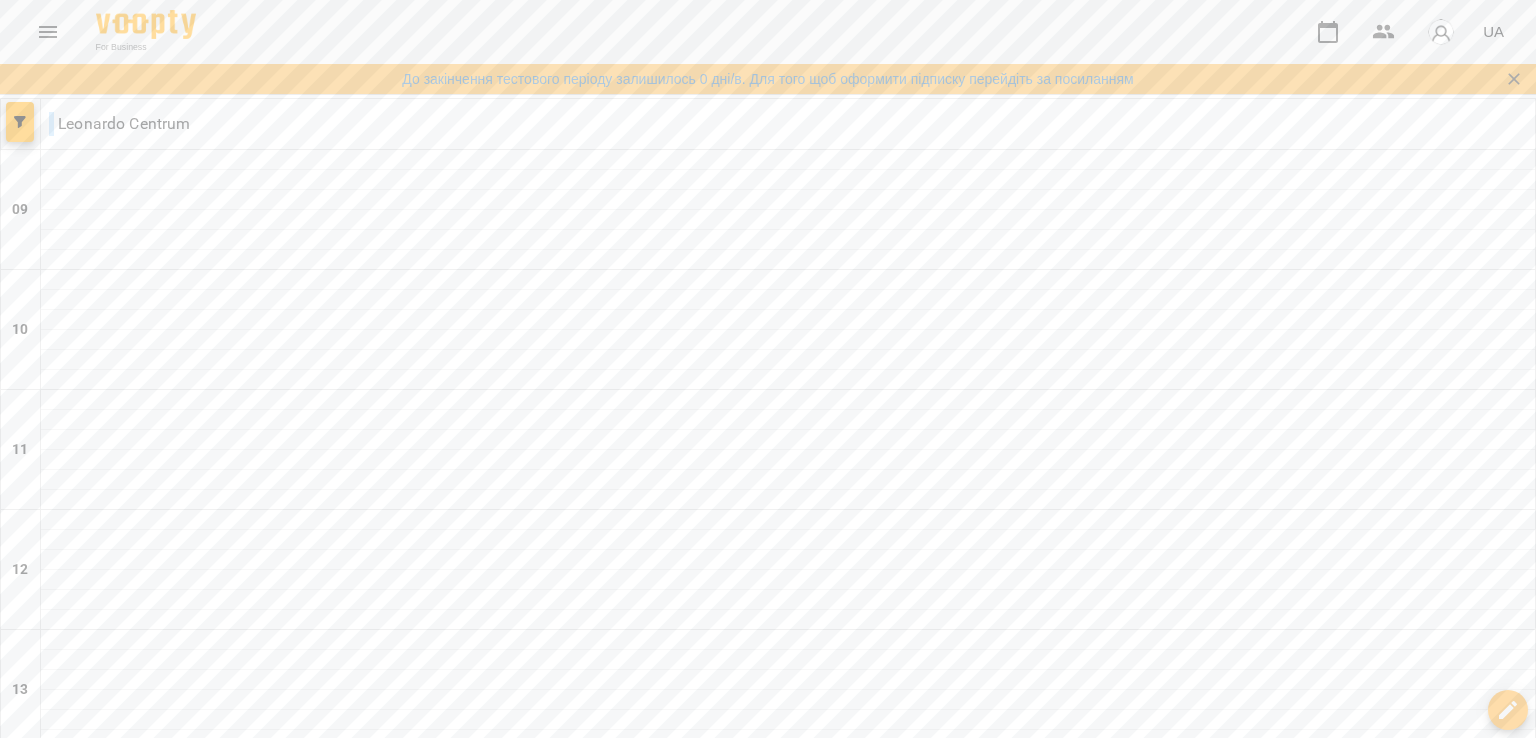 scroll, scrollTop: 1000, scrollLeft: 0, axis: vertical 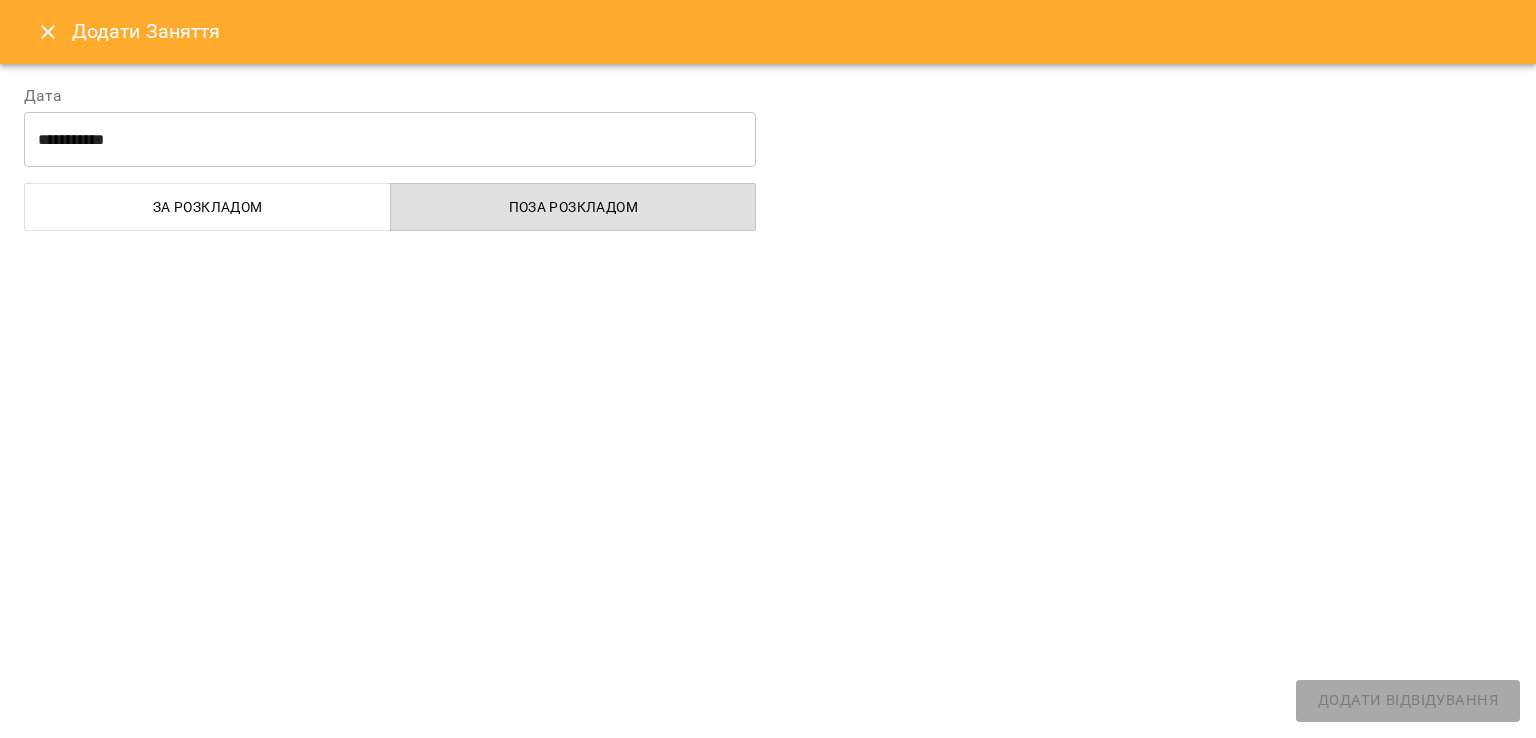select on "**********" 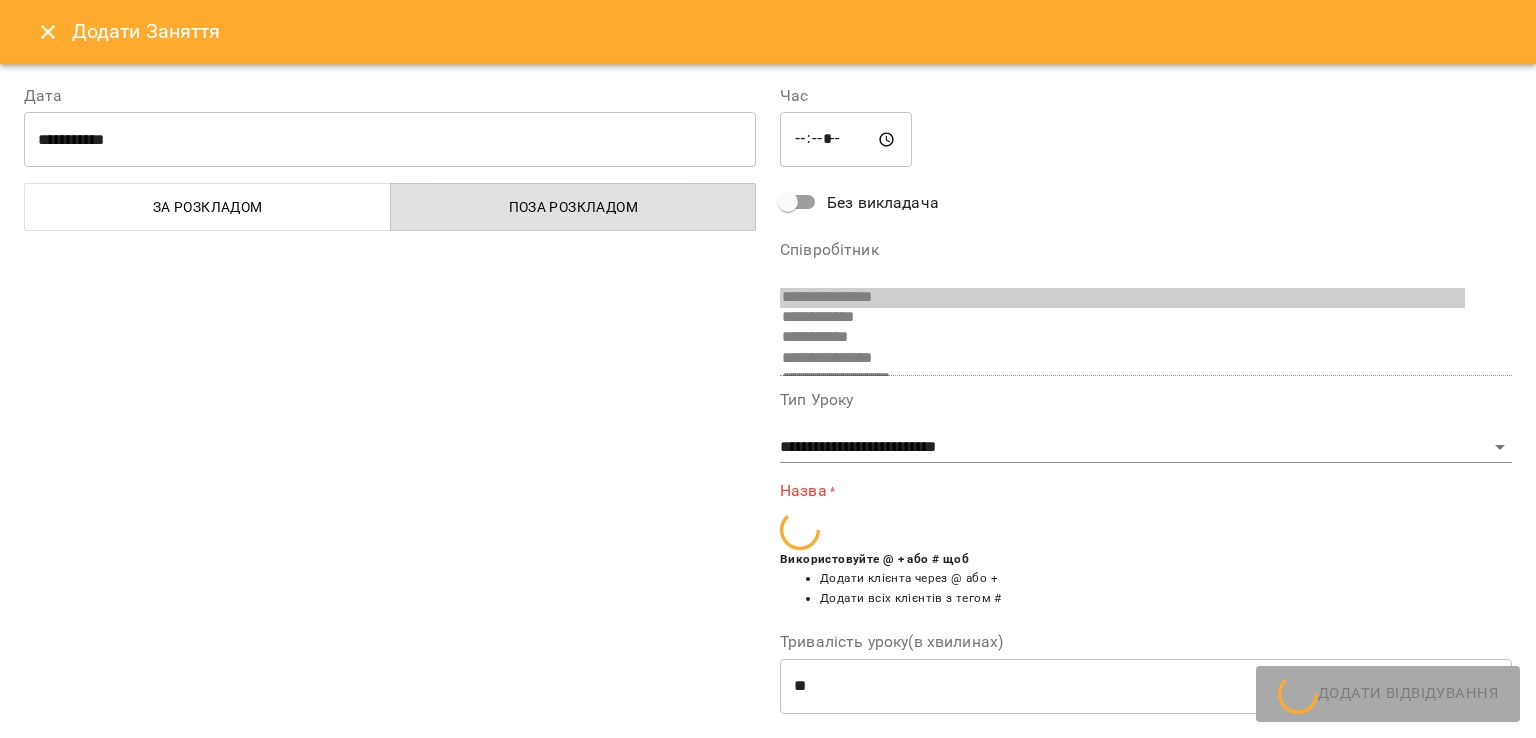 scroll, scrollTop: 235, scrollLeft: 0, axis: vertical 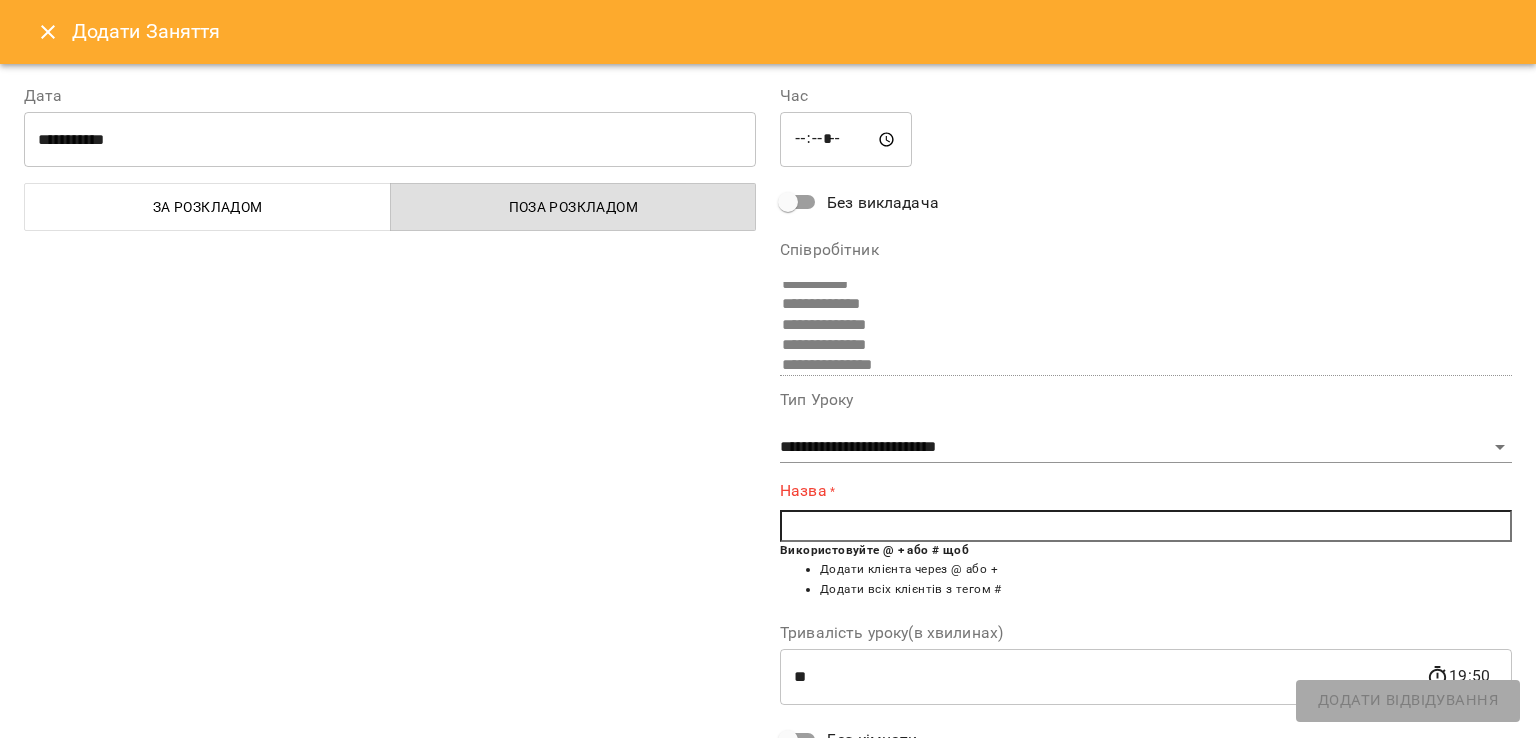 click at bounding box center (1146, 526) 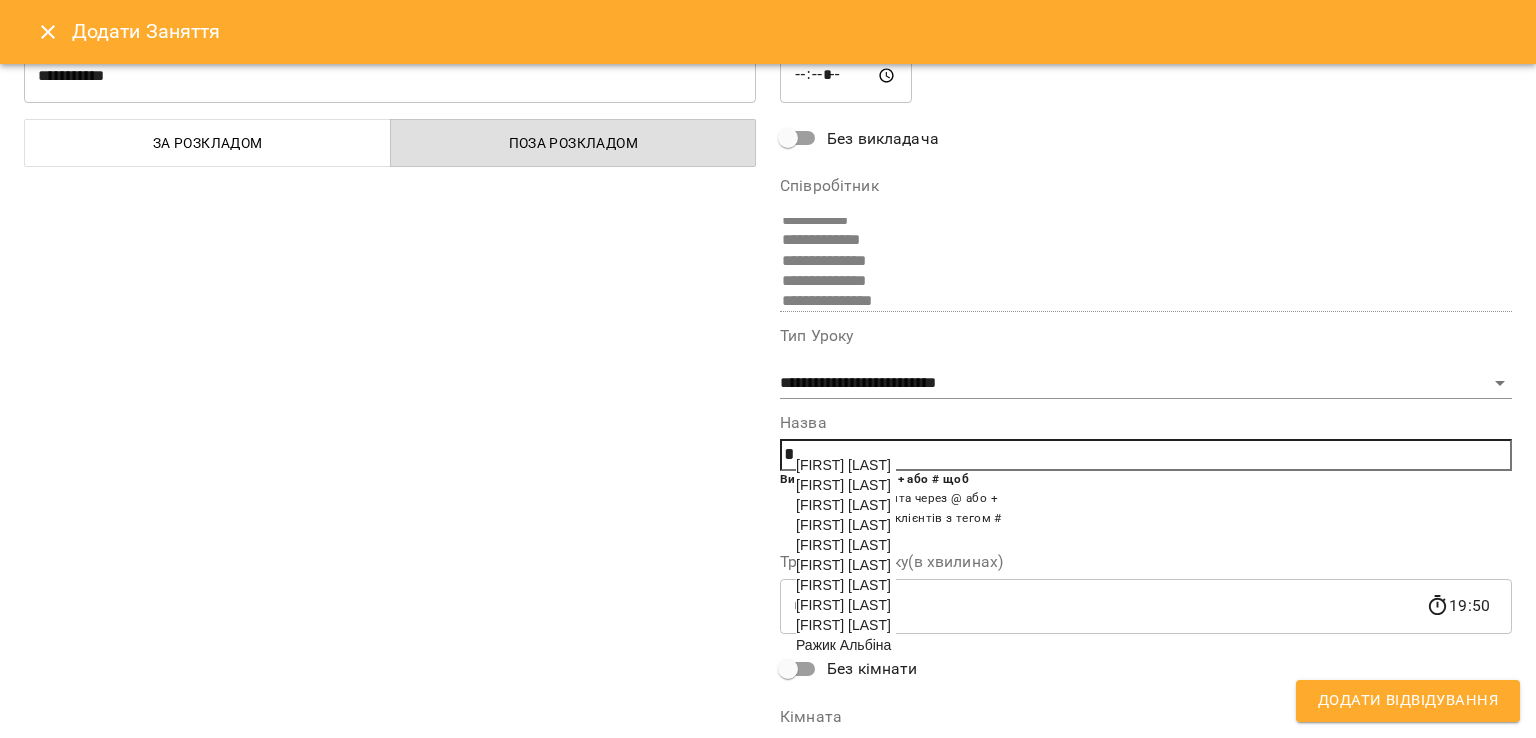 scroll, scrollTop: 100, scrollLeft: 0, axis: vertical 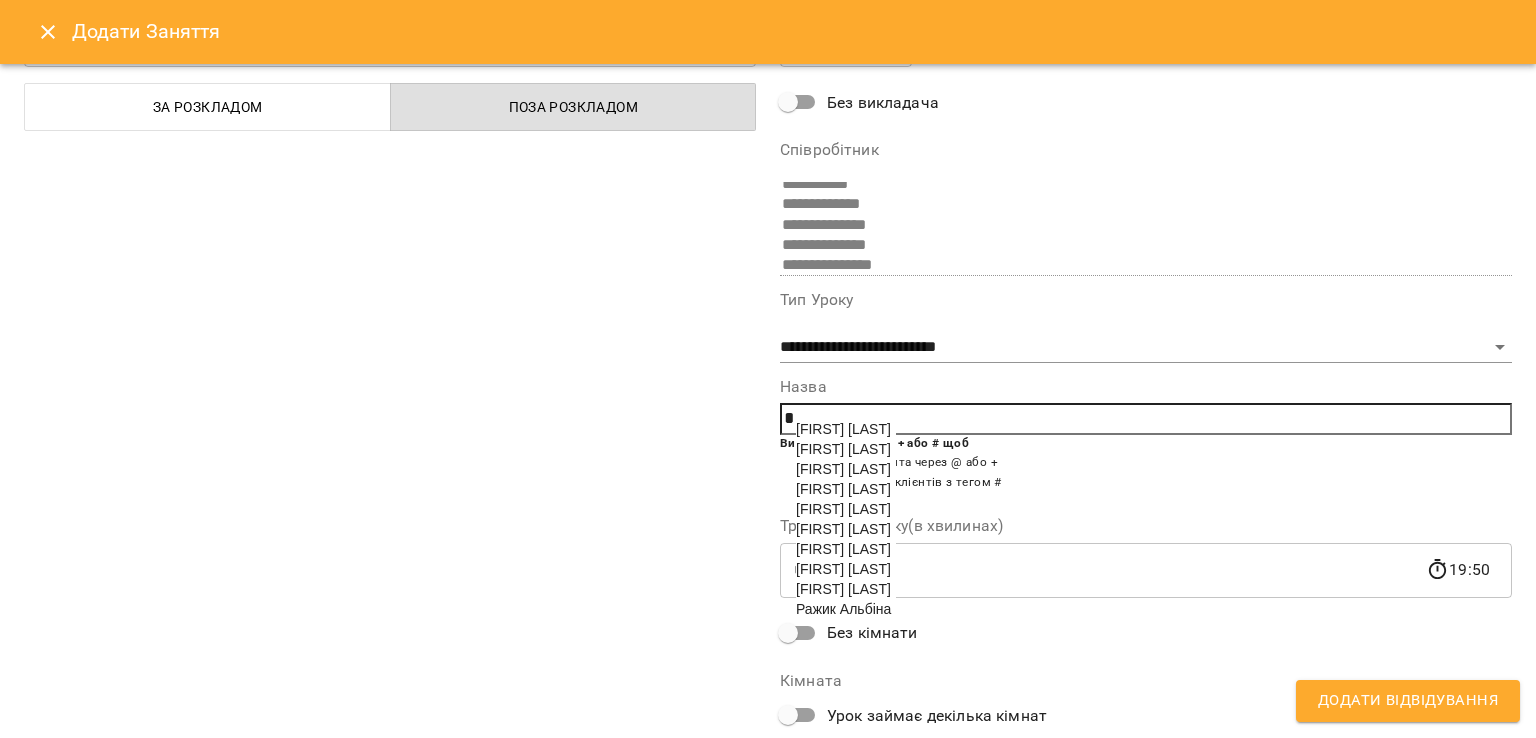 click on "[LAST] [FIRST]" at bounding box center (843, 509) 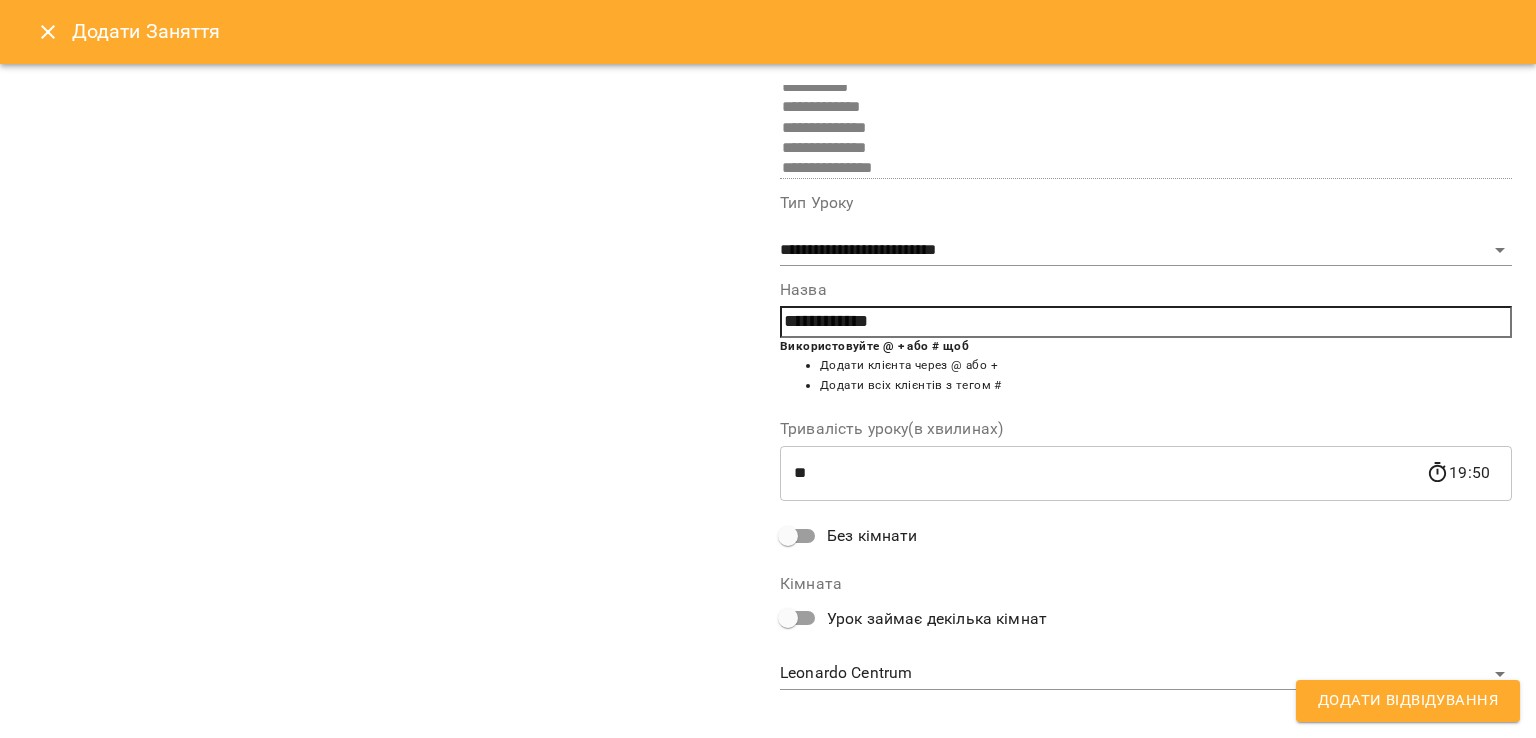 scroll, scrollTop: 217, scrollLeft: 0, axis: vertical 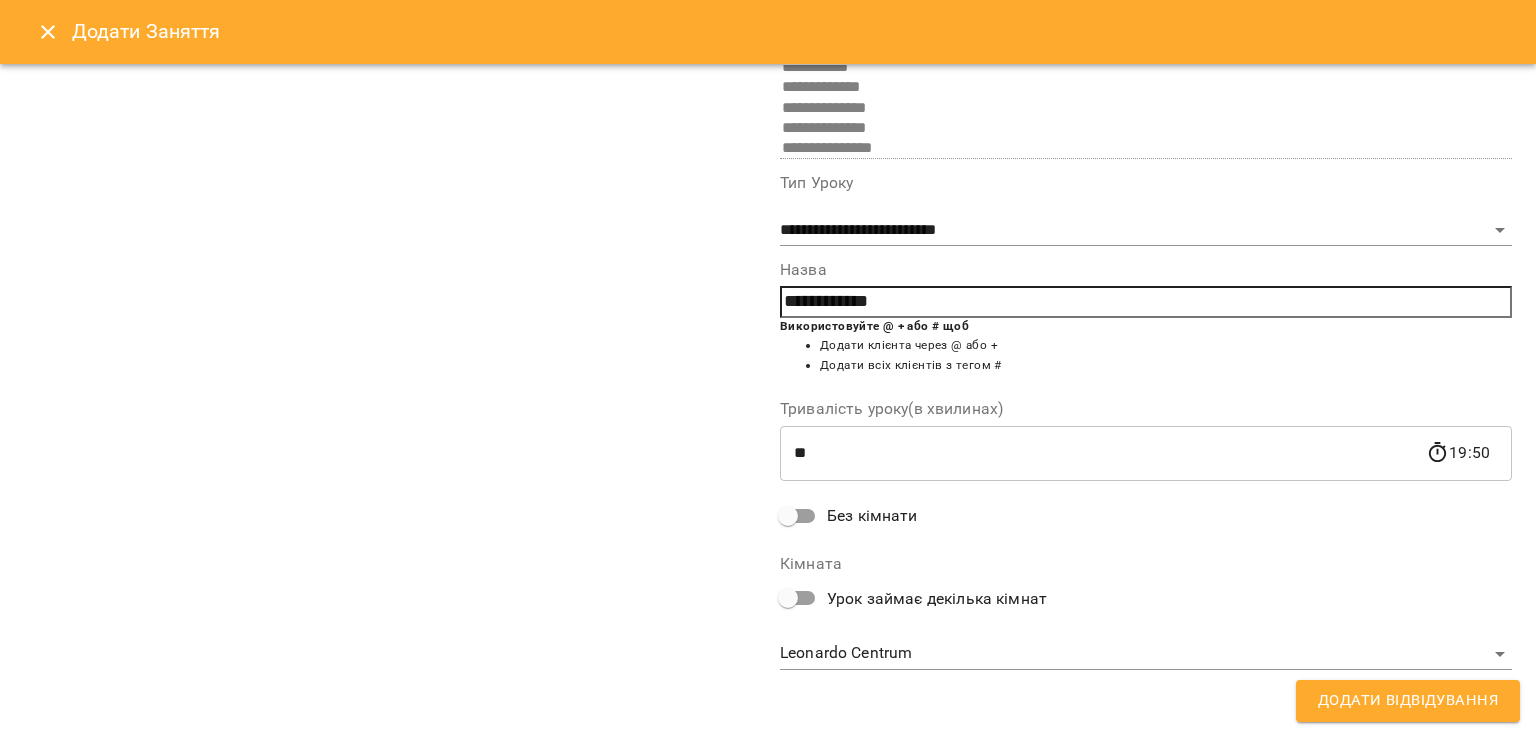 click on "Без кімнати" at bounding box center (872, 516) 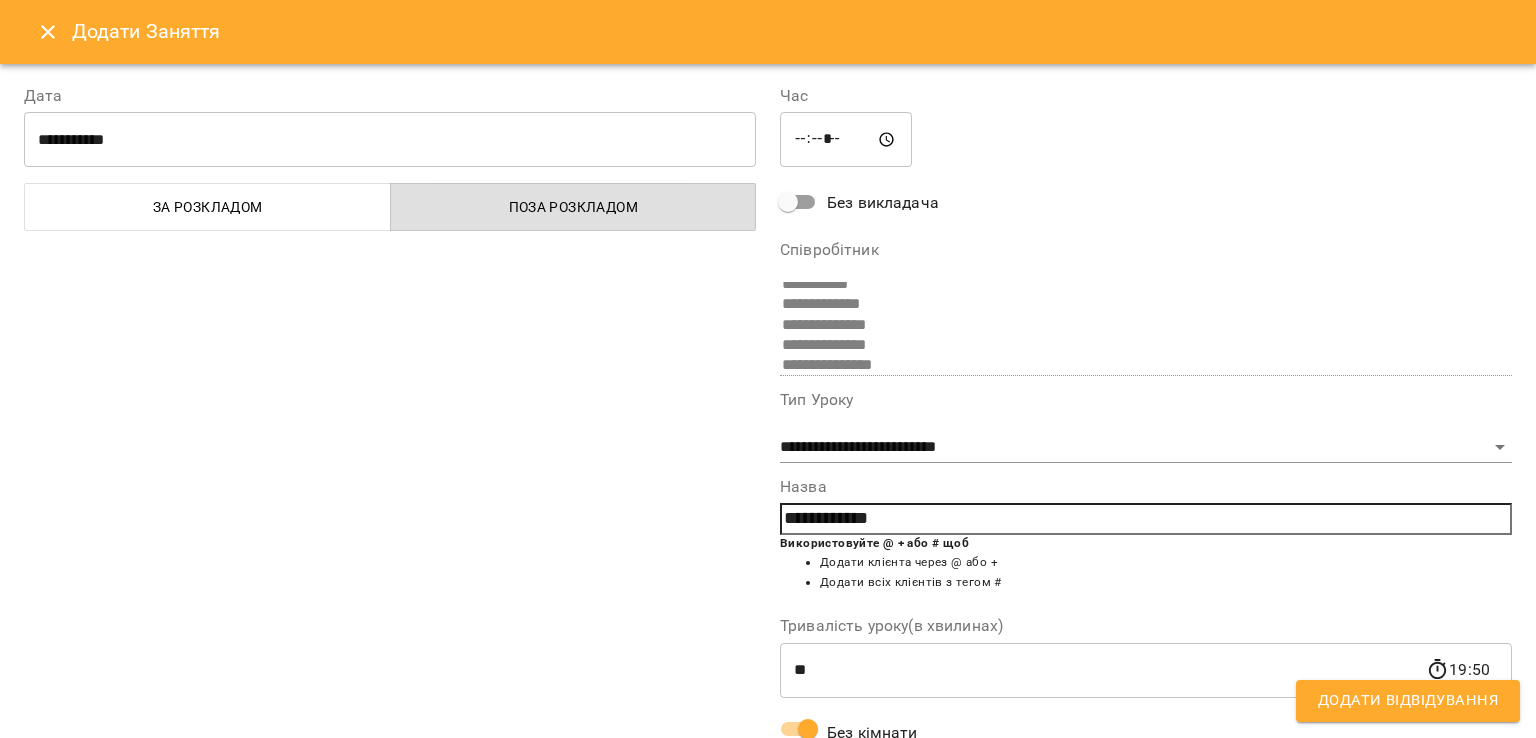 scroll, scrollTop: 71, scrollLeft: 0, axis: vertical 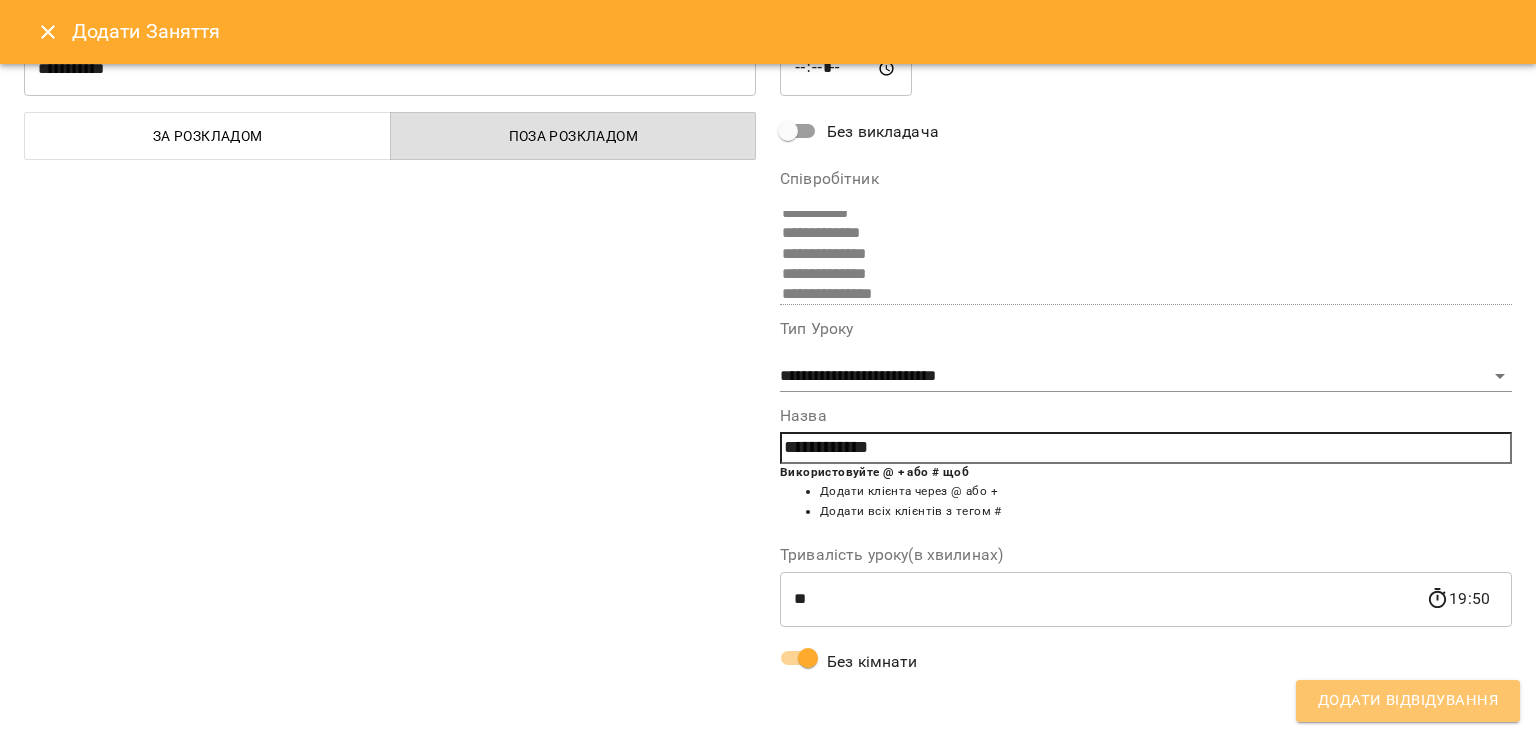 click on "Додати Відвідування" at bounding box center [1408, 701] 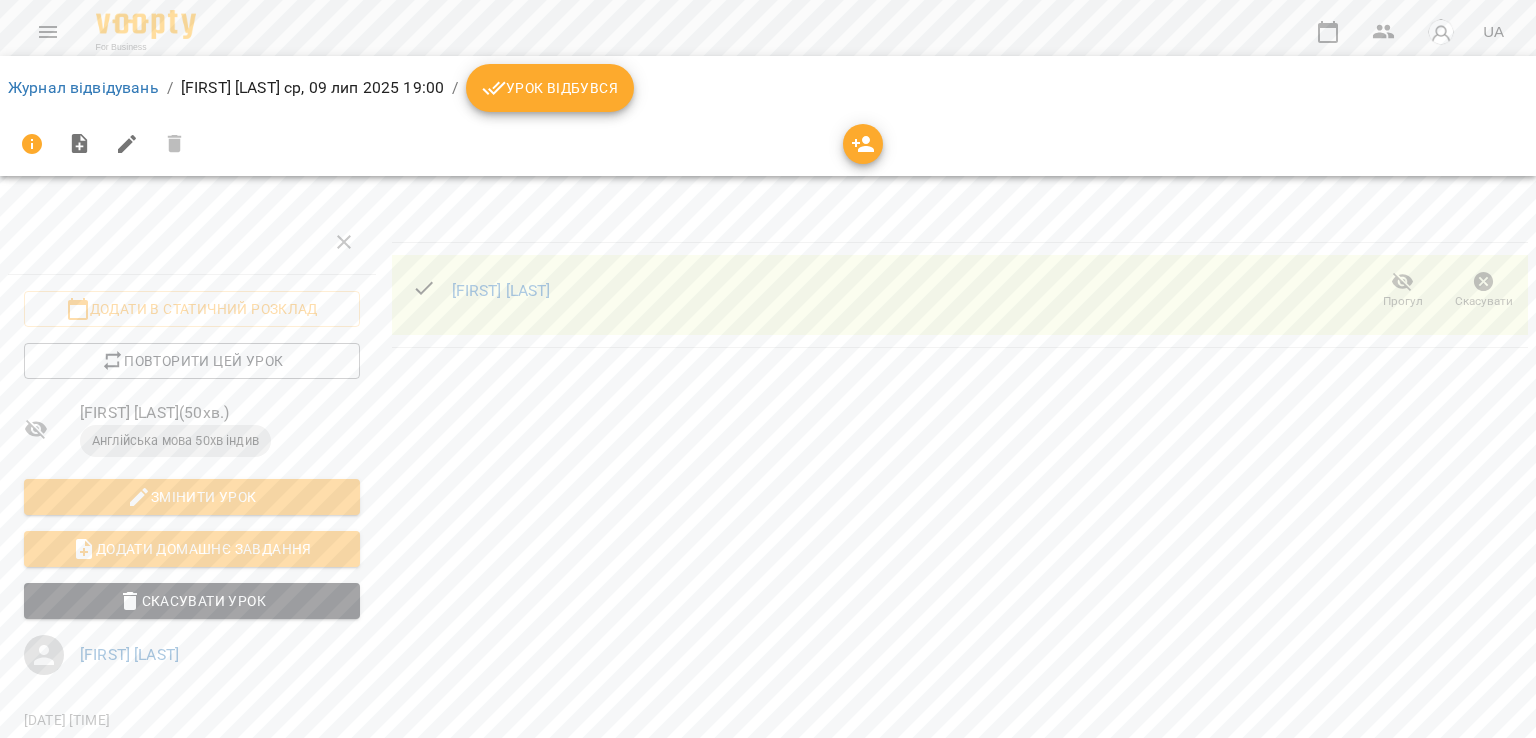 click on "Урок відбувся" at bounding box center [550, 88] 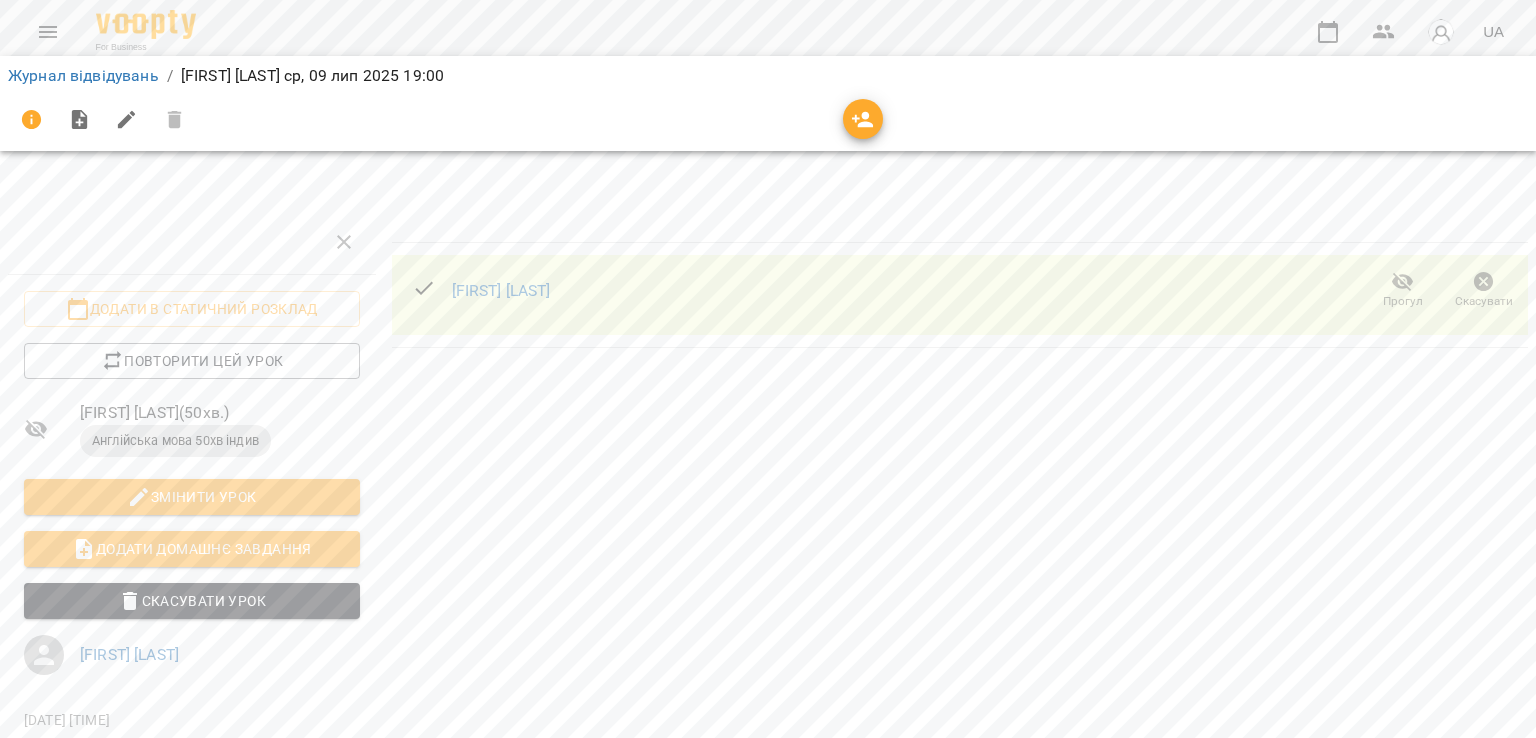 click 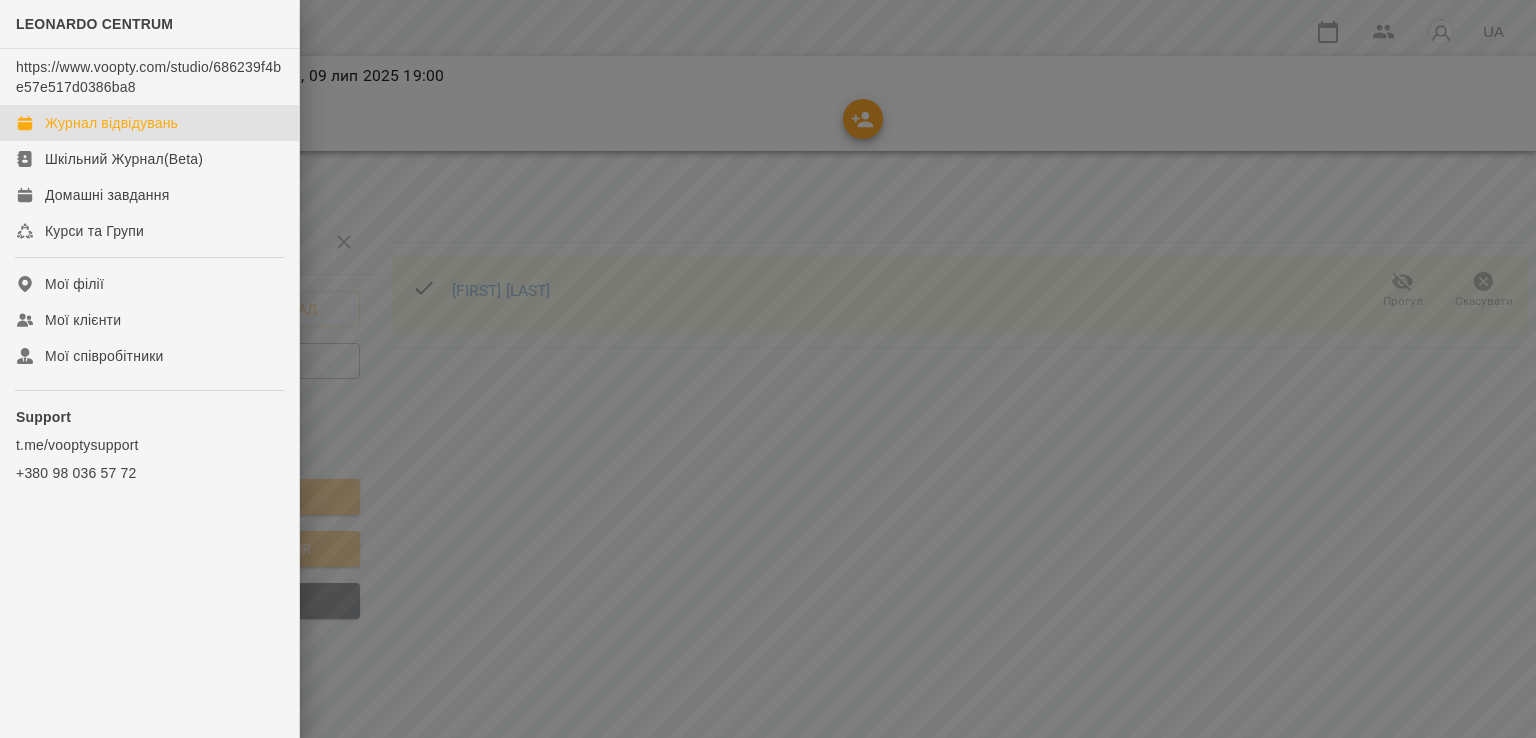 click on "Журнал відвідувань" at bounding box center (111, 123) 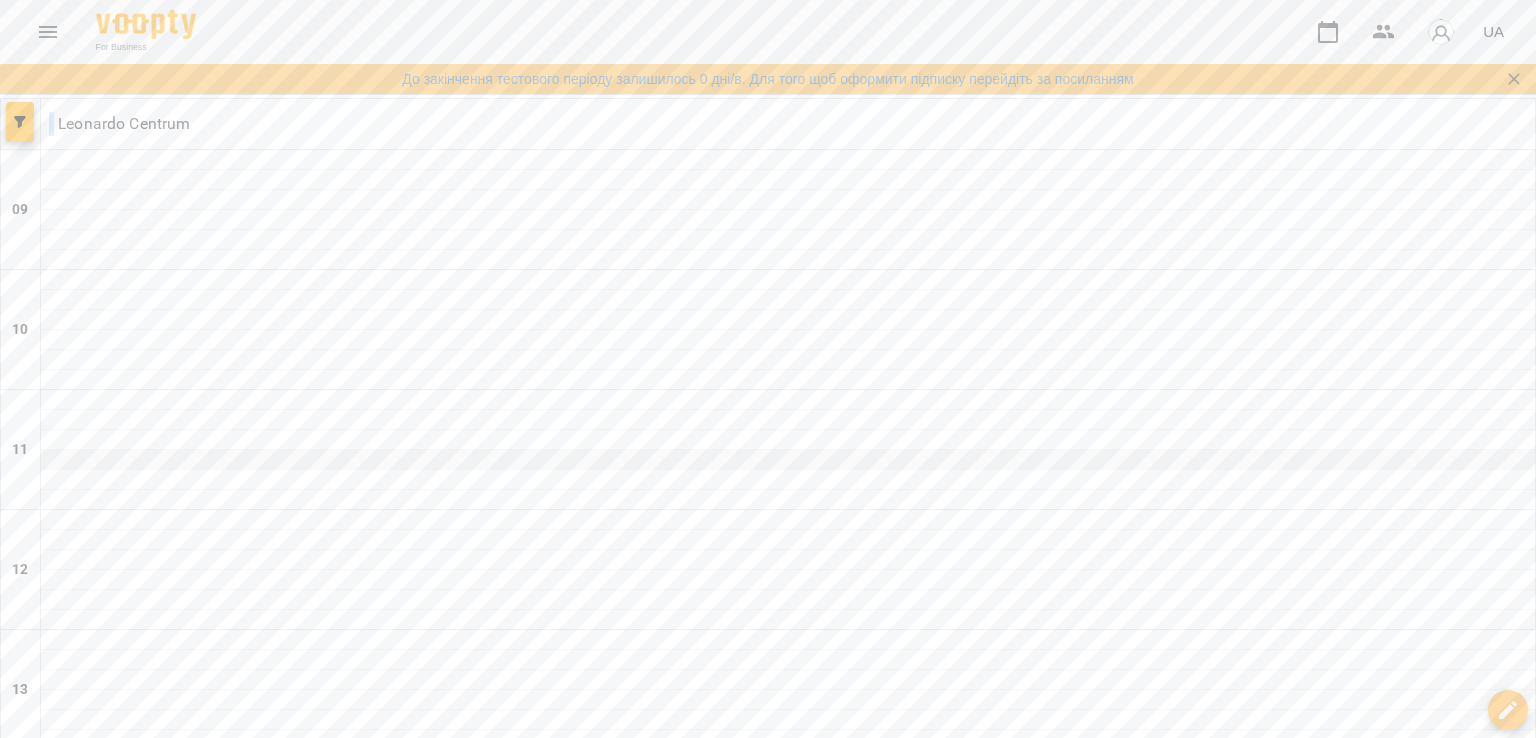 scroll, scrollTop: 100, scrollLeft: 0, axis: vertical 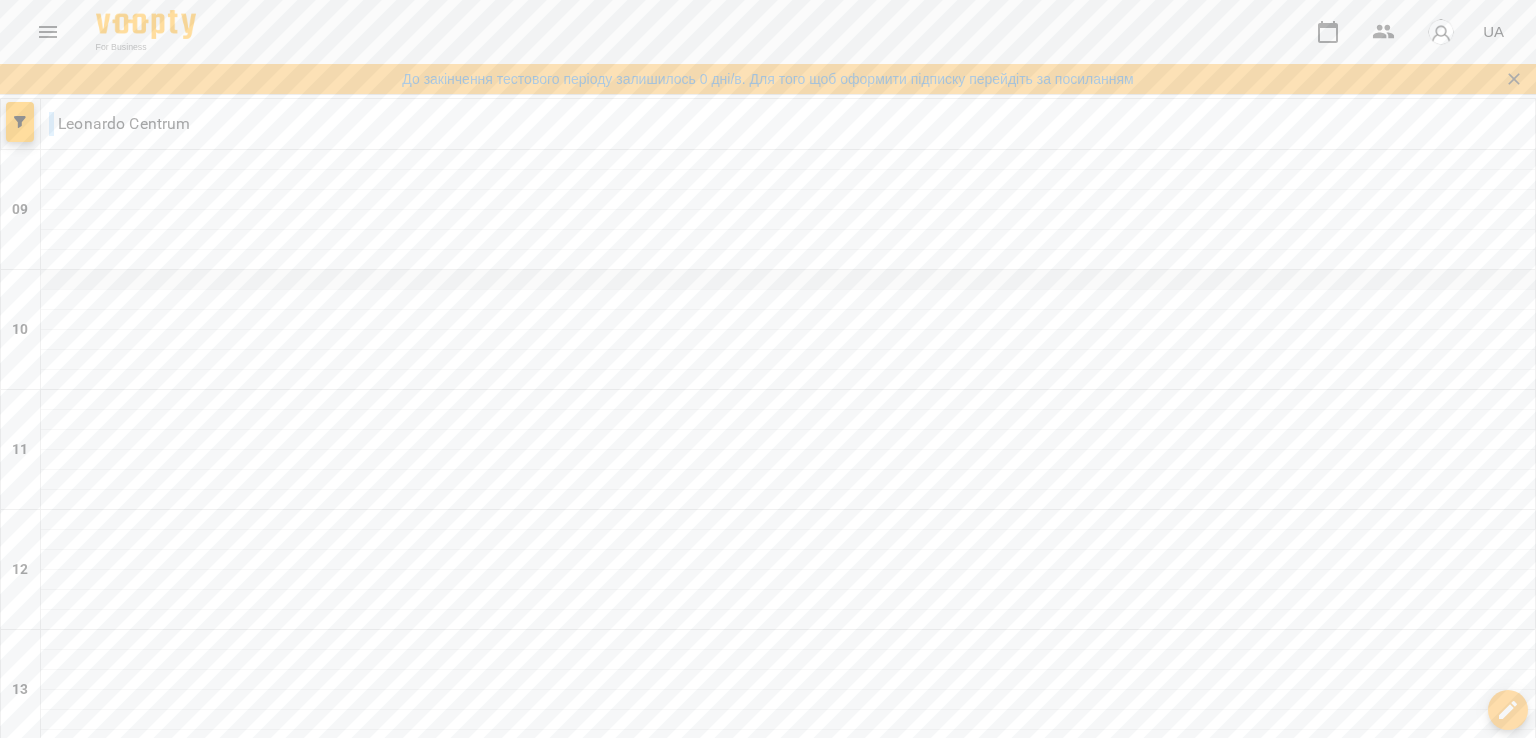 click at bounding box center (788, 280) 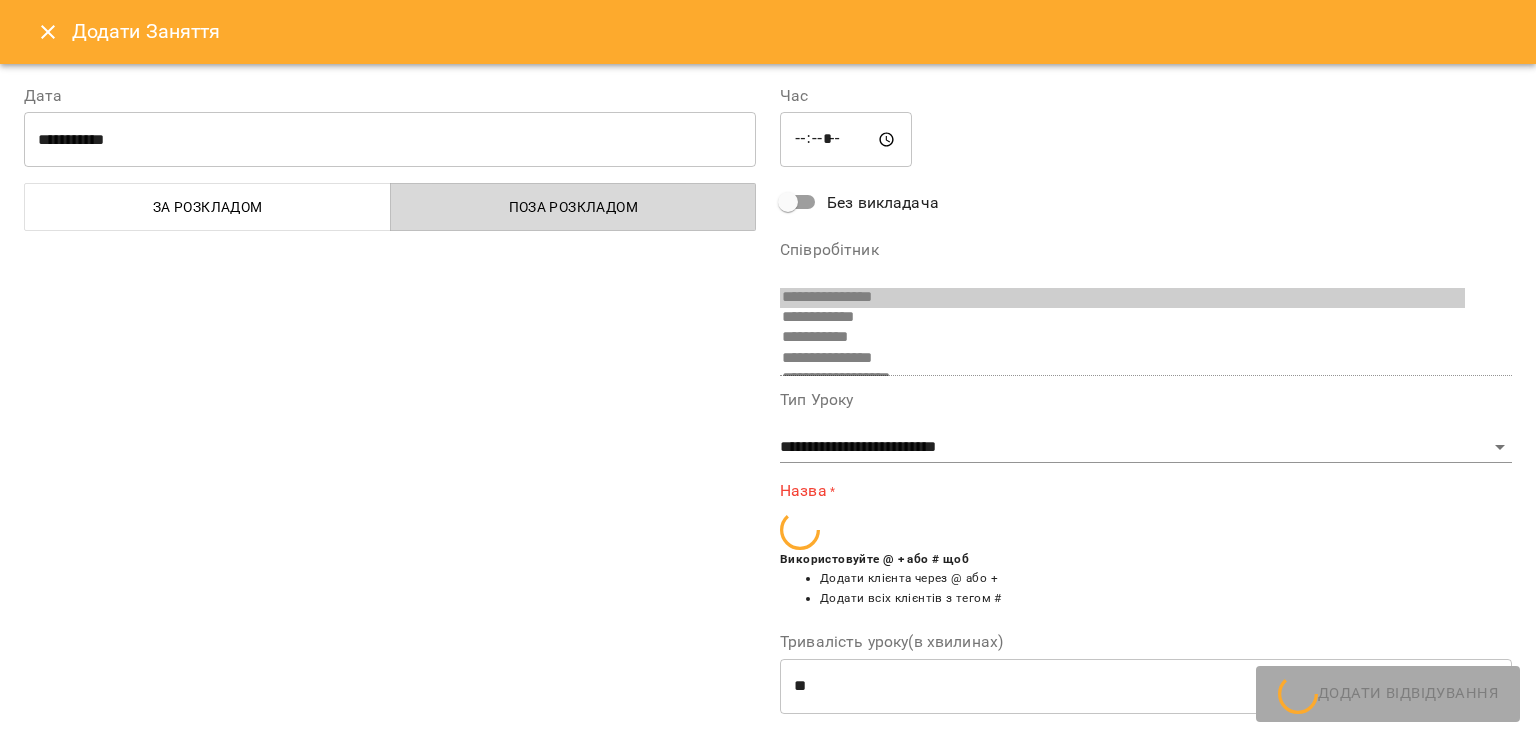 scroll, scrollTop: 235, scrollLeft: 0, axis: vertical 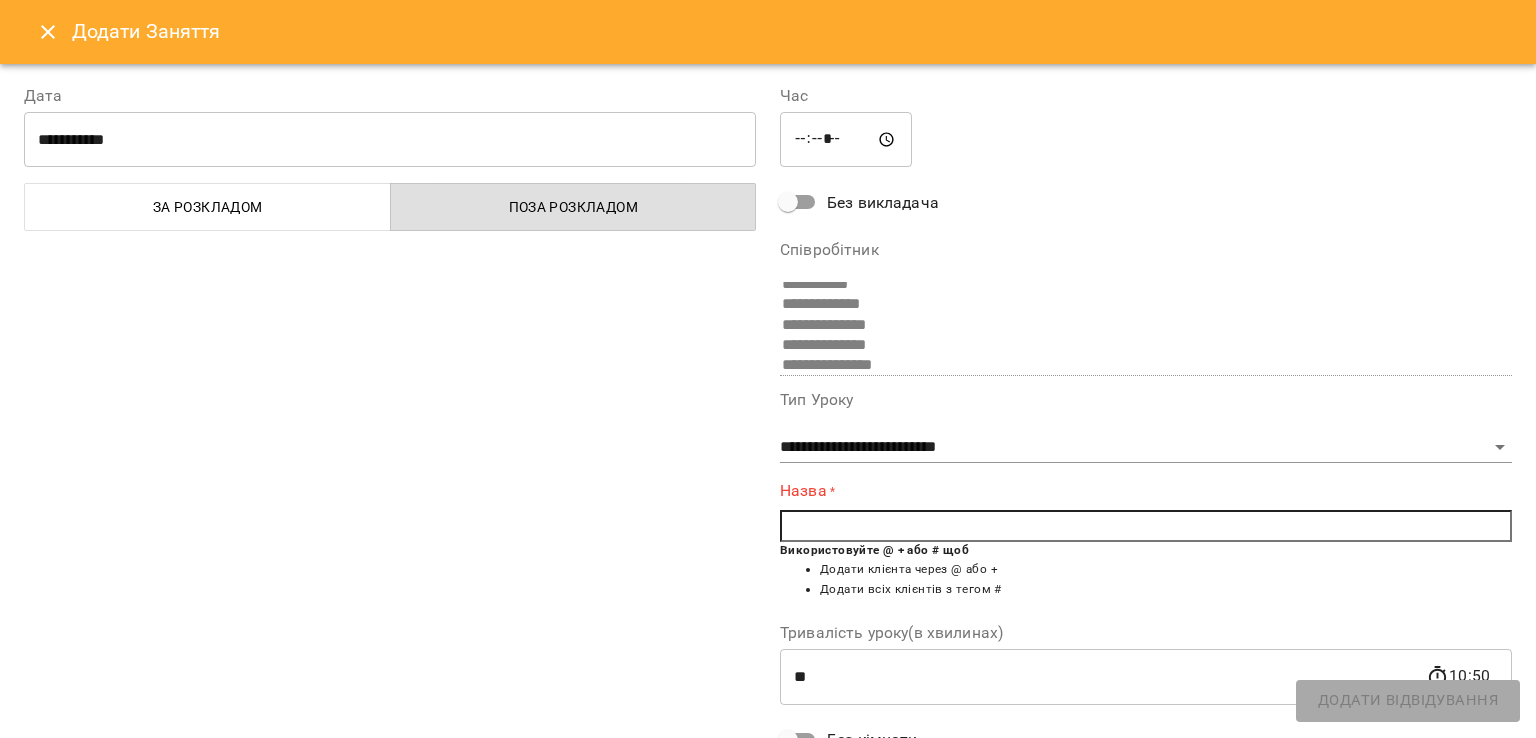 click at bounding box center (1146, 526) 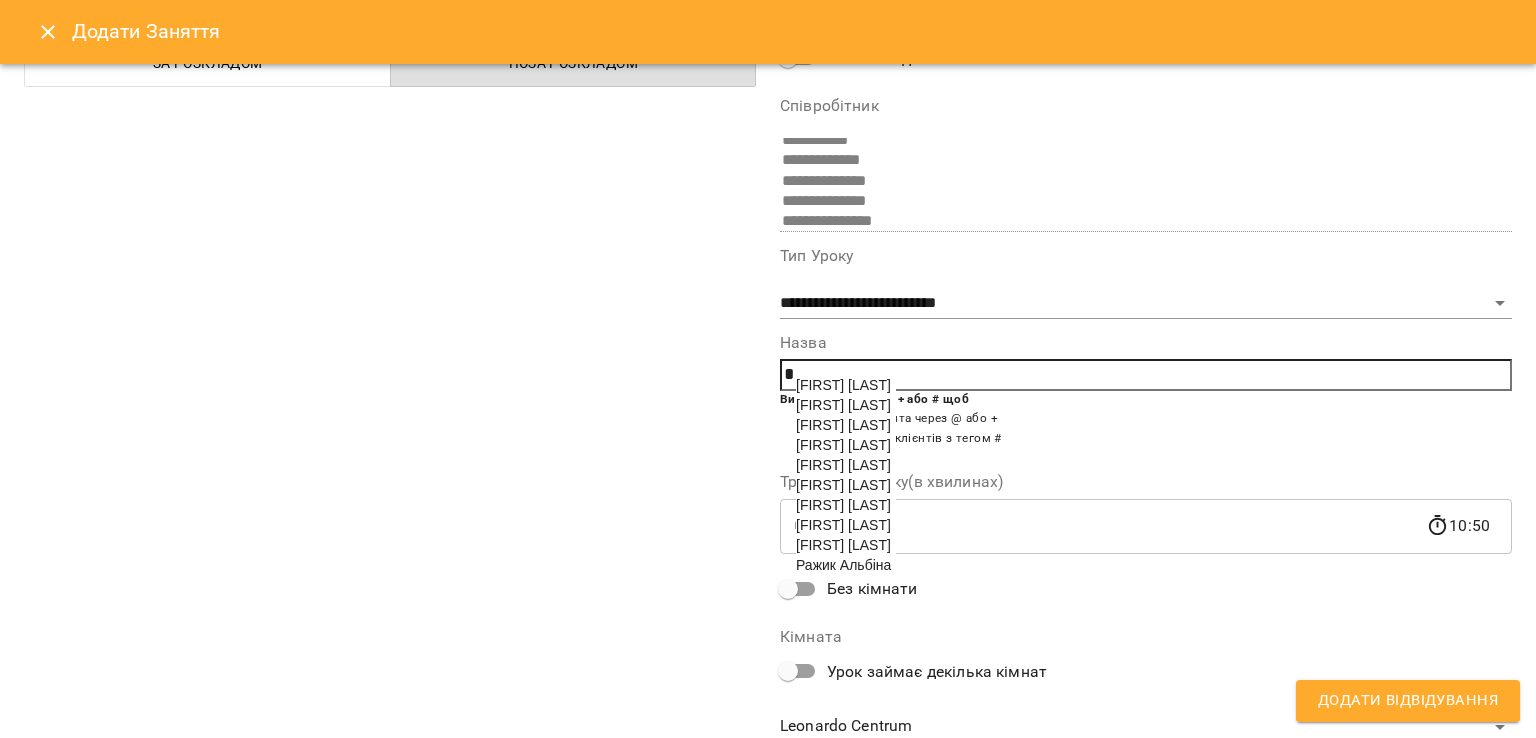scroll, scrollTop: 100, scrollLeft: 0, axis: vertical 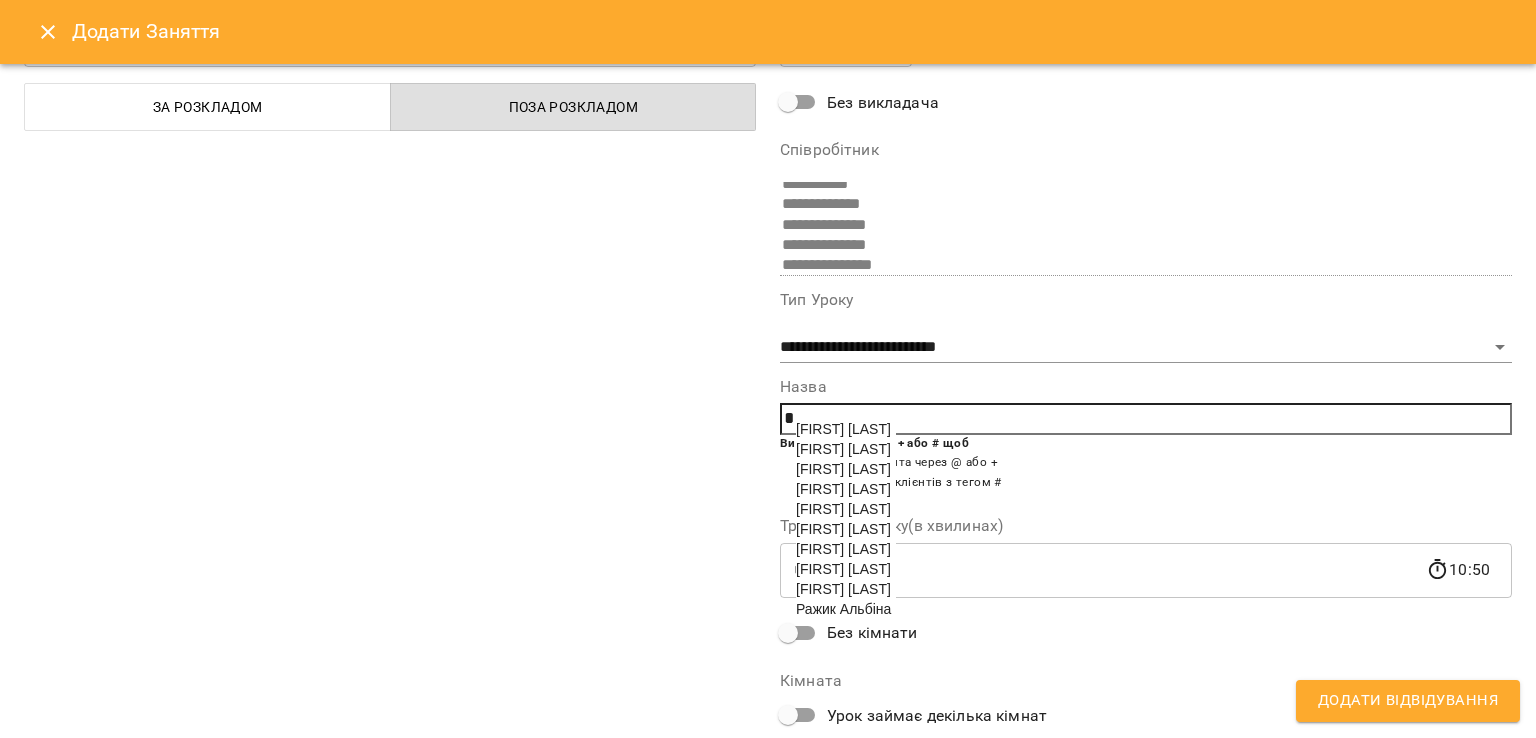 type on "*" 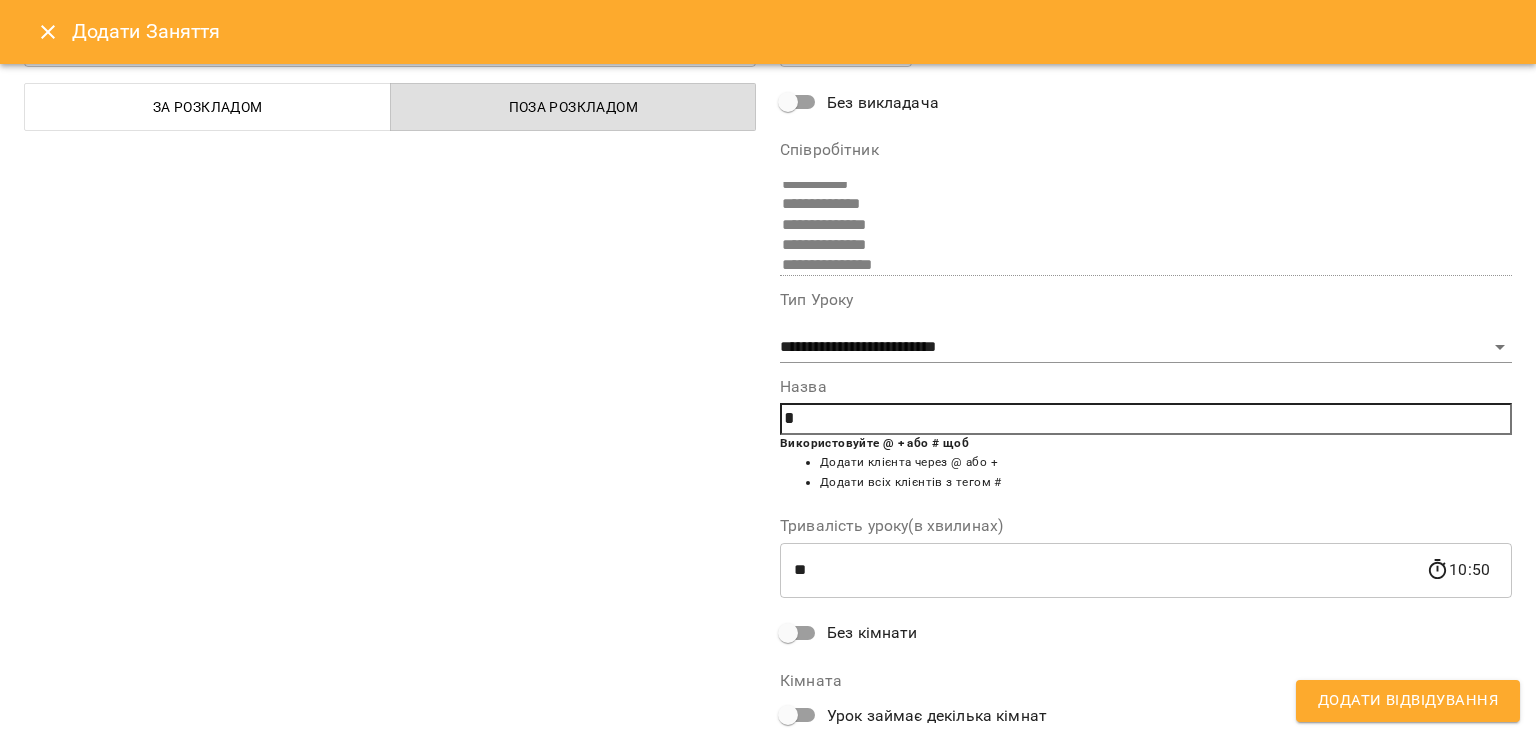 click on "**********" at bounding box center (390, 387) 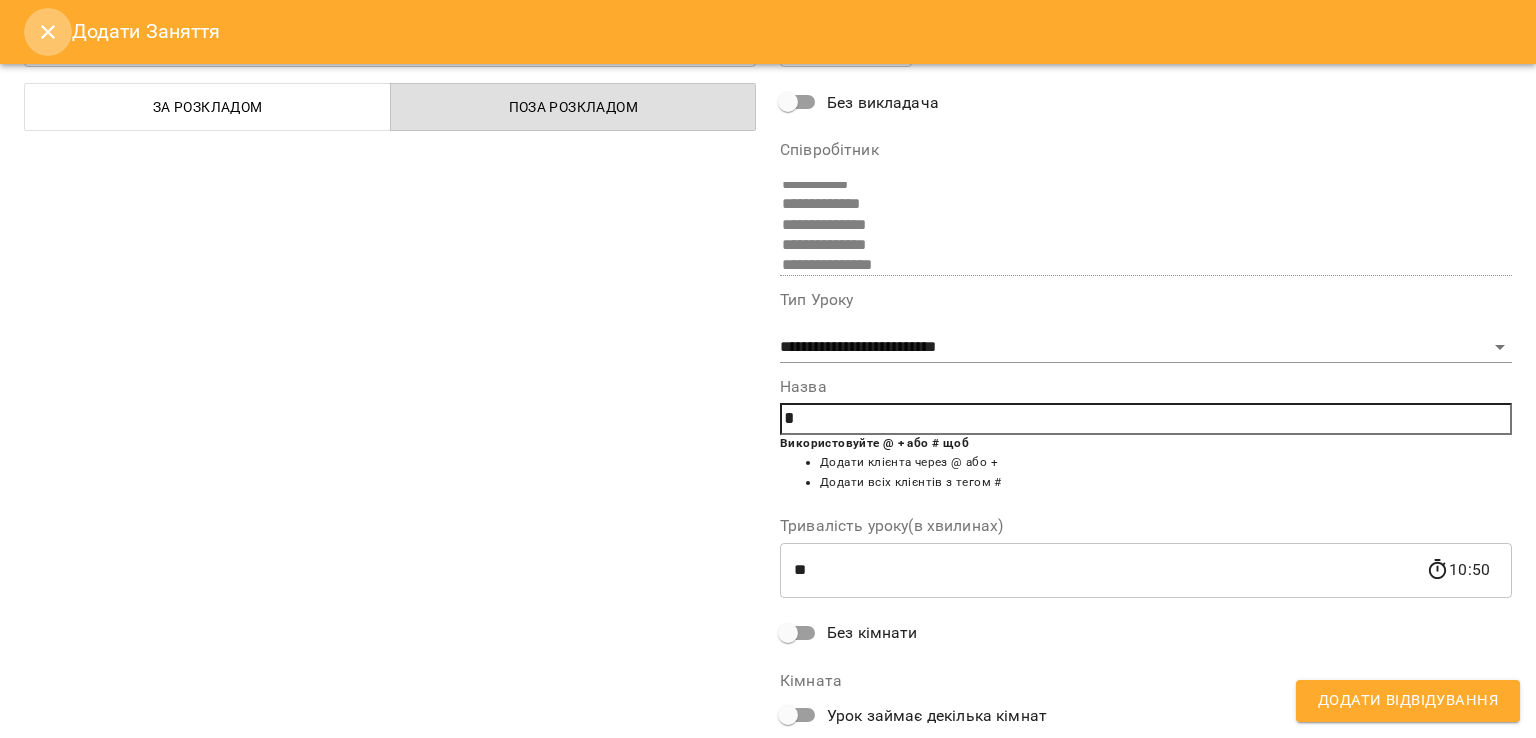 click 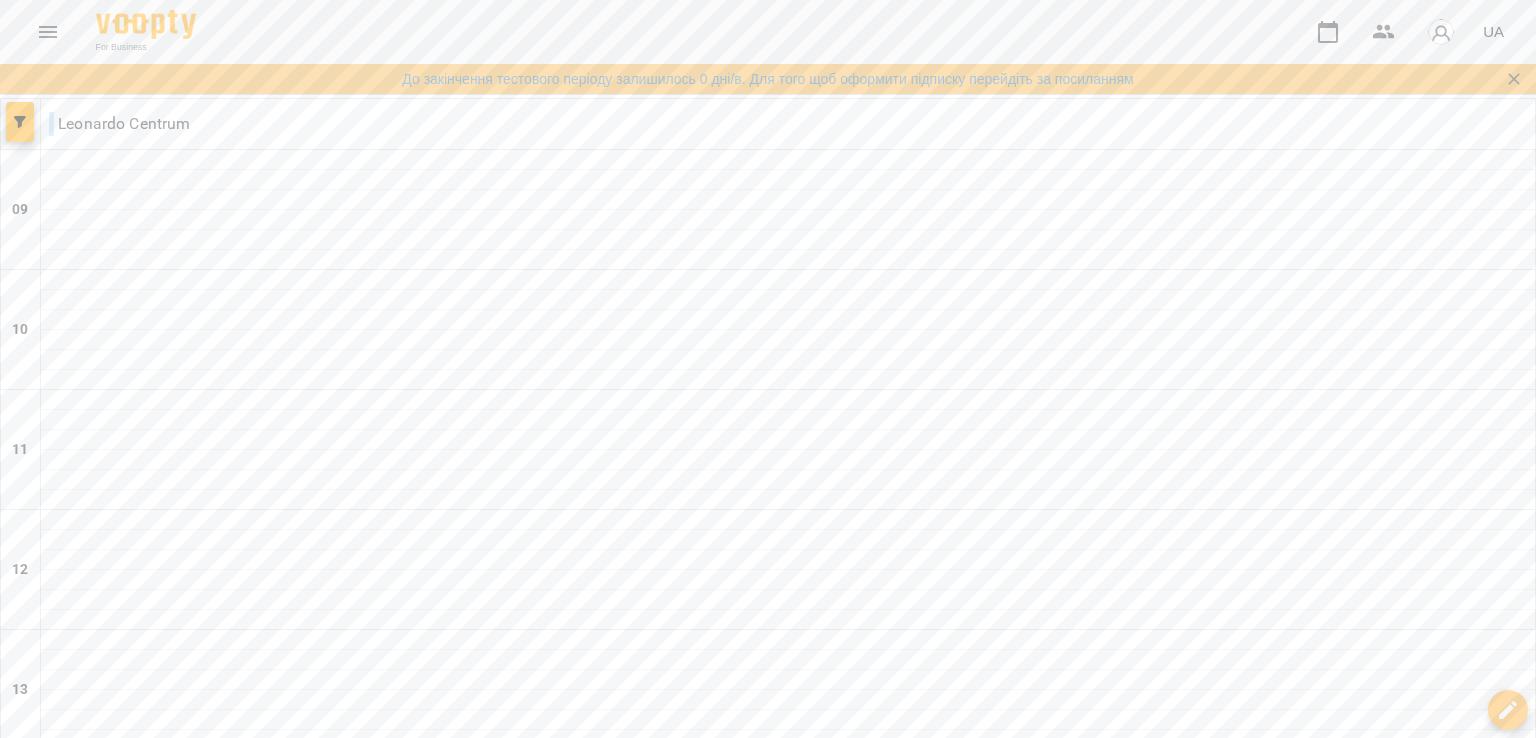 click 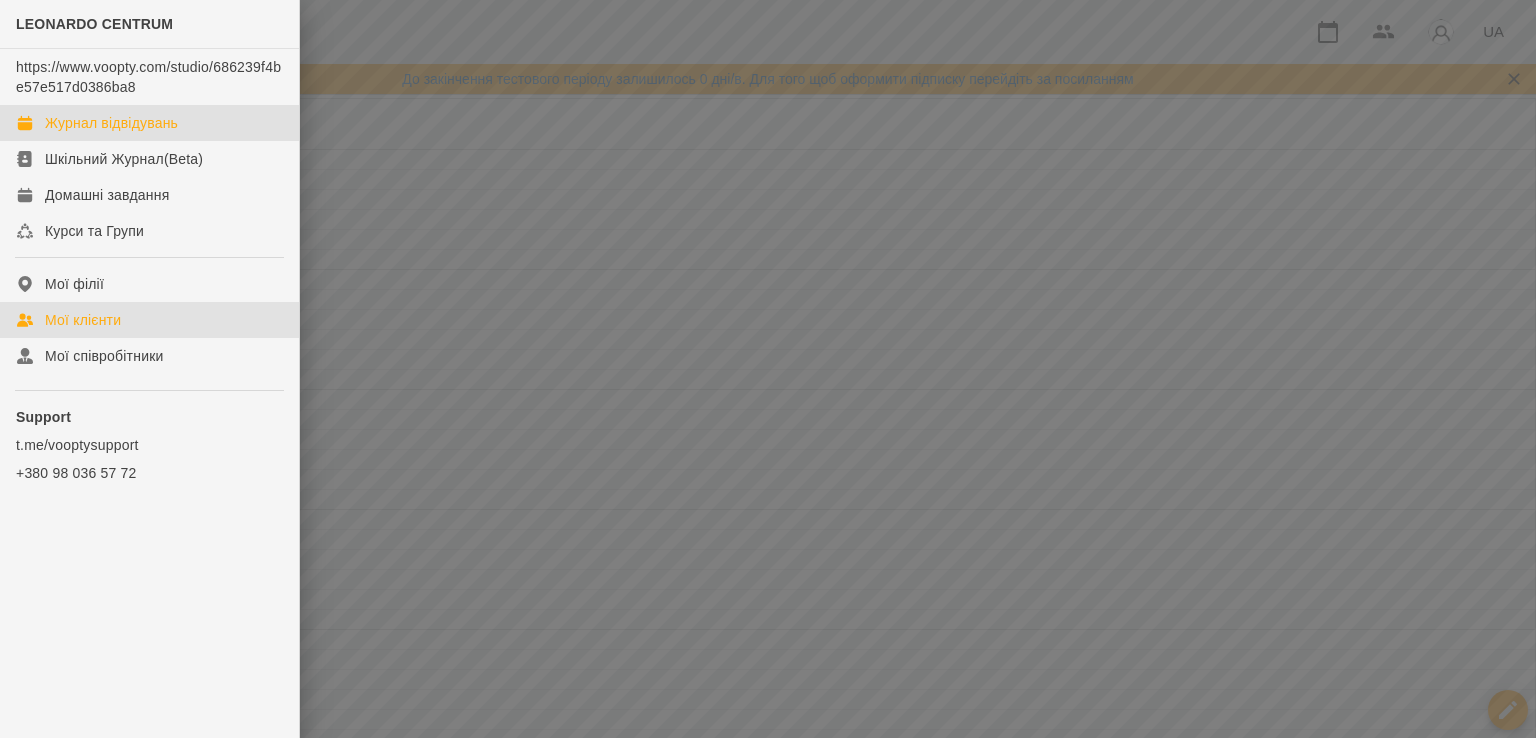 click on "Мої клієнти" at bounding box center (83, 320) 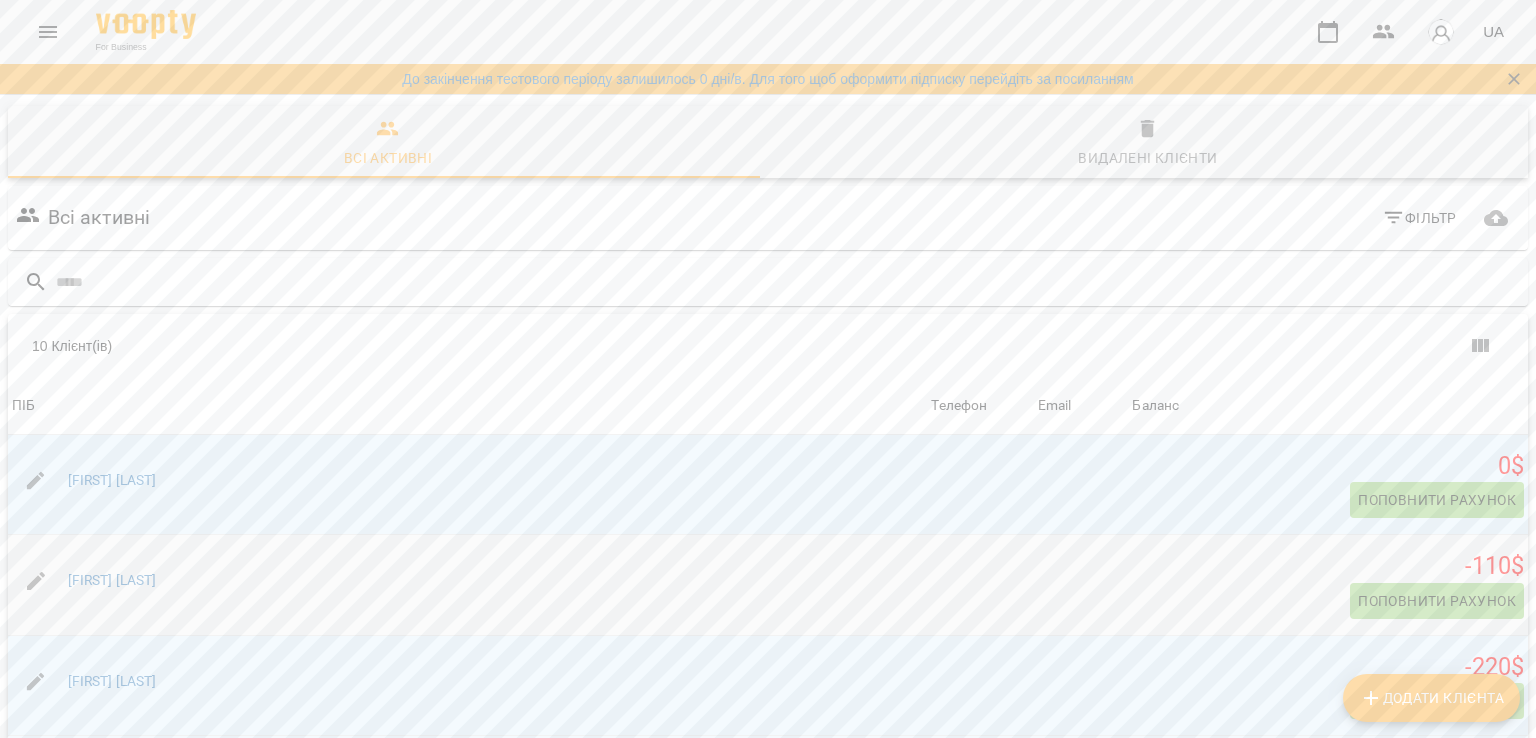 scroll, scrollTop: 62, scrollLeft: 0, axis: vertical 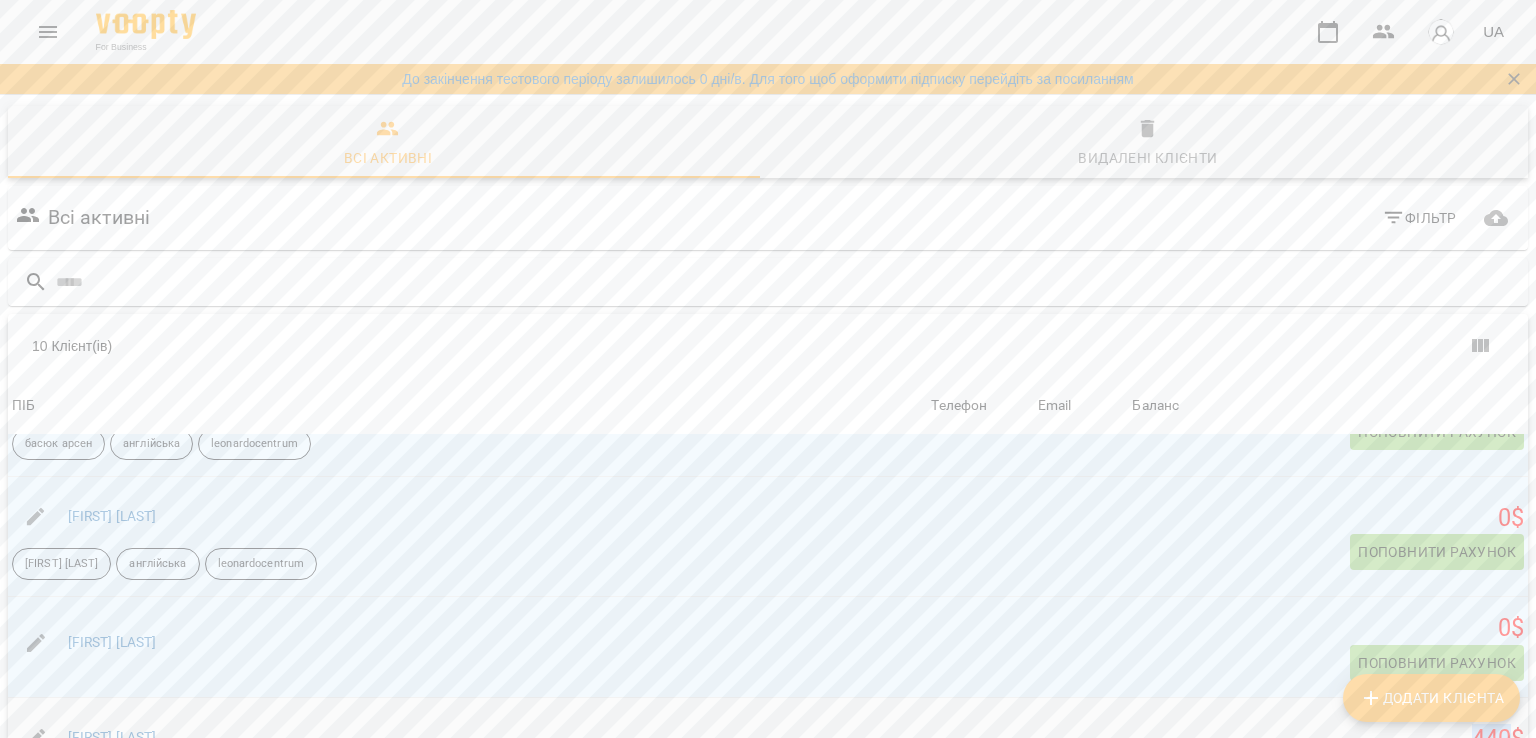 drag, startPoint x: 1445, startPoint y: 474, endPoint x: 1476, endPoint y: 473, distance: 31.016125 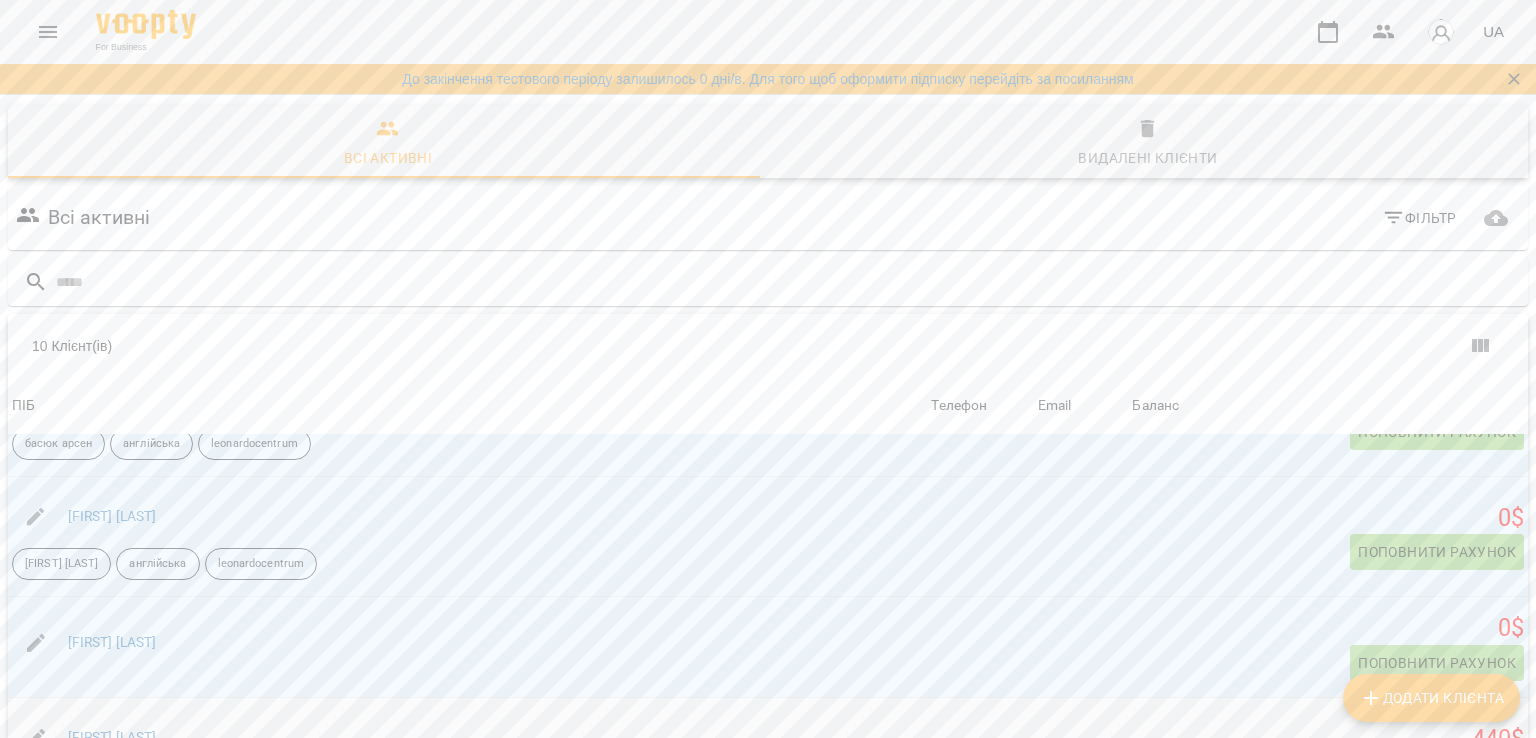 click on "-440 $" at bounding box center (1328, 739) 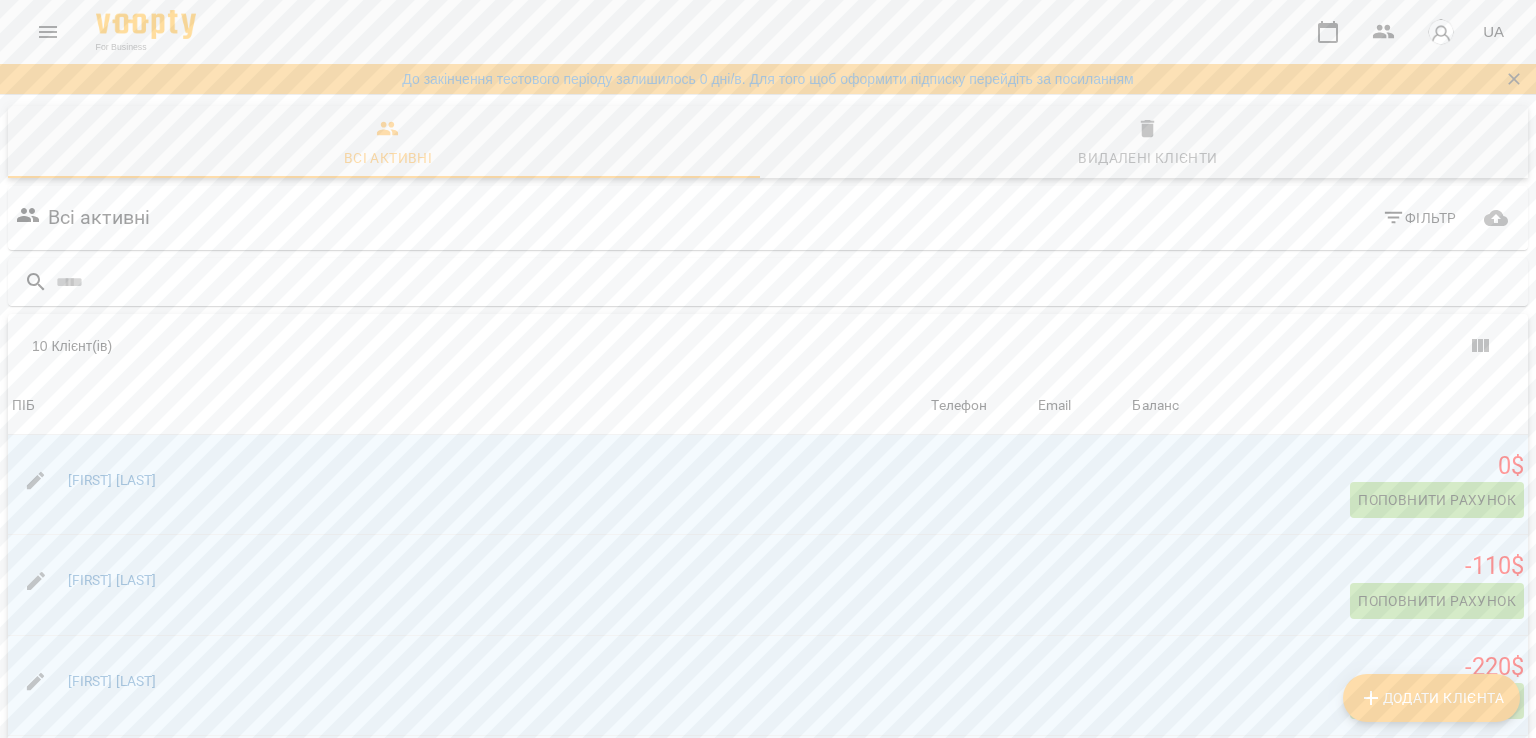 scroll, scrollTop: 0, scrollLeft: 0, axis: both 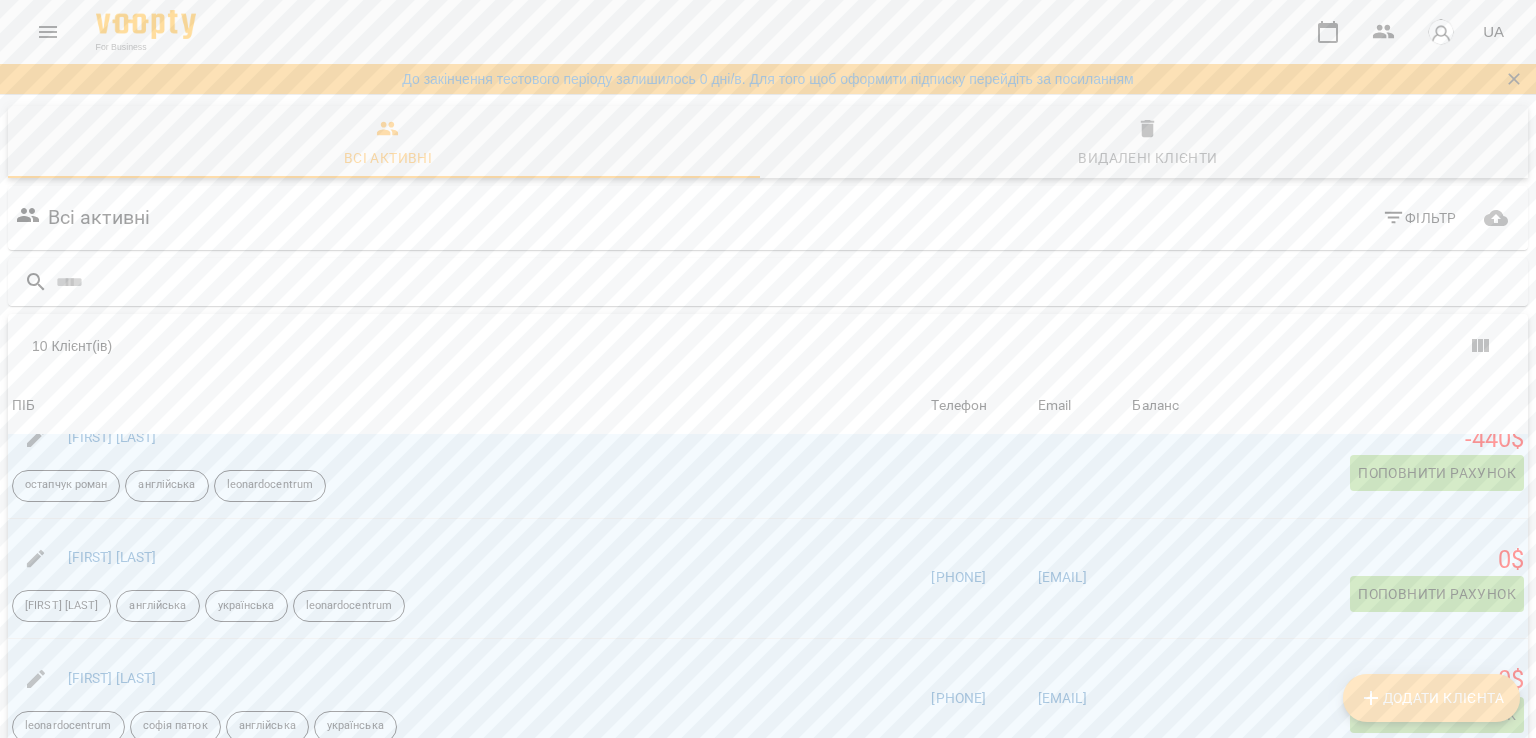 click on "Додати клієнта" at bounding box center (1431, 698) 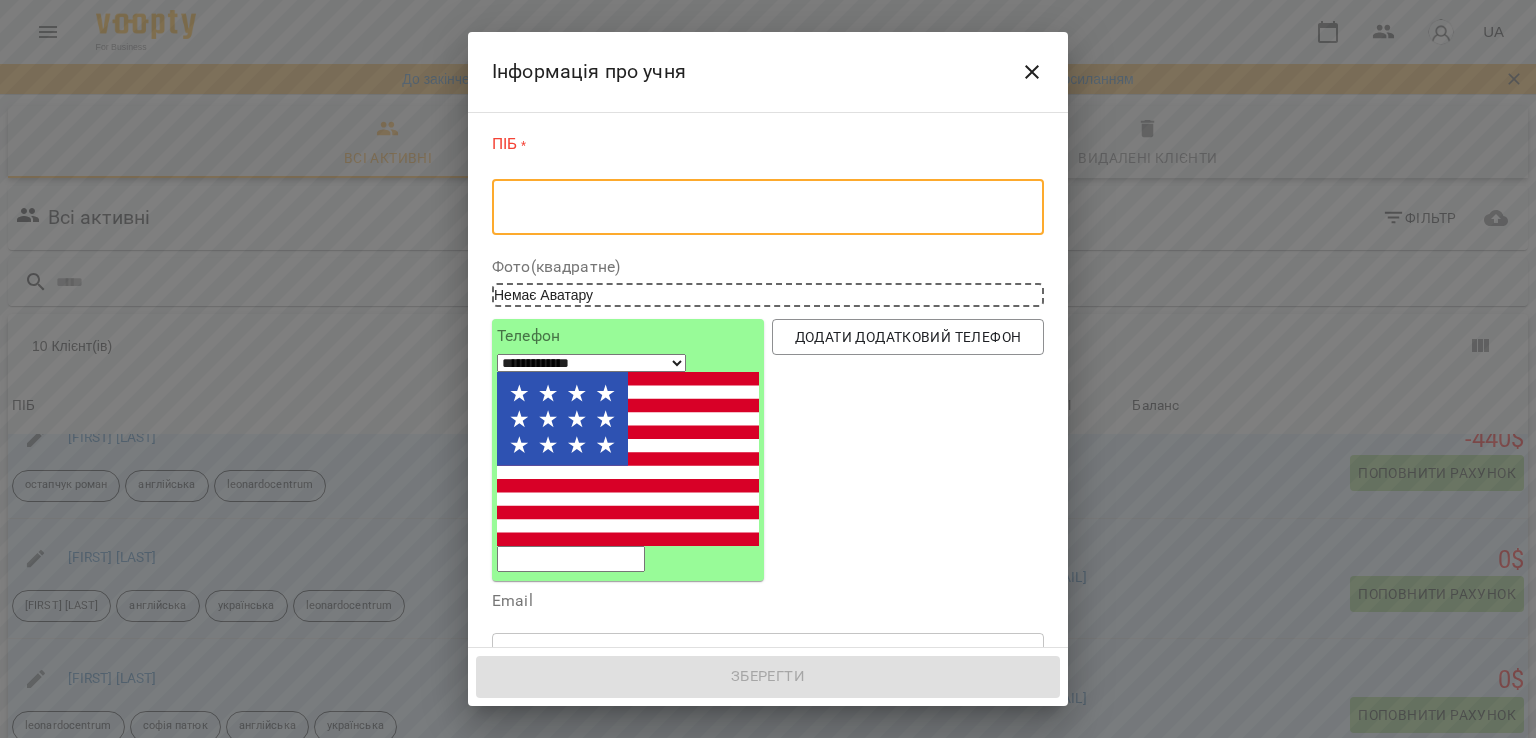 click at bounding box center (768, 207) 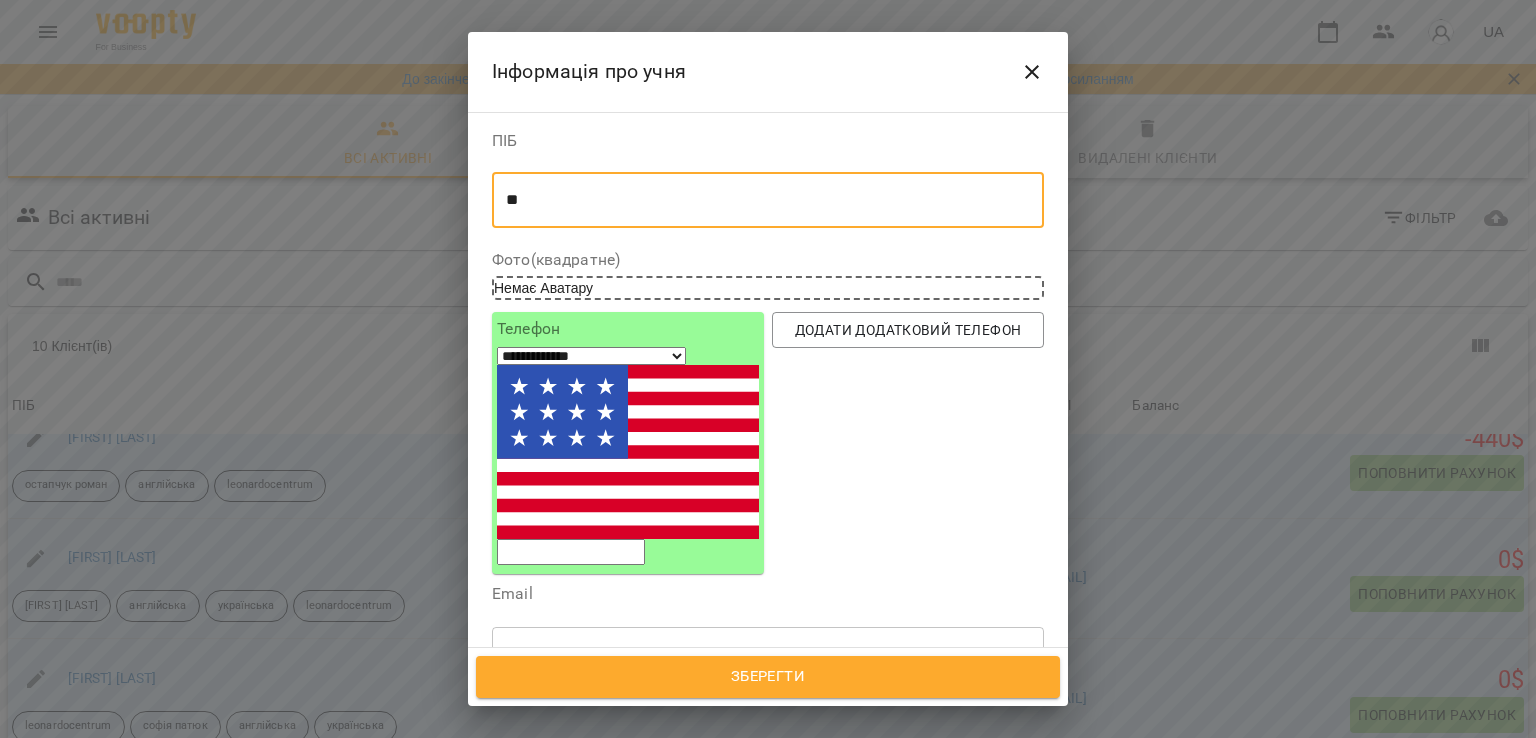 type on "*" 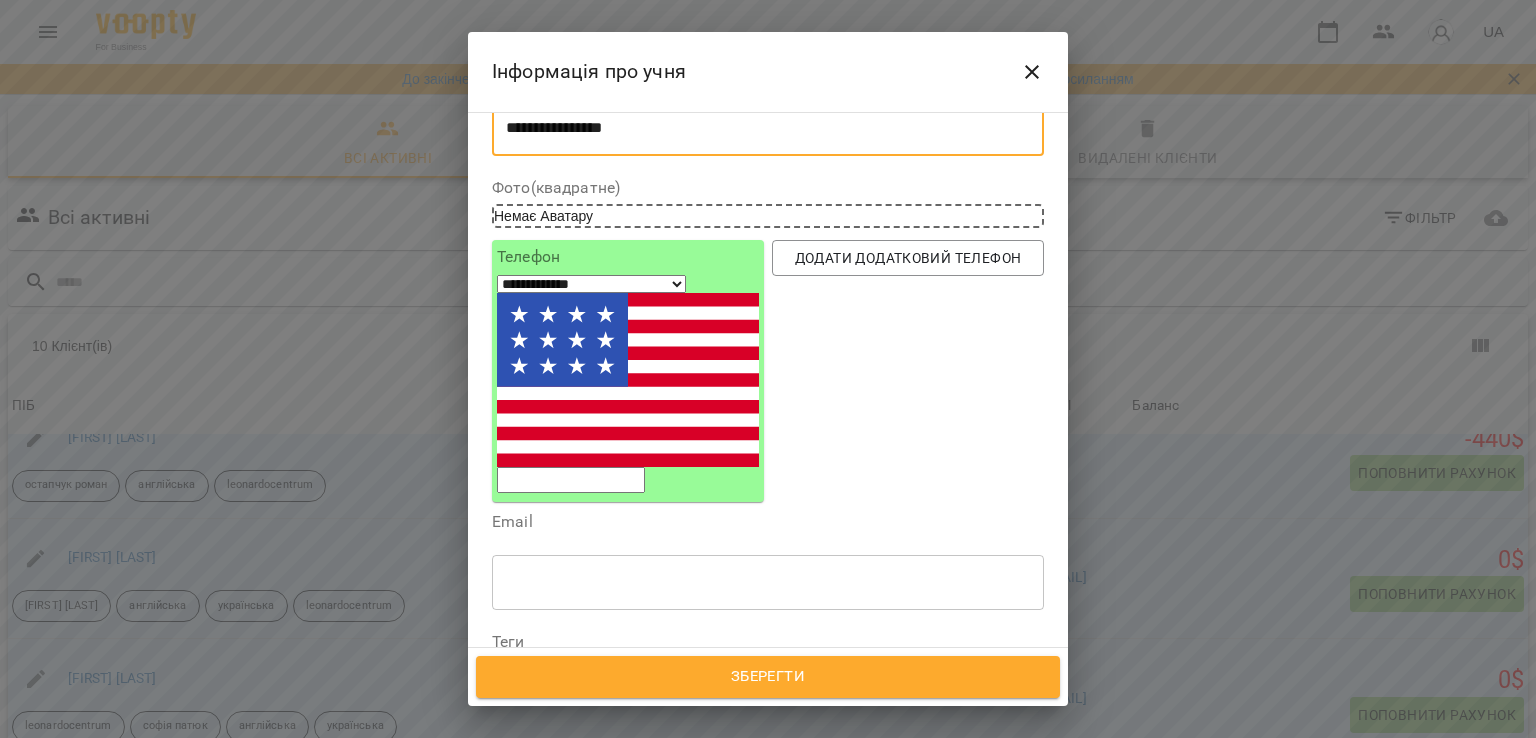 scroll, scrollTop: 300, scrollLeft: 0, axis: vertical 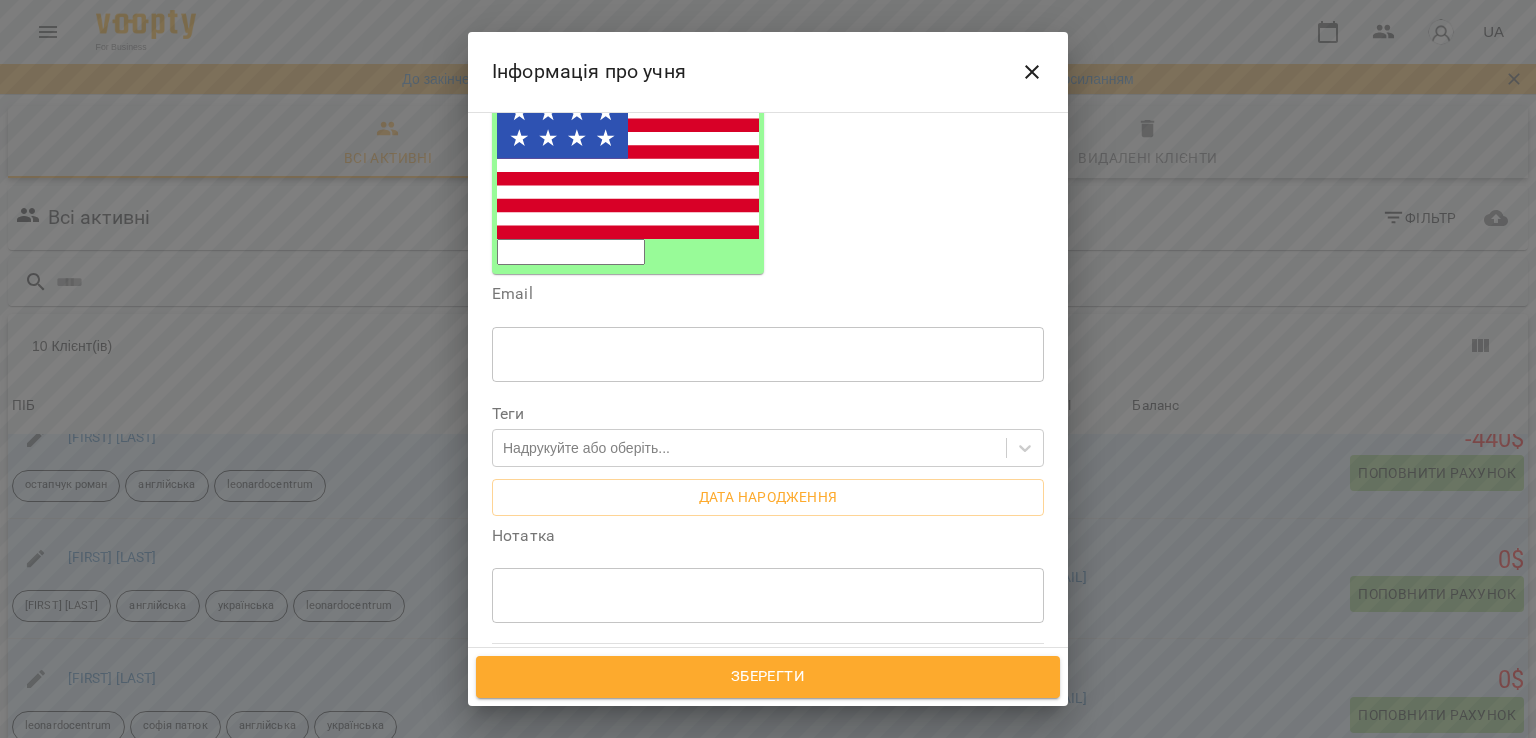 type on "**********" 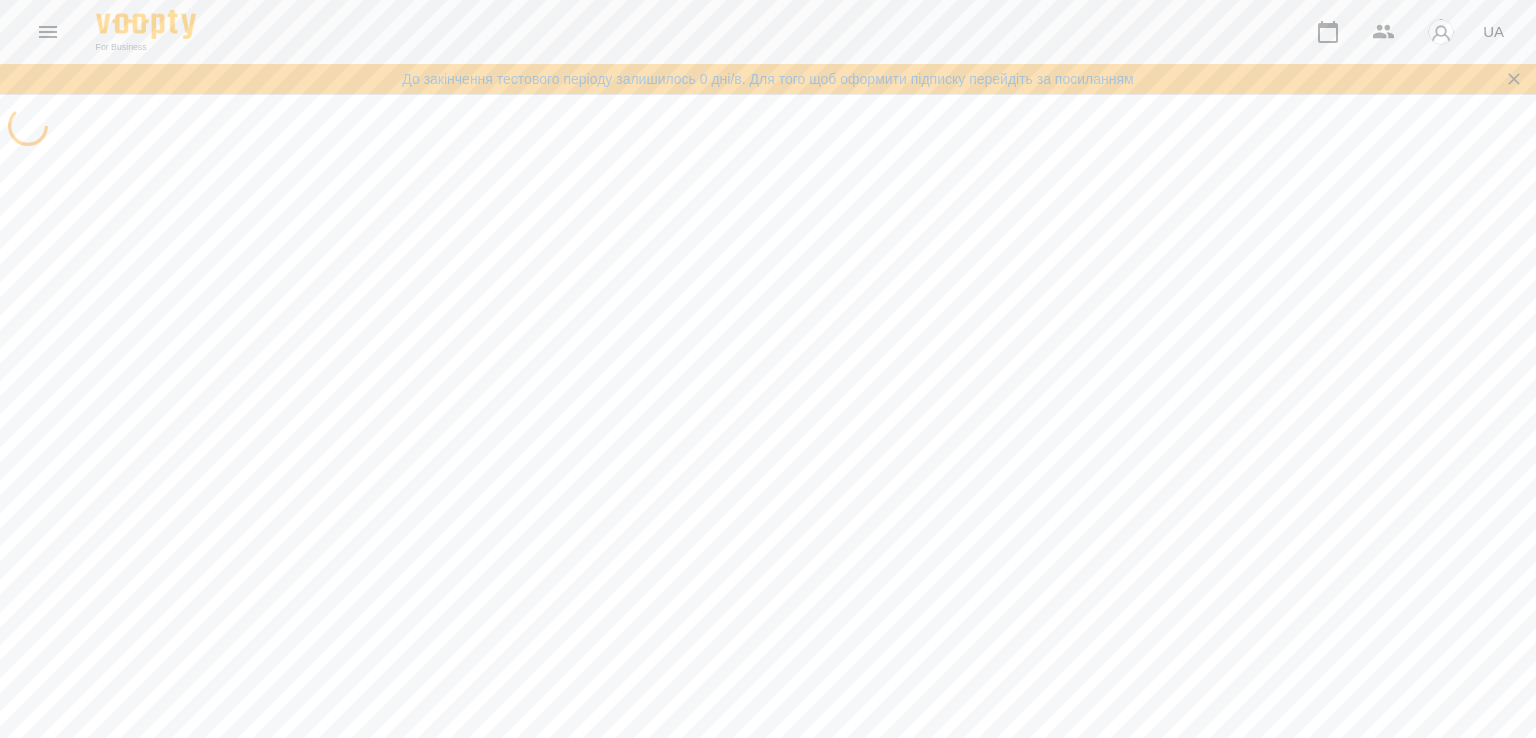 scroll, scrollTop: 0, scrollLeft: 0, axis: both 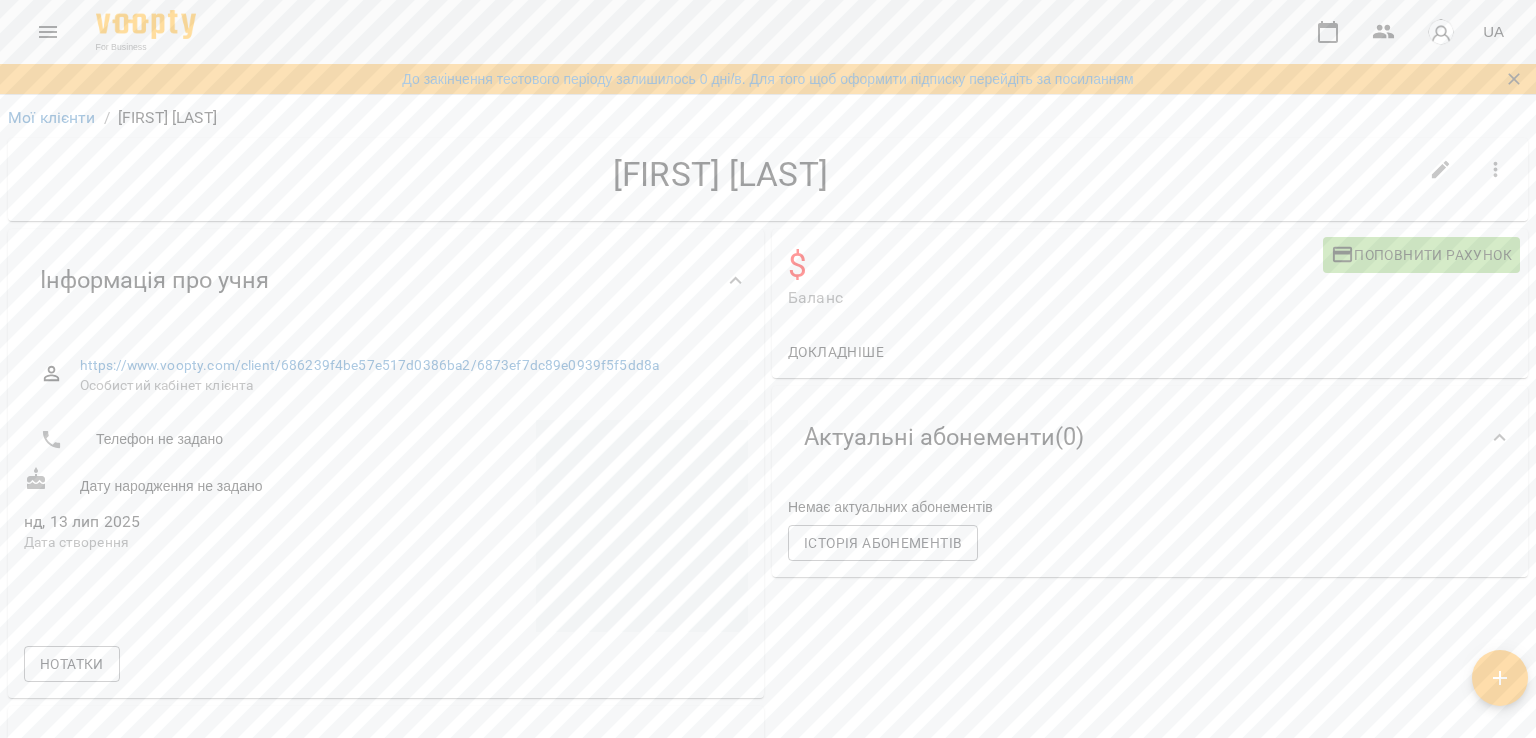 click 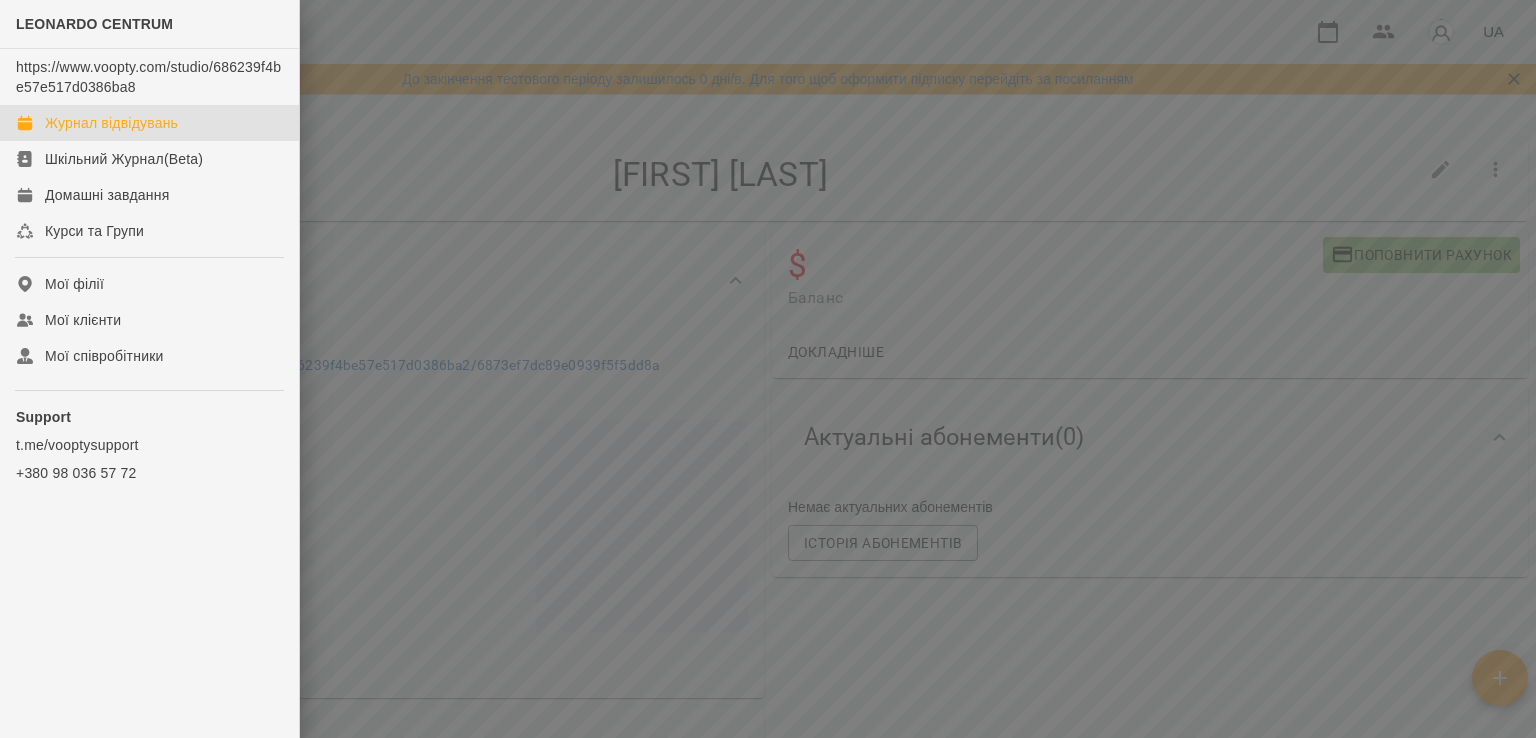 click on "Журнал відвідувань" at bounding box center [111, 123] 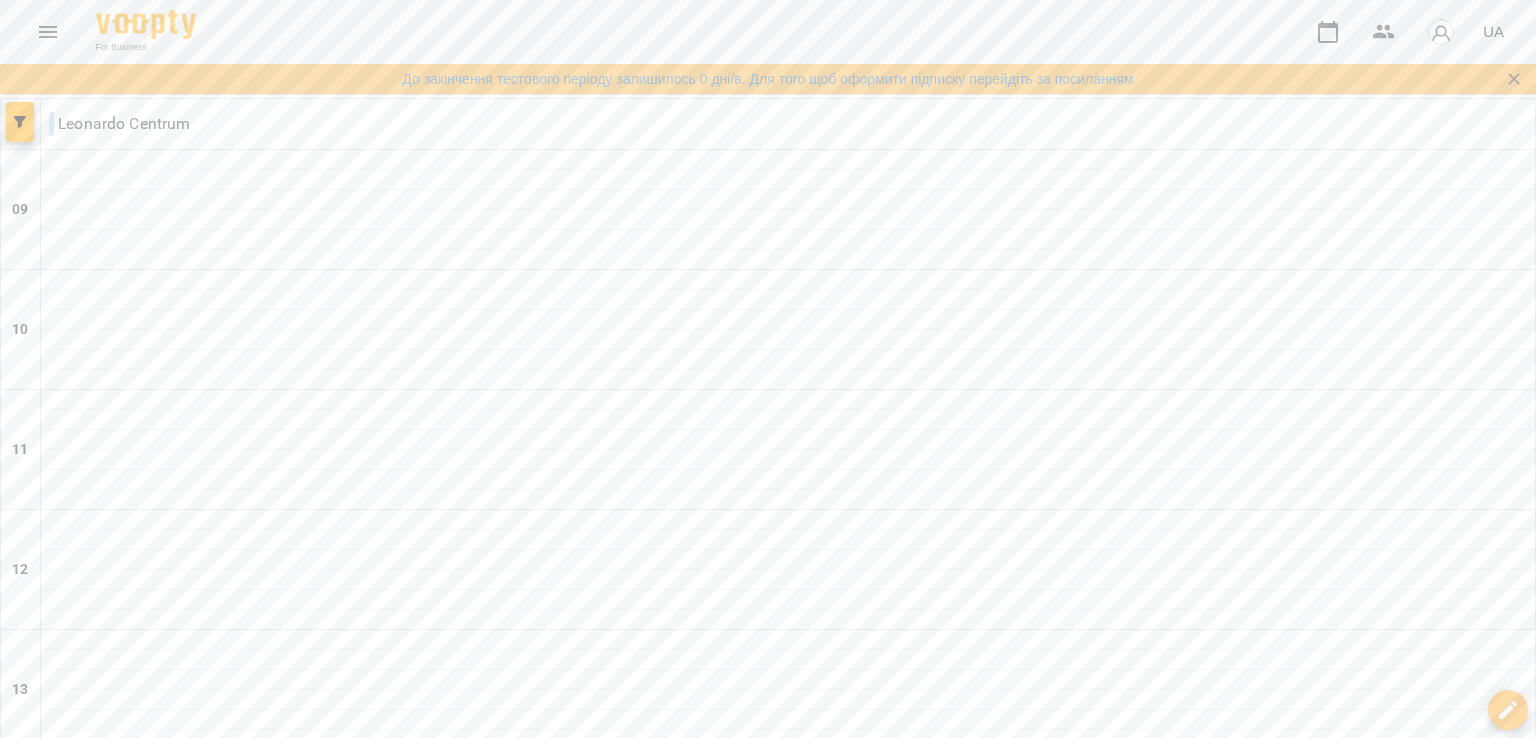click on "чт" at bounding box center [858, 1736] 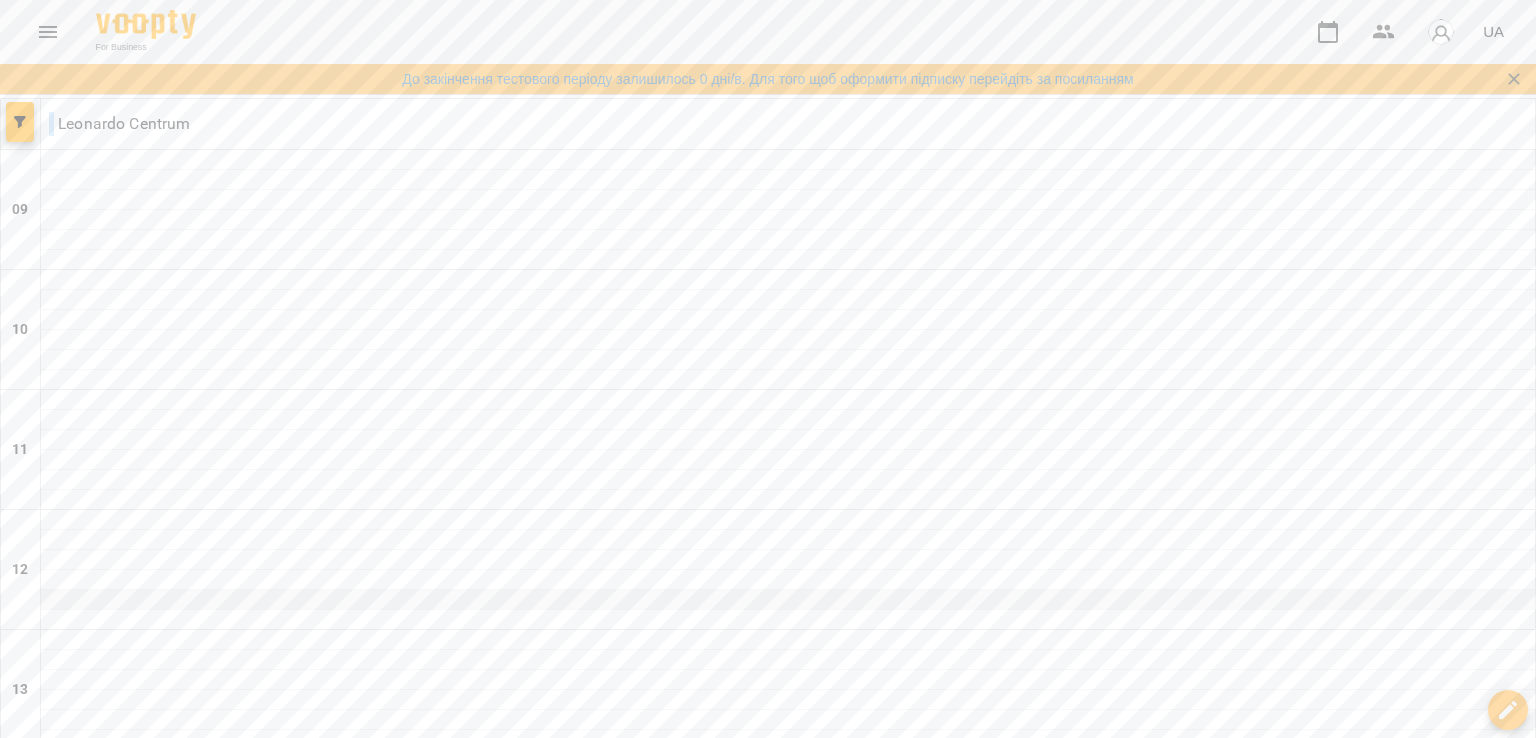 scroll, scrollTop: 0, scrollLeft: 0, axis: both 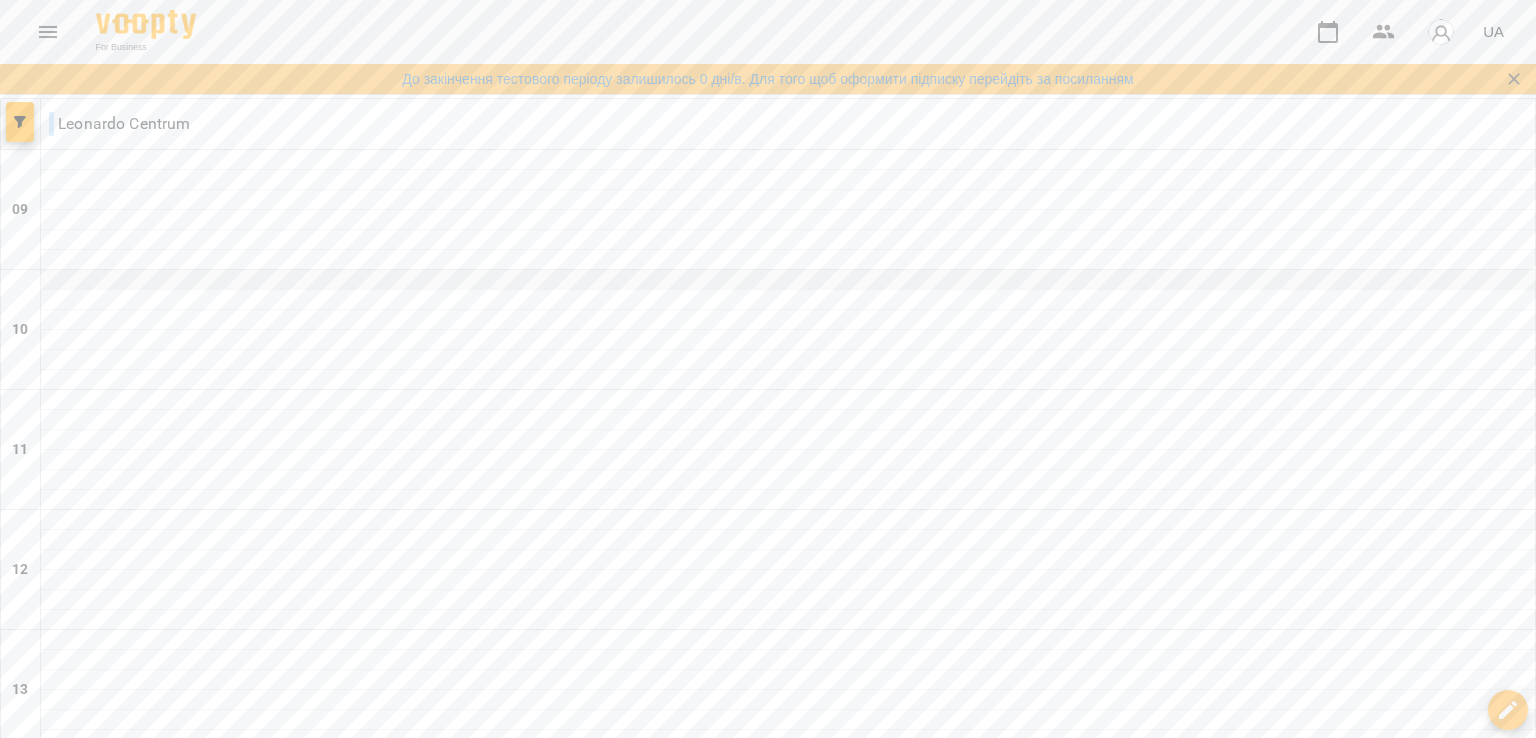 click at bounding box center [788, 280] 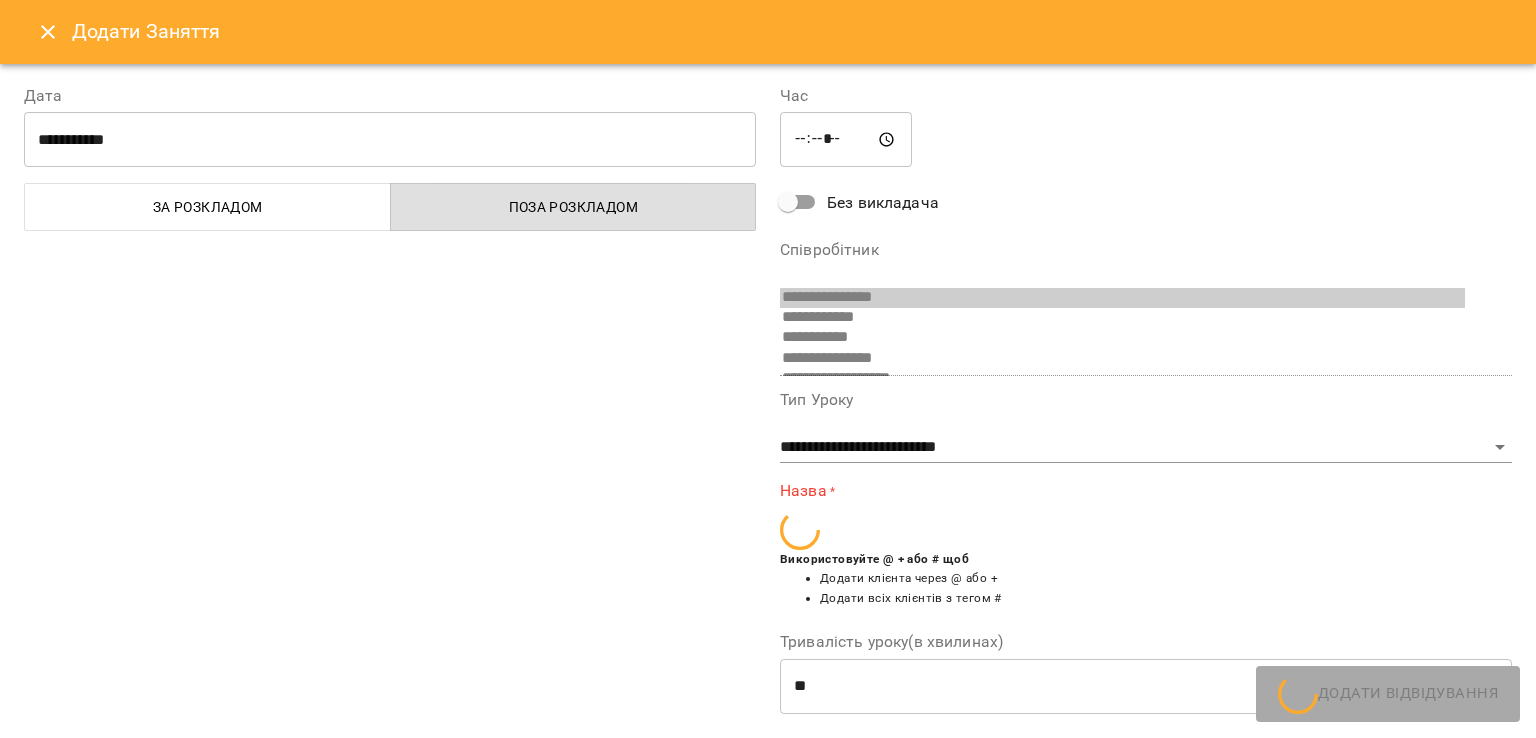 scroll, scrollTop: 235, scrollLeft: 0, axis: vertical 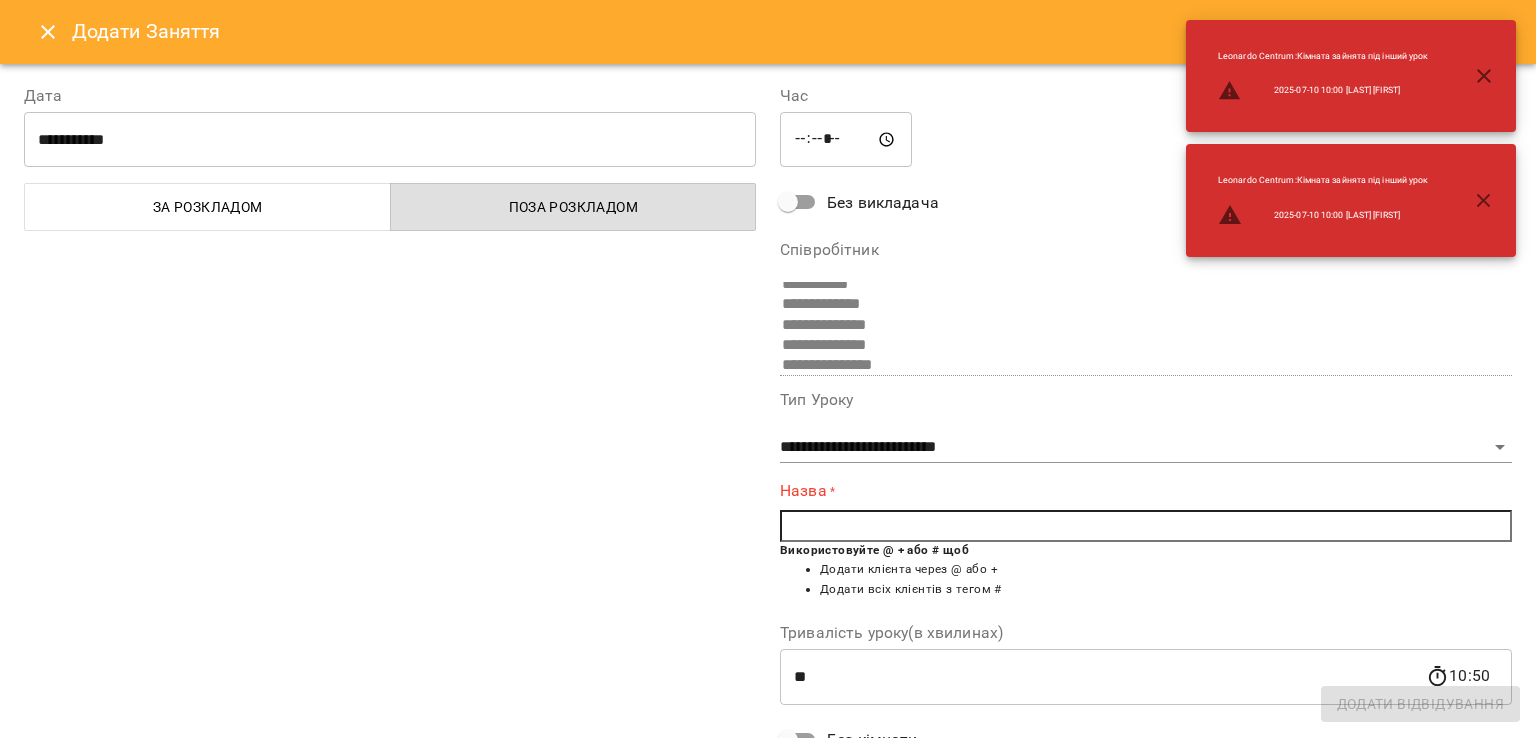 click at bounding box center (1146, 526) 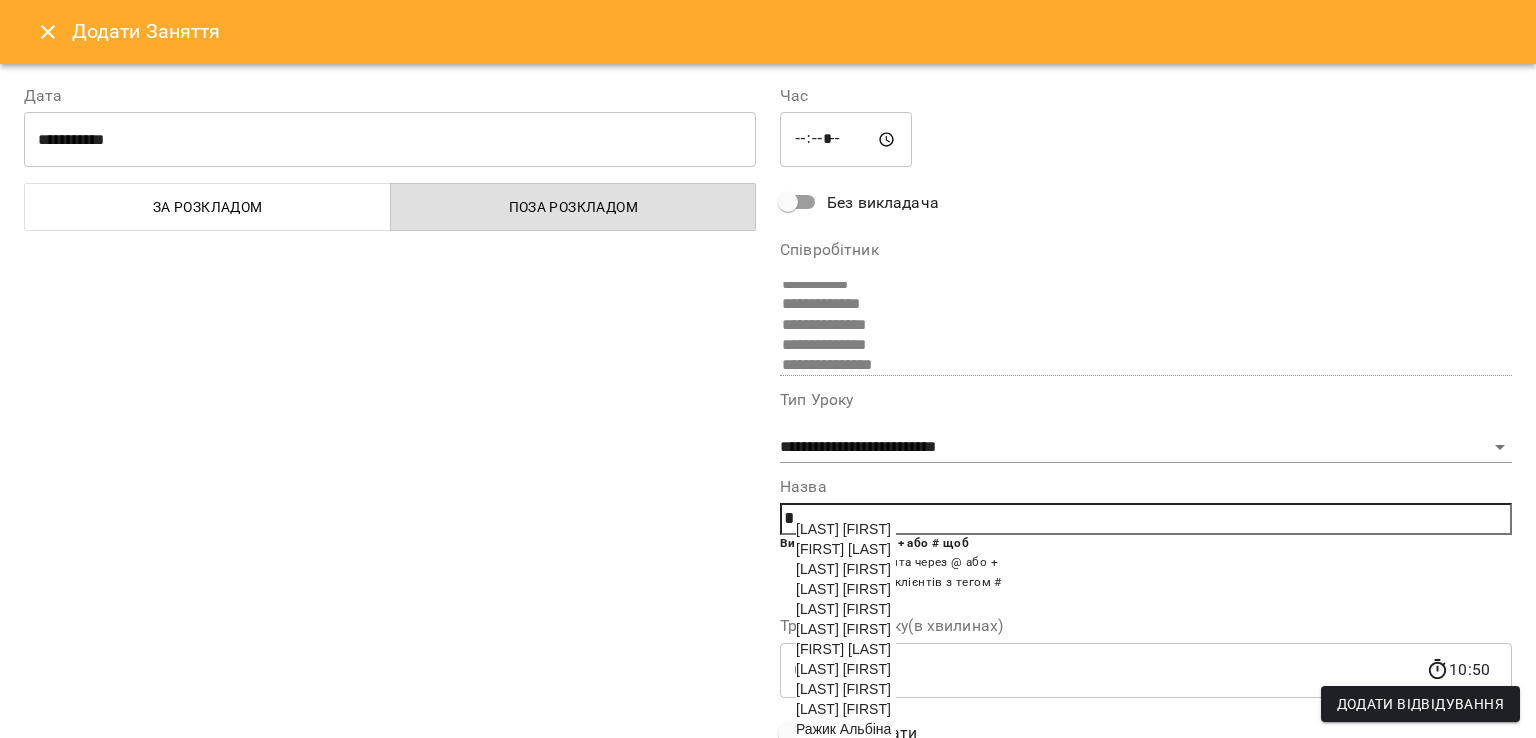 click on "[FIRST] [LAST]" at bounding box center [843, 649] 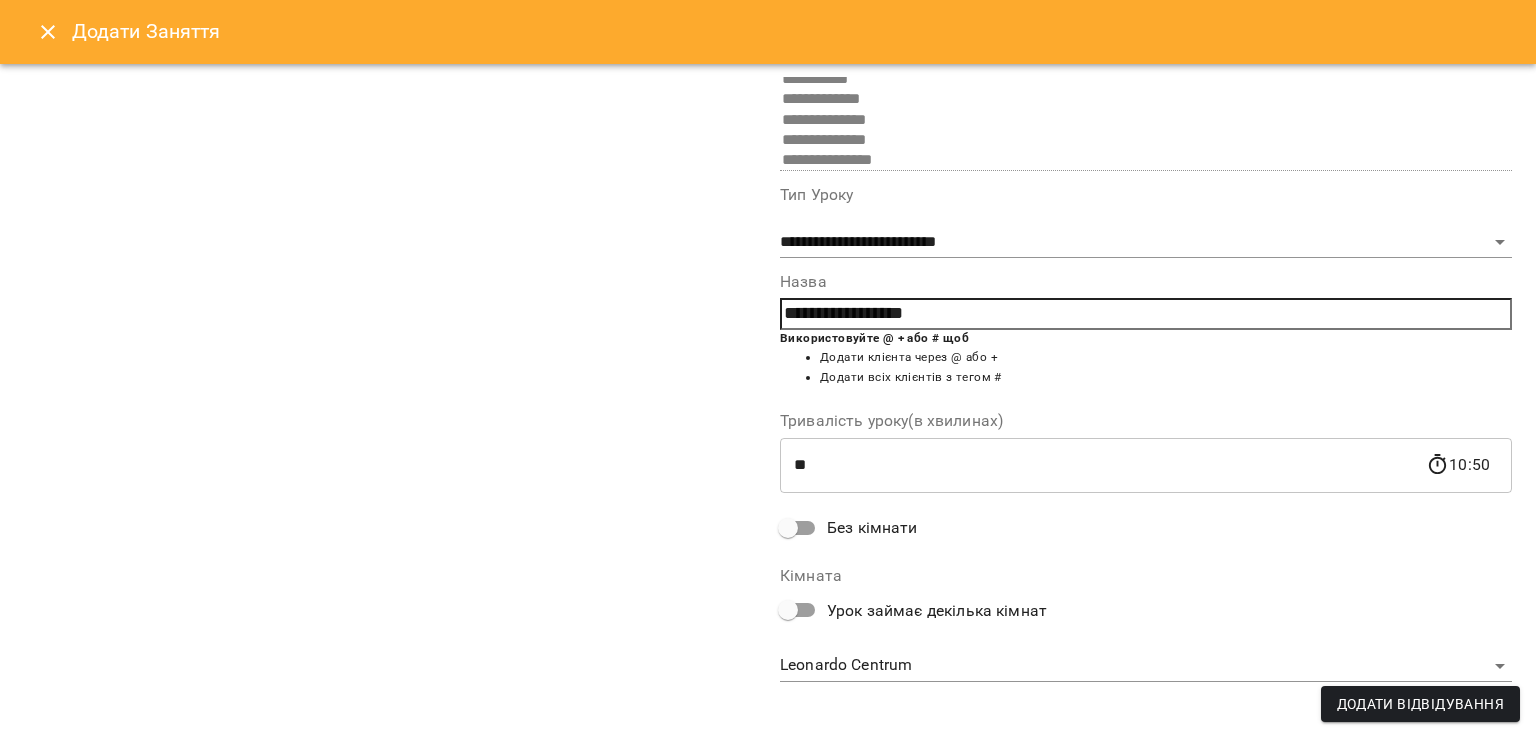 scroll, scrollTop: 217, scrollLeft: 0, axis: vertical 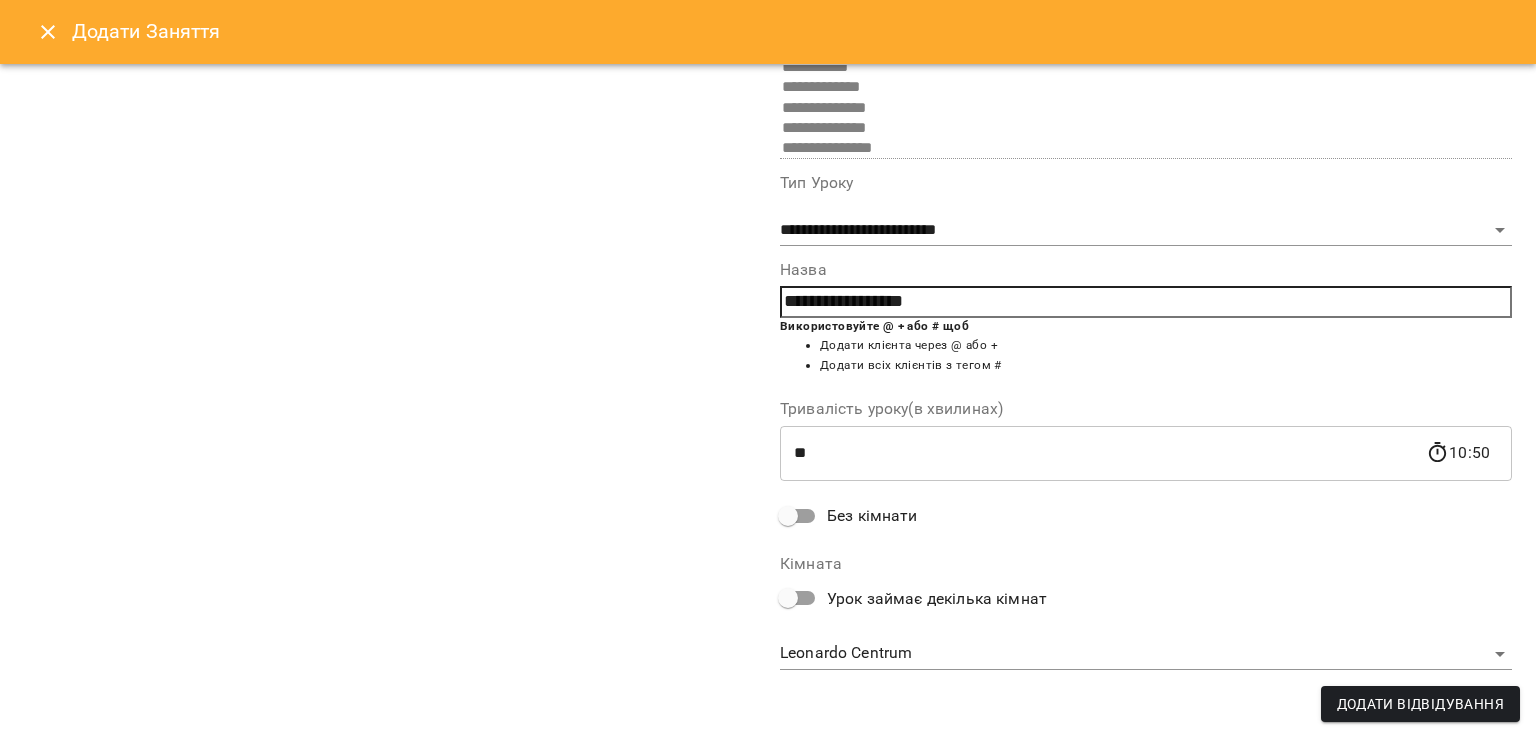 click on "Без кімнати" at bounding box center (872, 516) 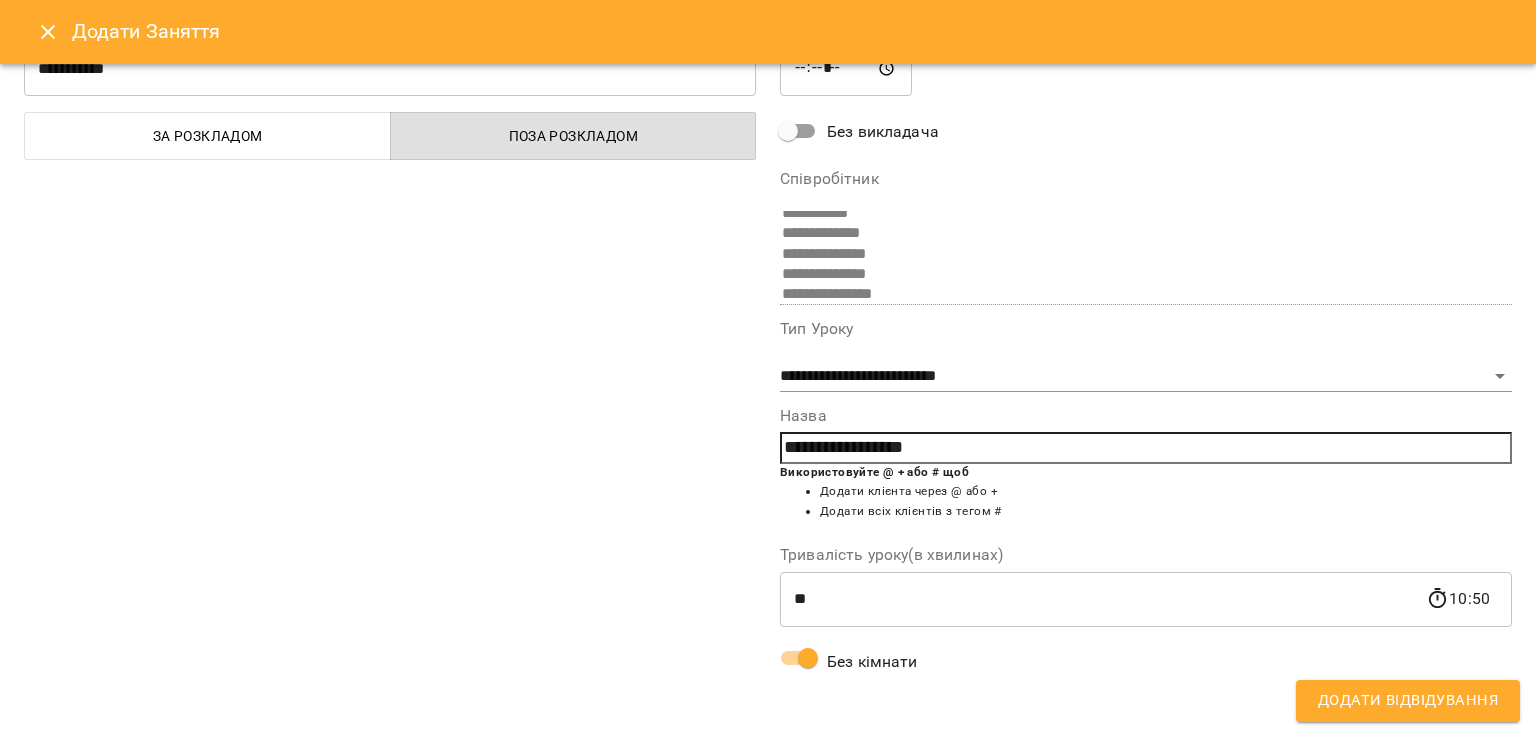 click on "Додати Відвідування" at bounding box center [1408, 701] 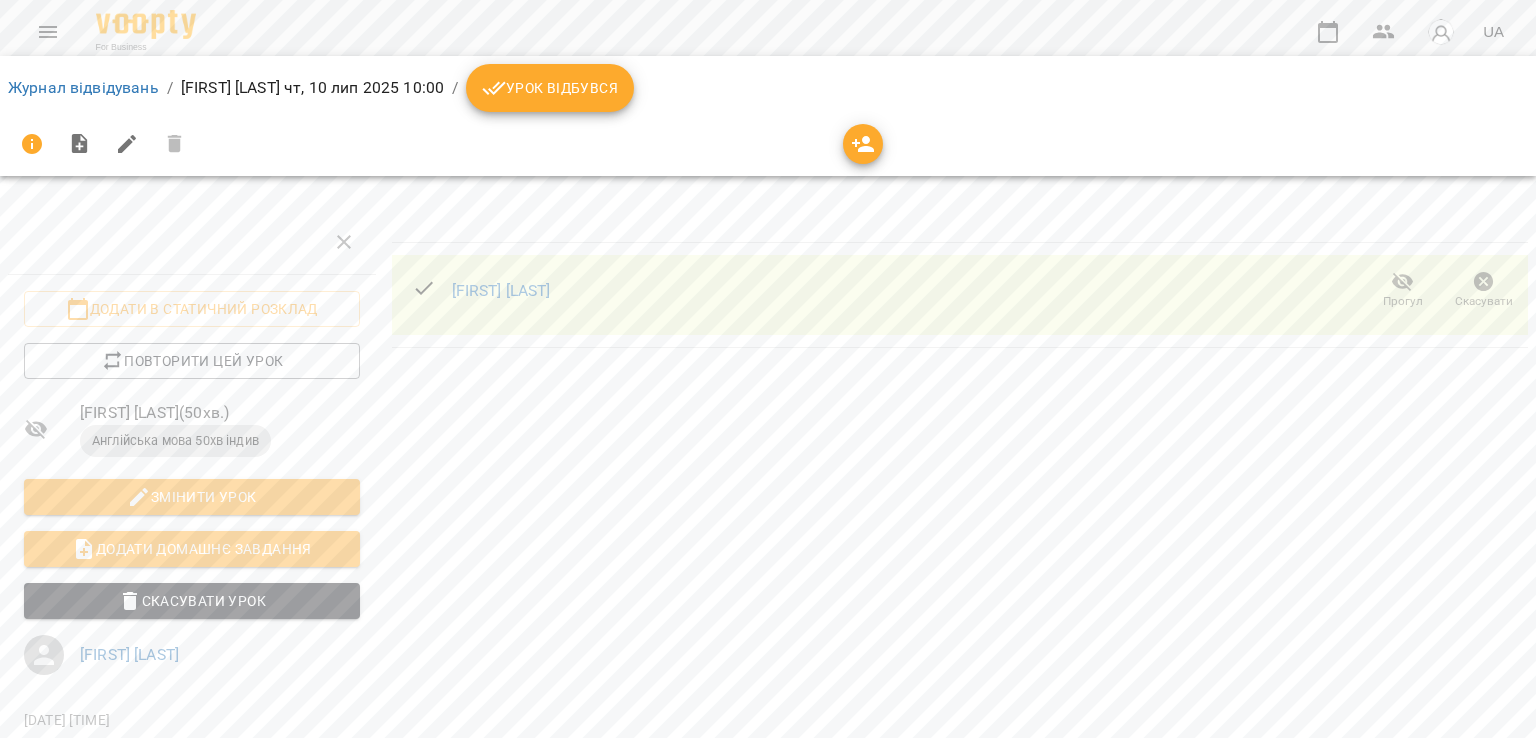 click on "Урок відбувся" at bounding box center (550, 88) 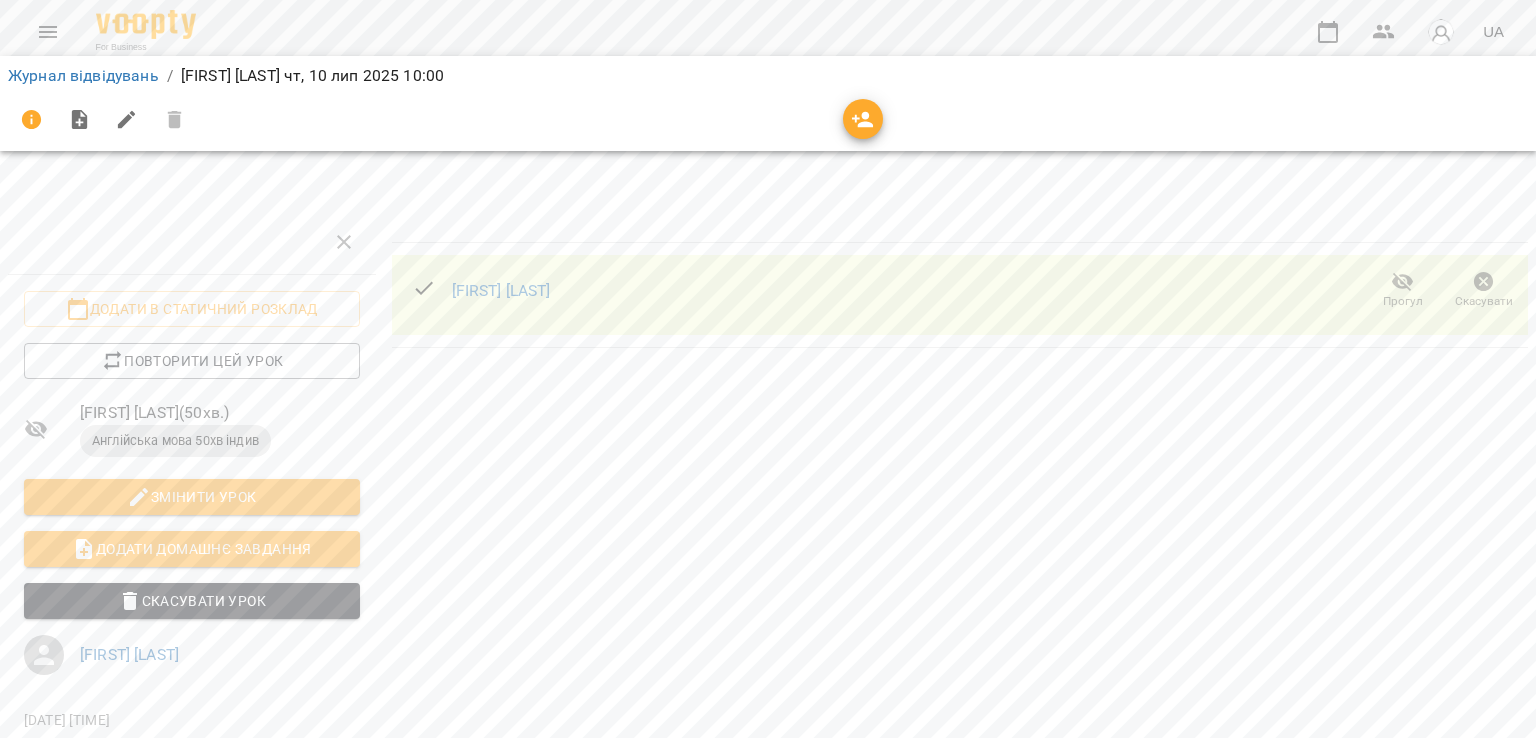 click at bounding box center (48, 32) 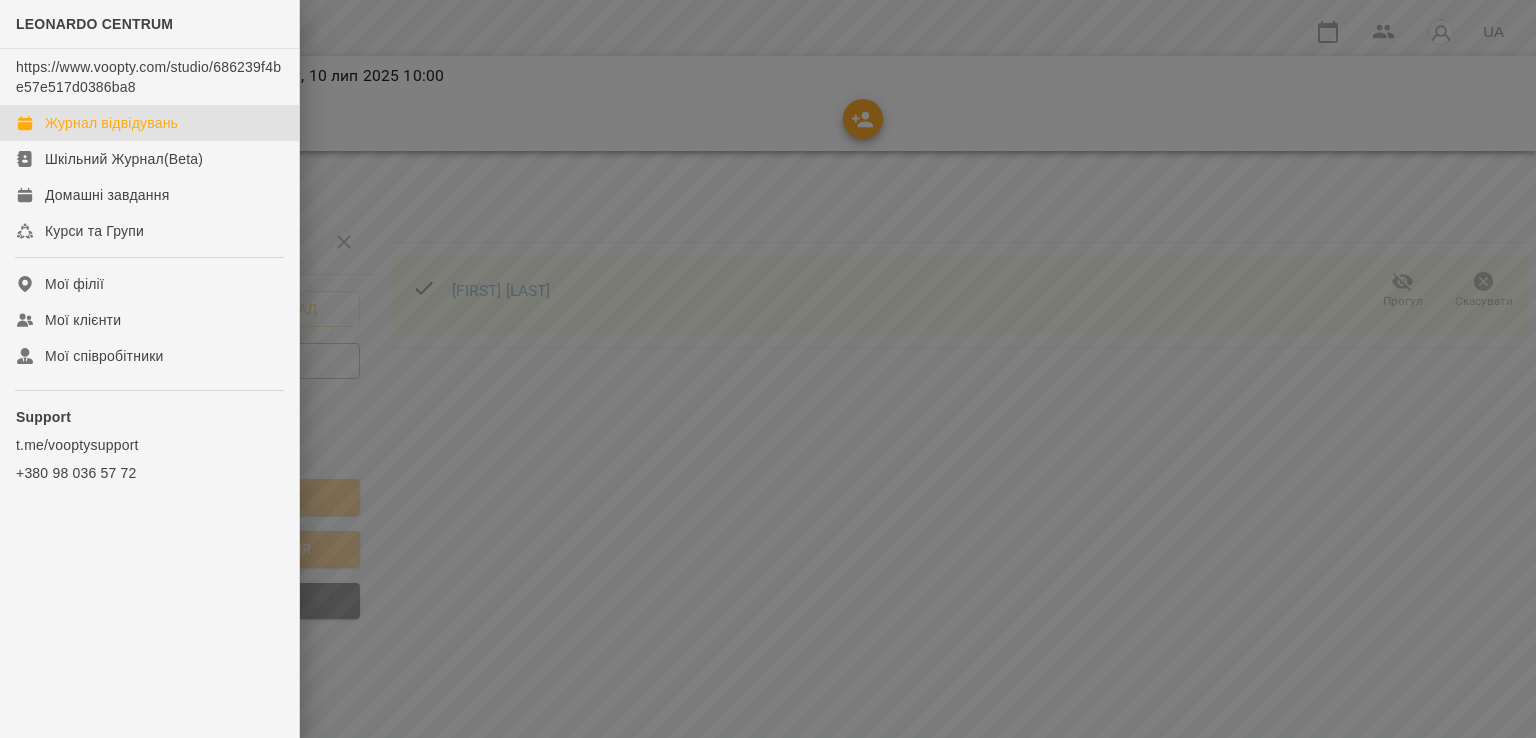 click on "Журнал відвідувань" at bounding box center (111, 123) 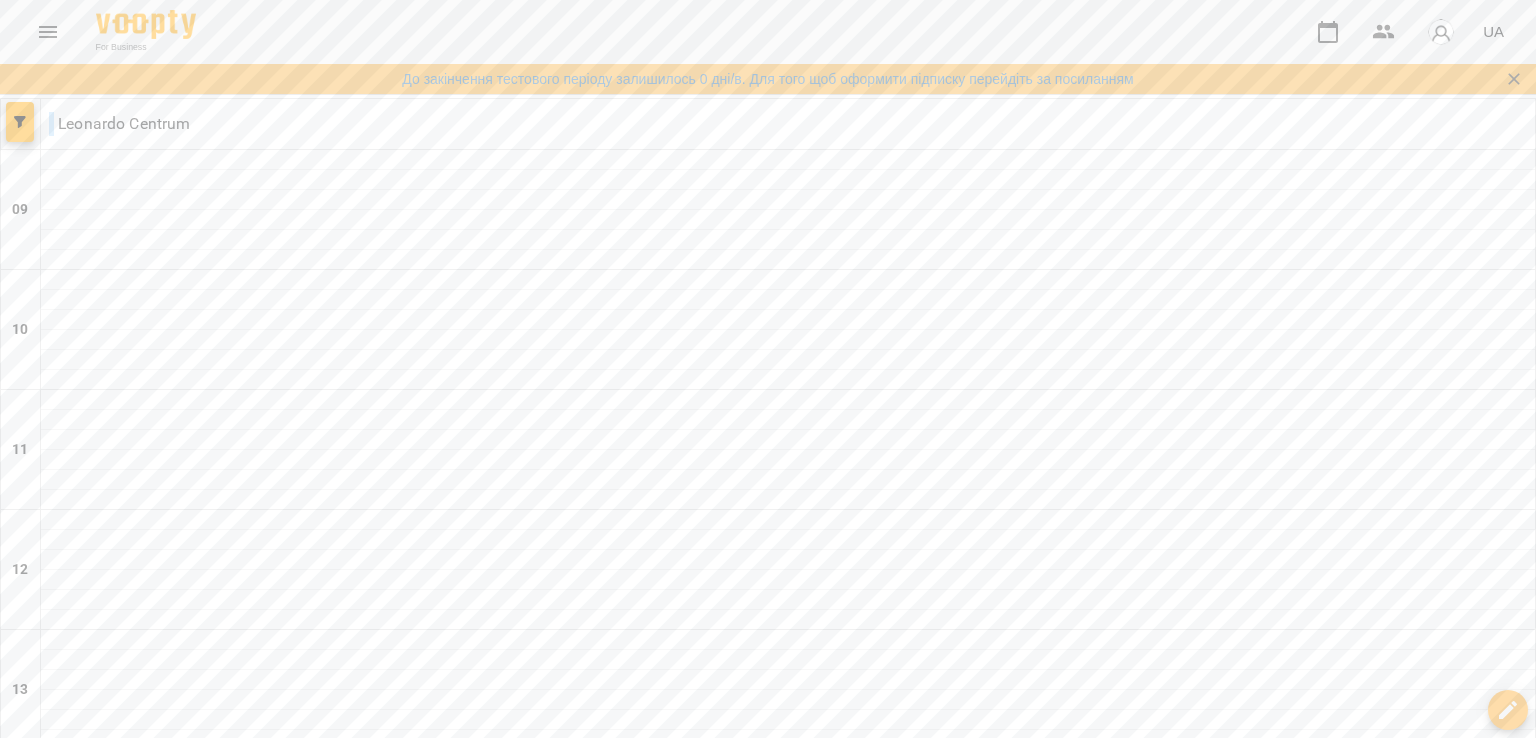 scroll, scrollTop: 400, scrollLeft: 0, axis: vertical 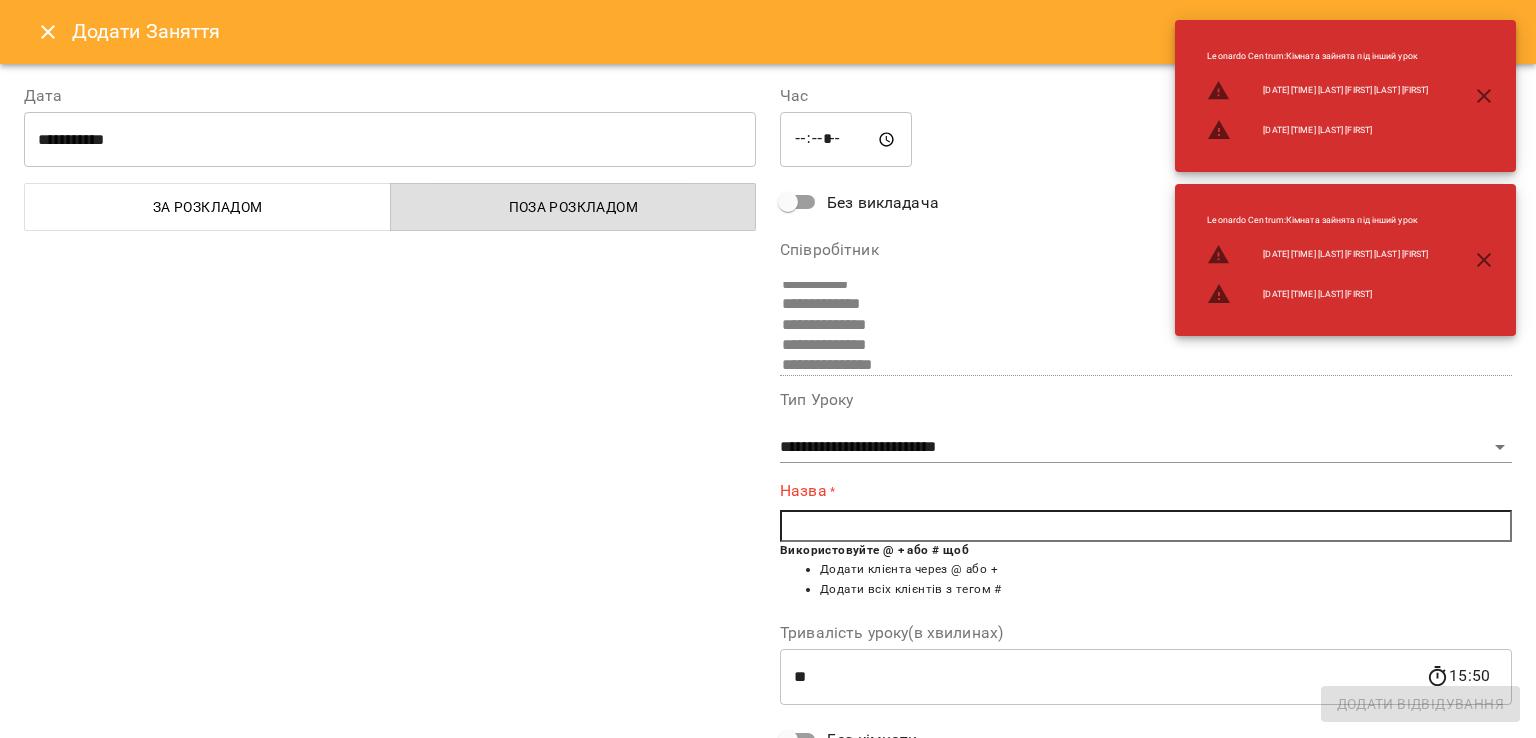 click at bounding box center [1146, 526] 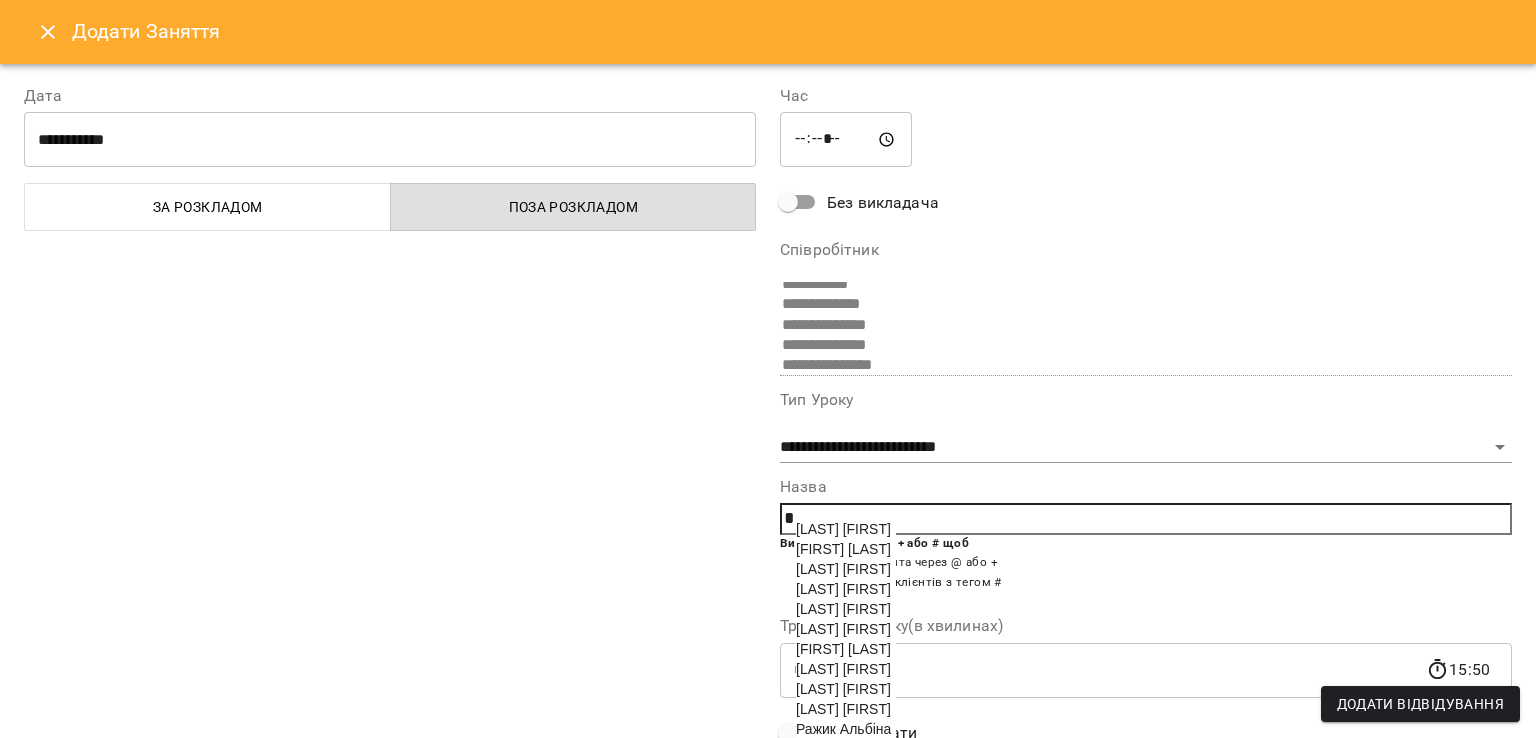 click on "[LAST] [FIRST]" at bounding box center [843, 529] 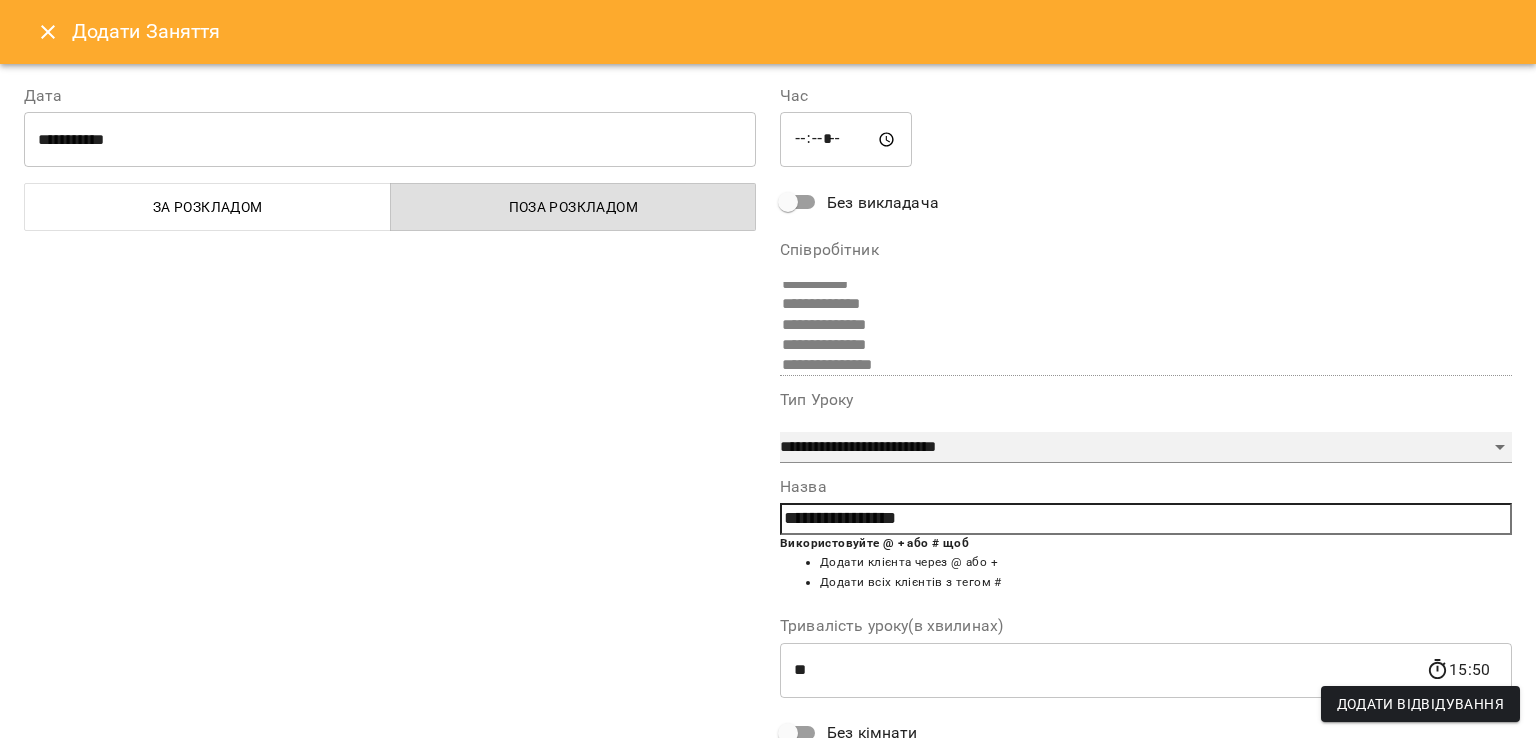 click on "**********" at bounding box center [1146, 448] 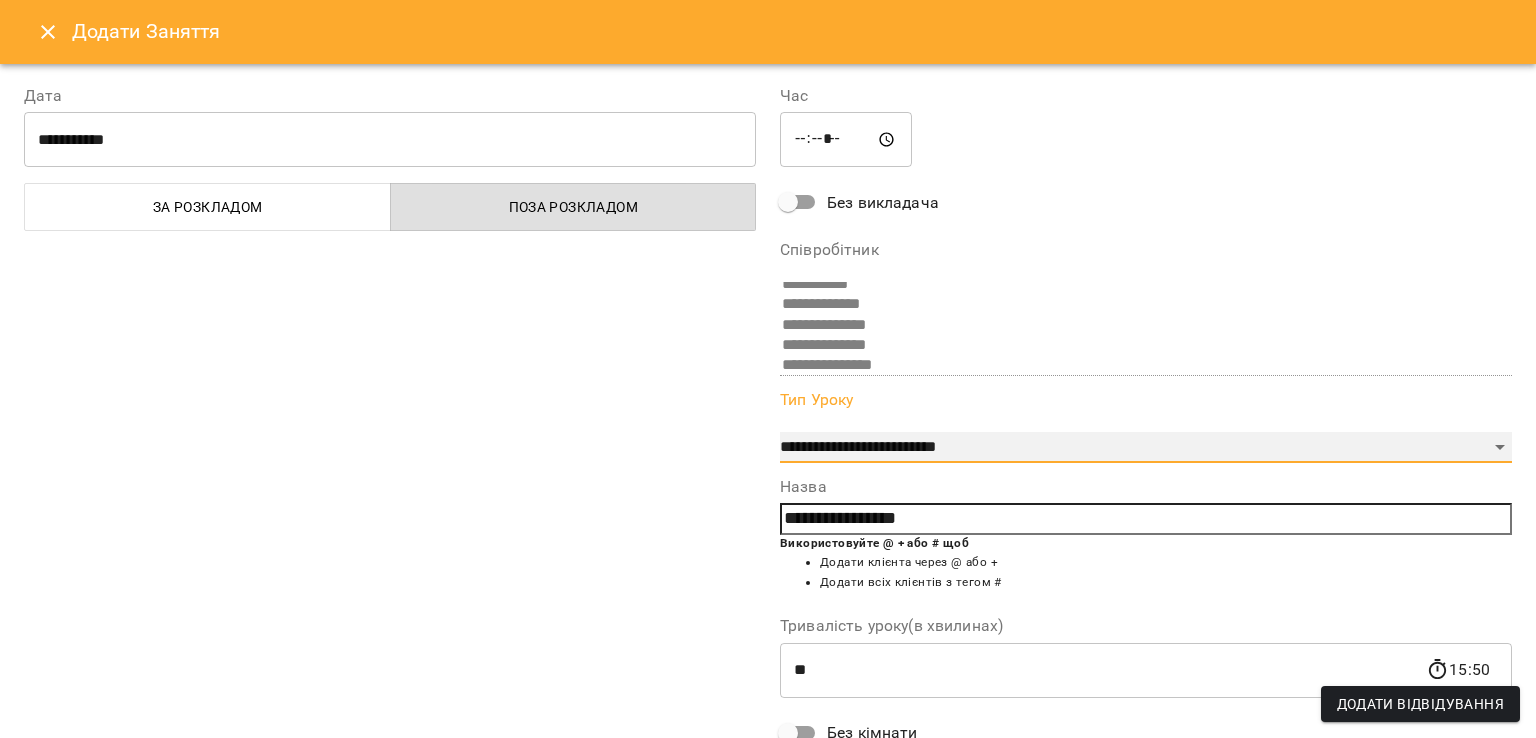 select on "**********" 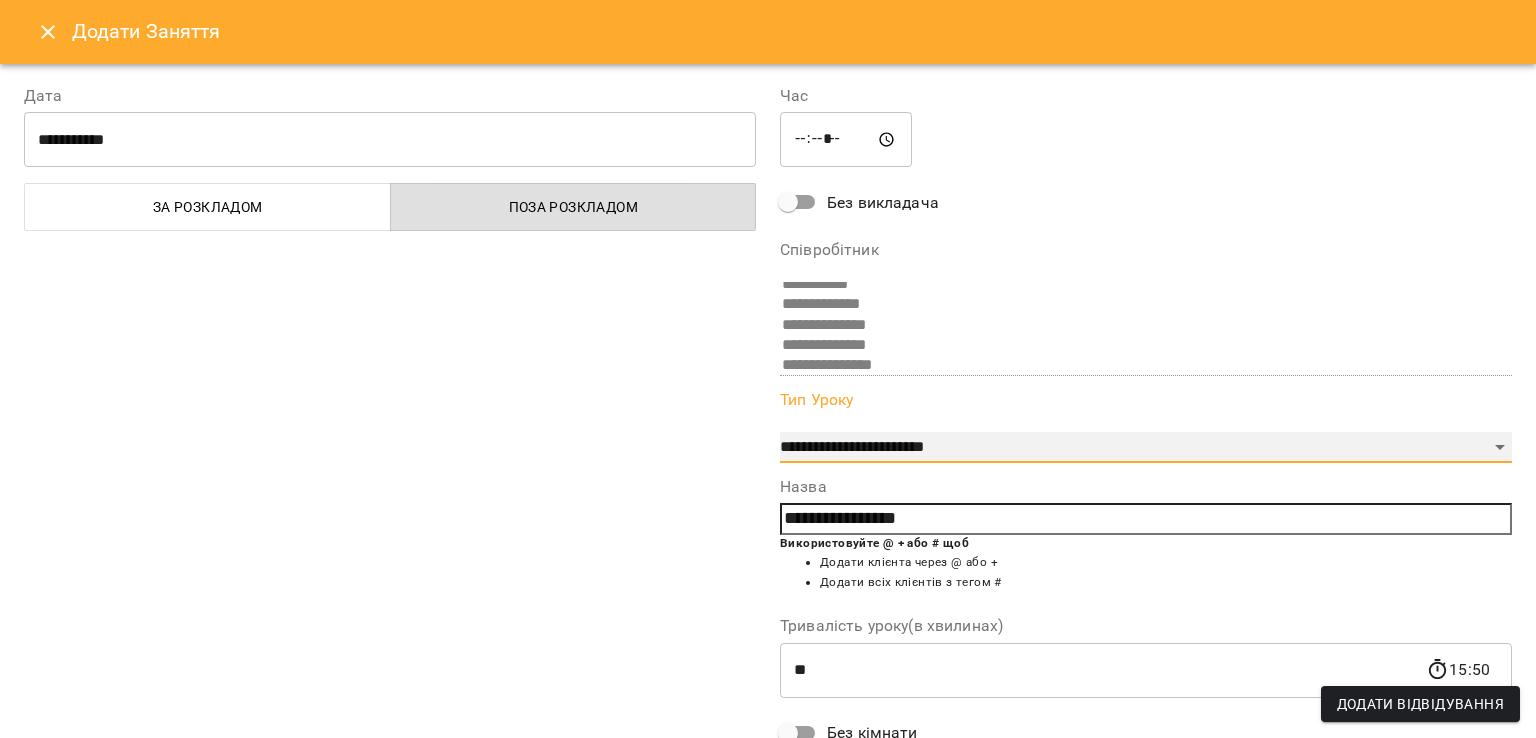click on "**********" at bounding box center (1146, 448) 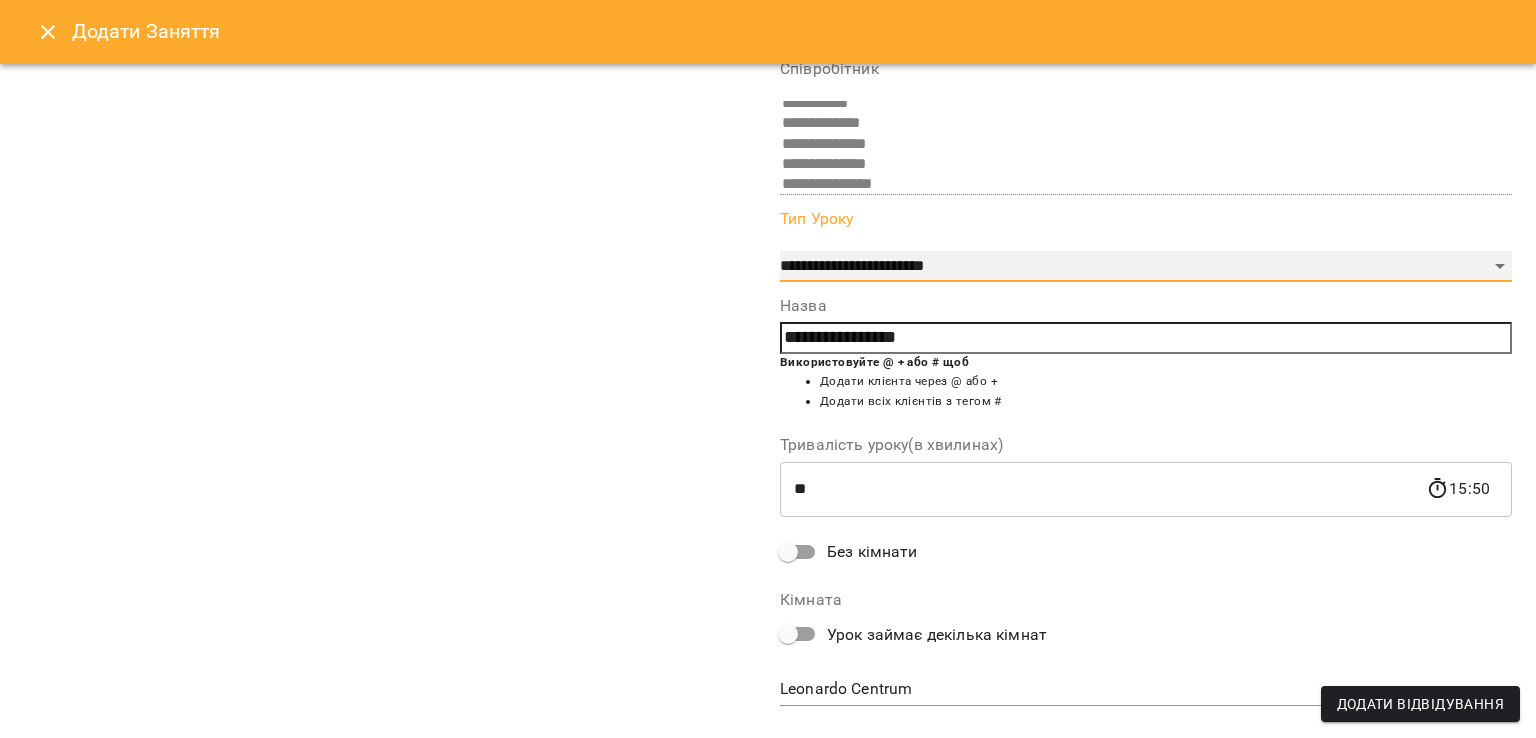 scroll, scrollTop: 200, scrollLeft: 0, axis: vertical 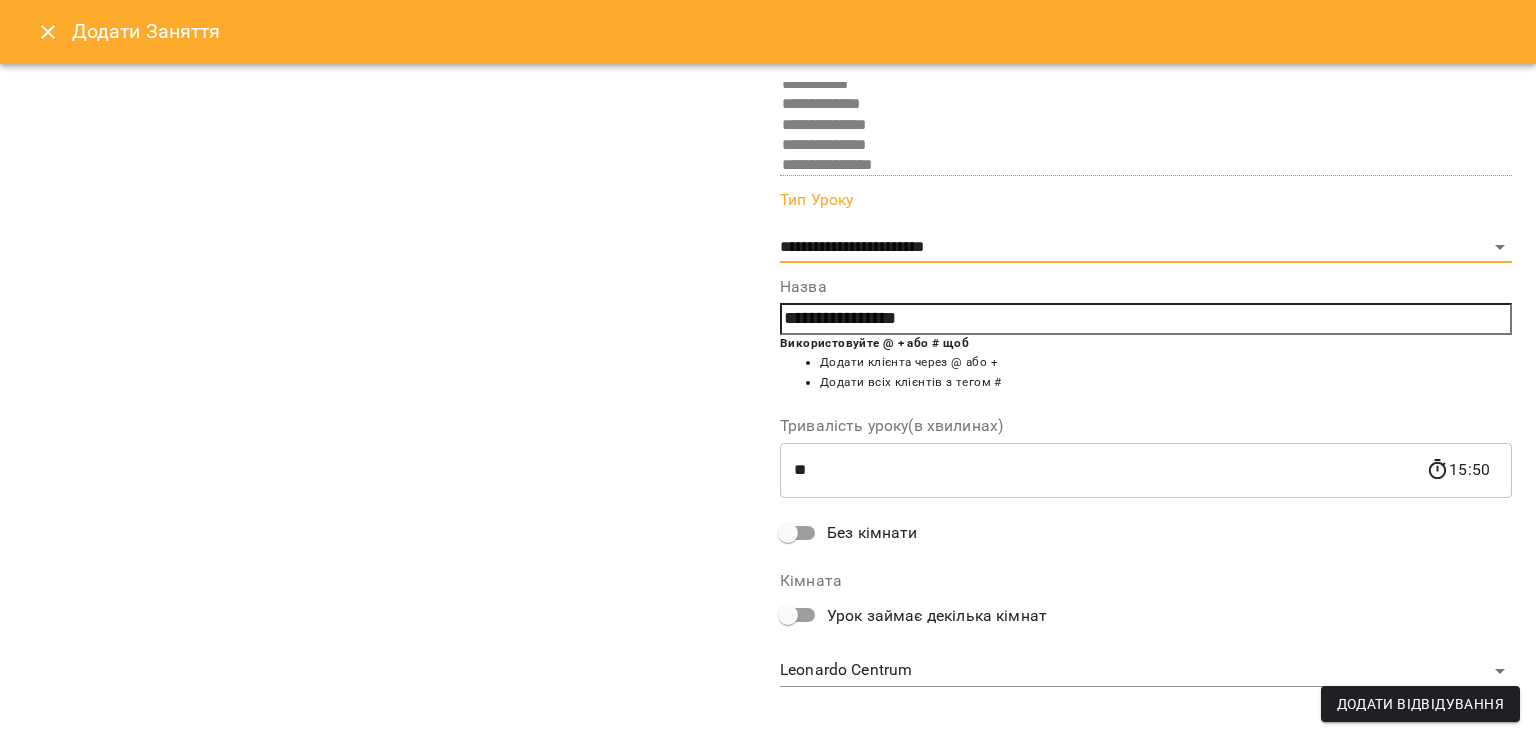 click on "Без кімнати" at bounding box center [872, 533] 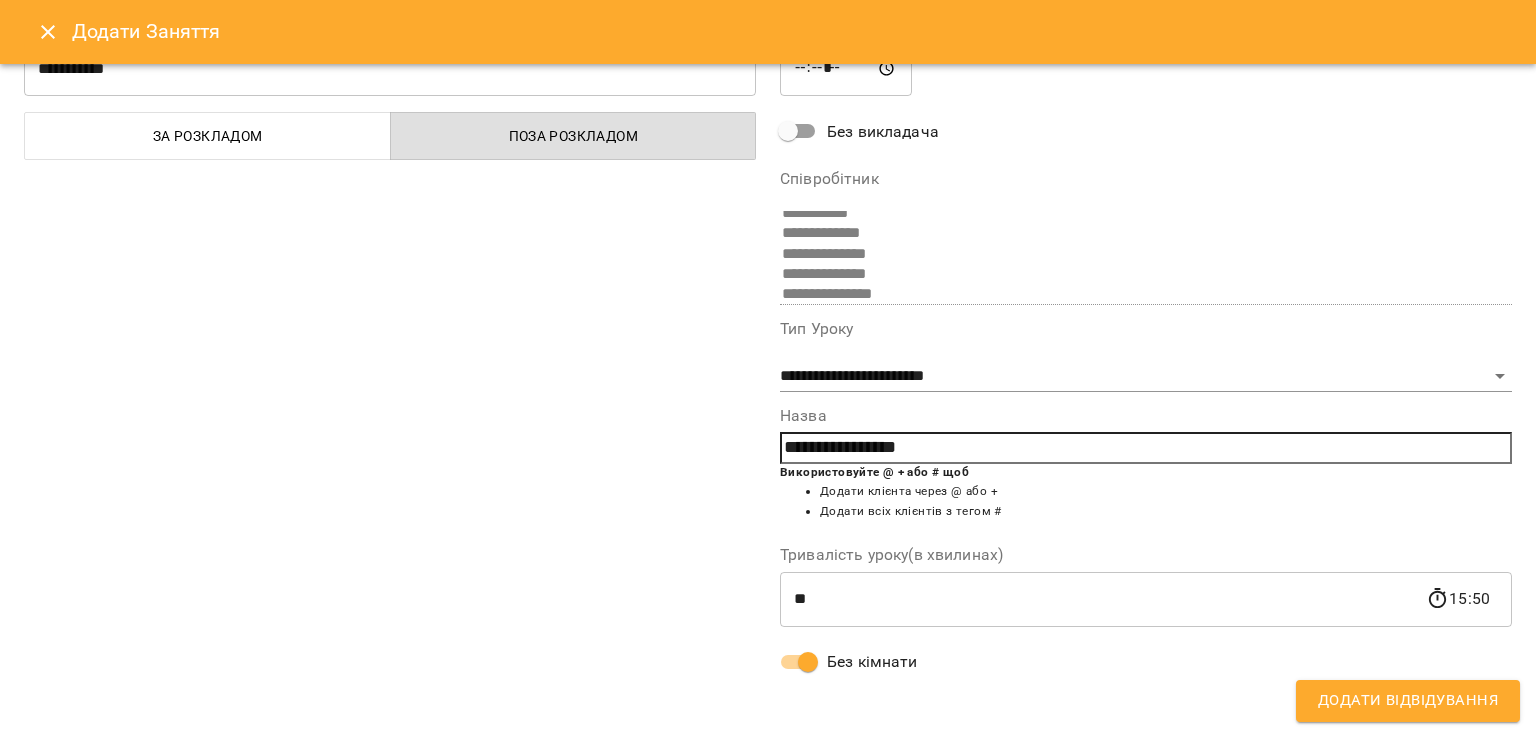 scroll, scrollTop: 4, scrollLeft: 0, axis: vertical 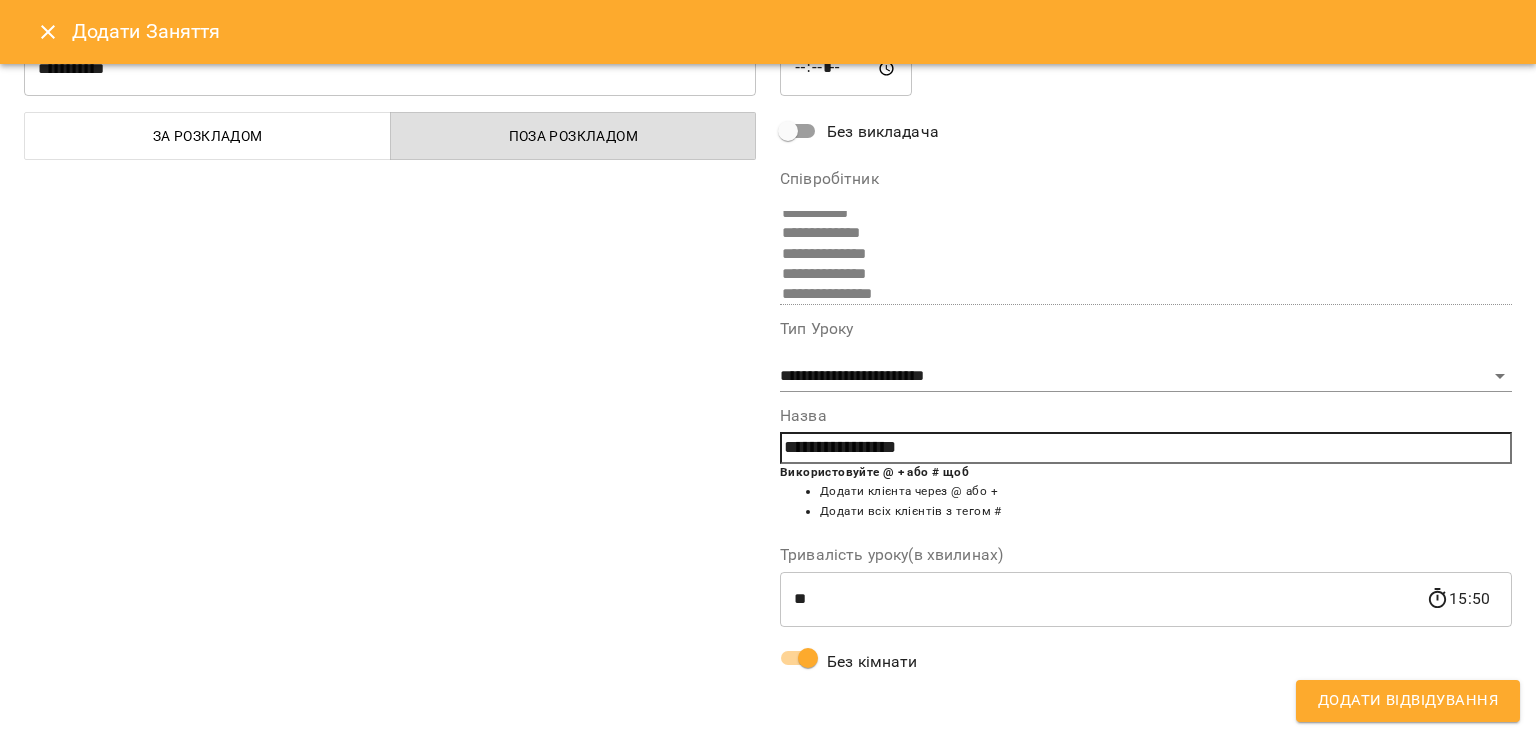 click on "Додати Відвідування" at bounding box center [1408, 701] 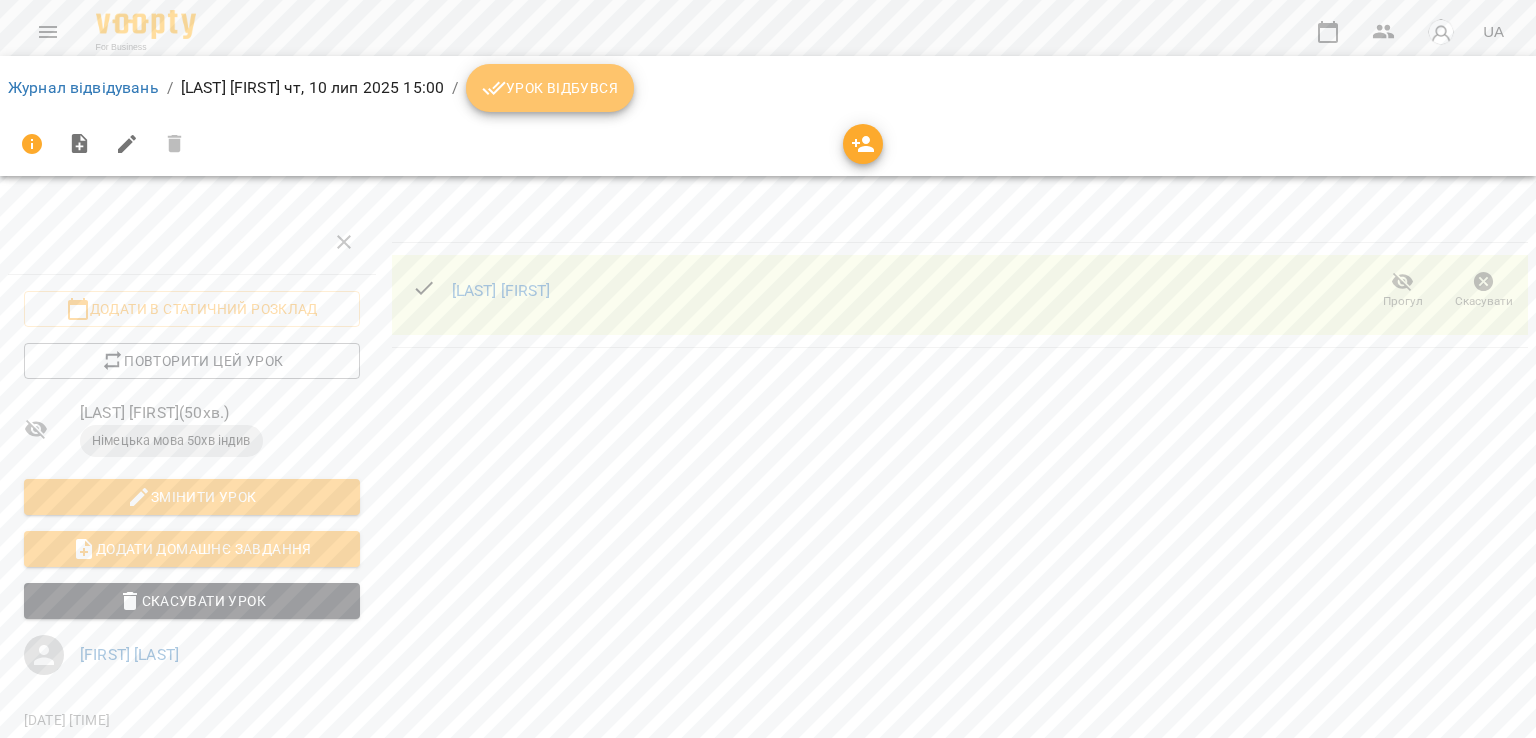 click on "Урок відбувся" at bounding box center [550, 88] 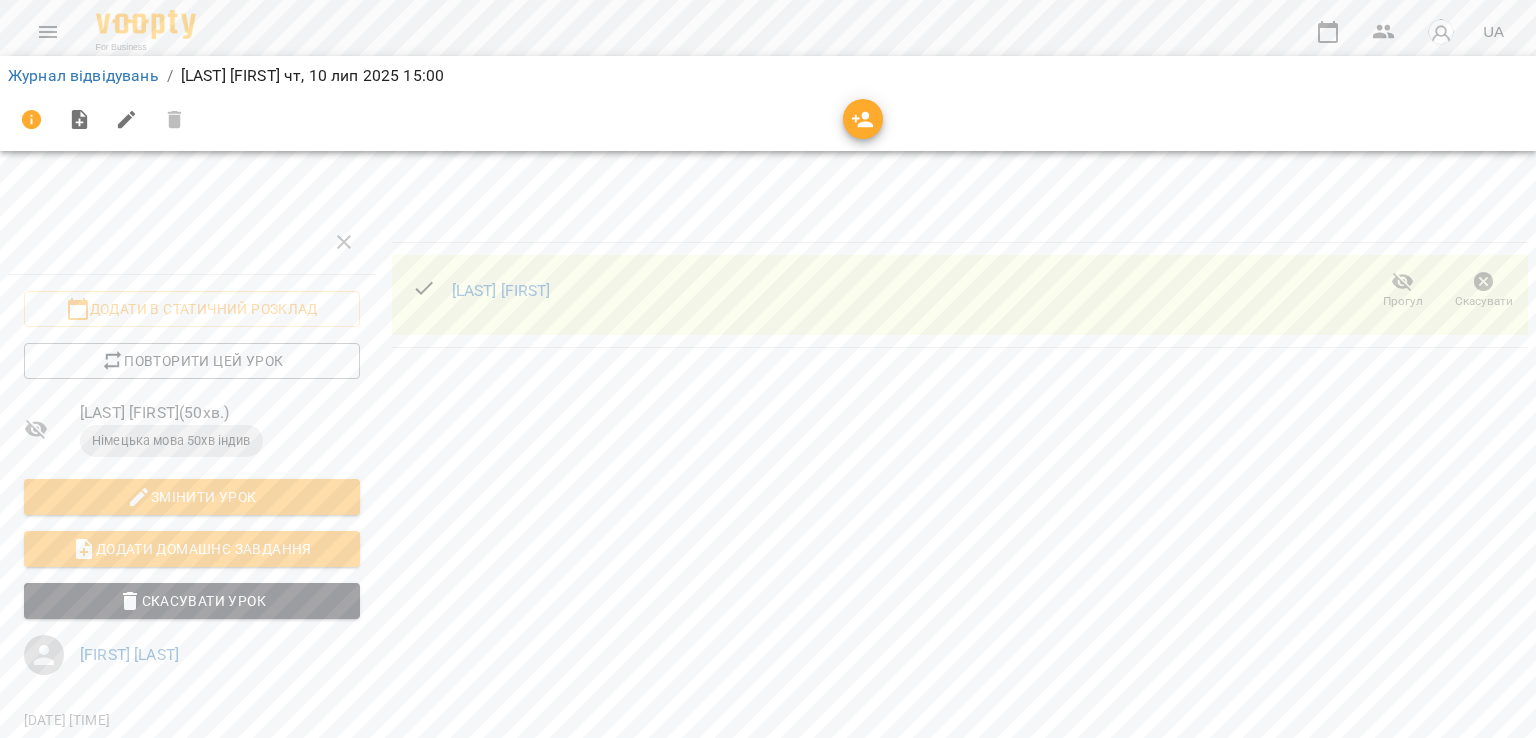 click at bounding box center (48, 32) 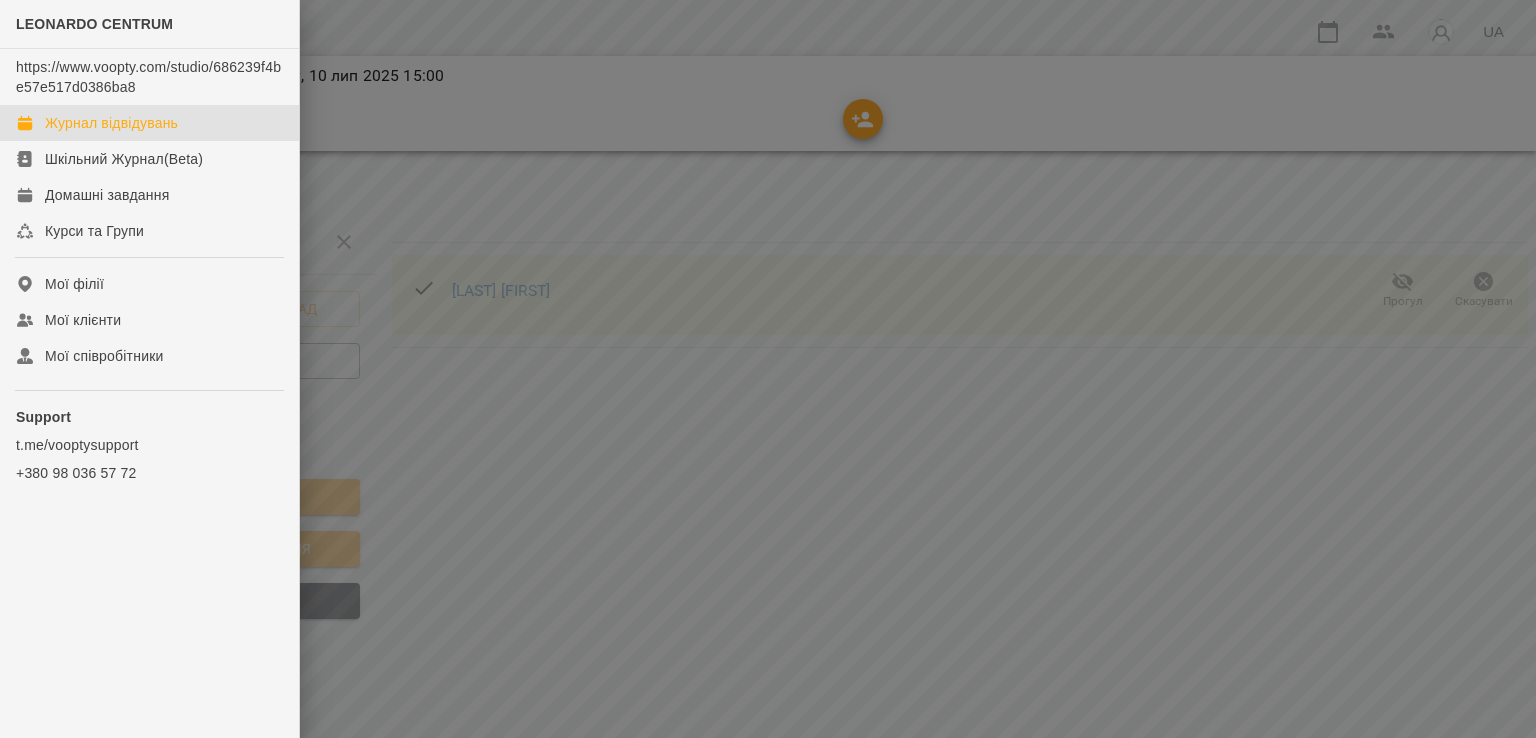 click on "Журнал відвідувань" at bounding box center [111, 123] 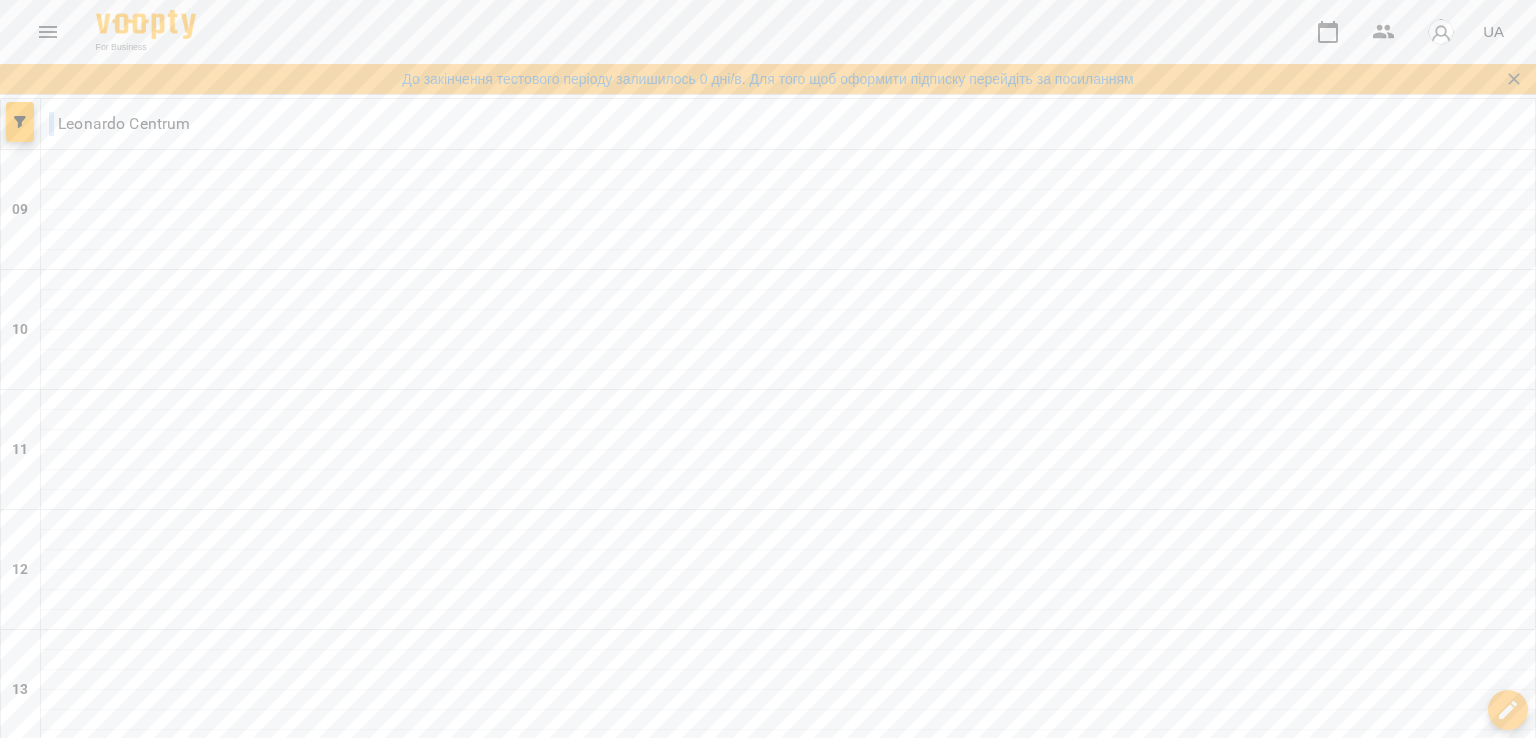 click on "пт" at bounding box center (1071, 1736) 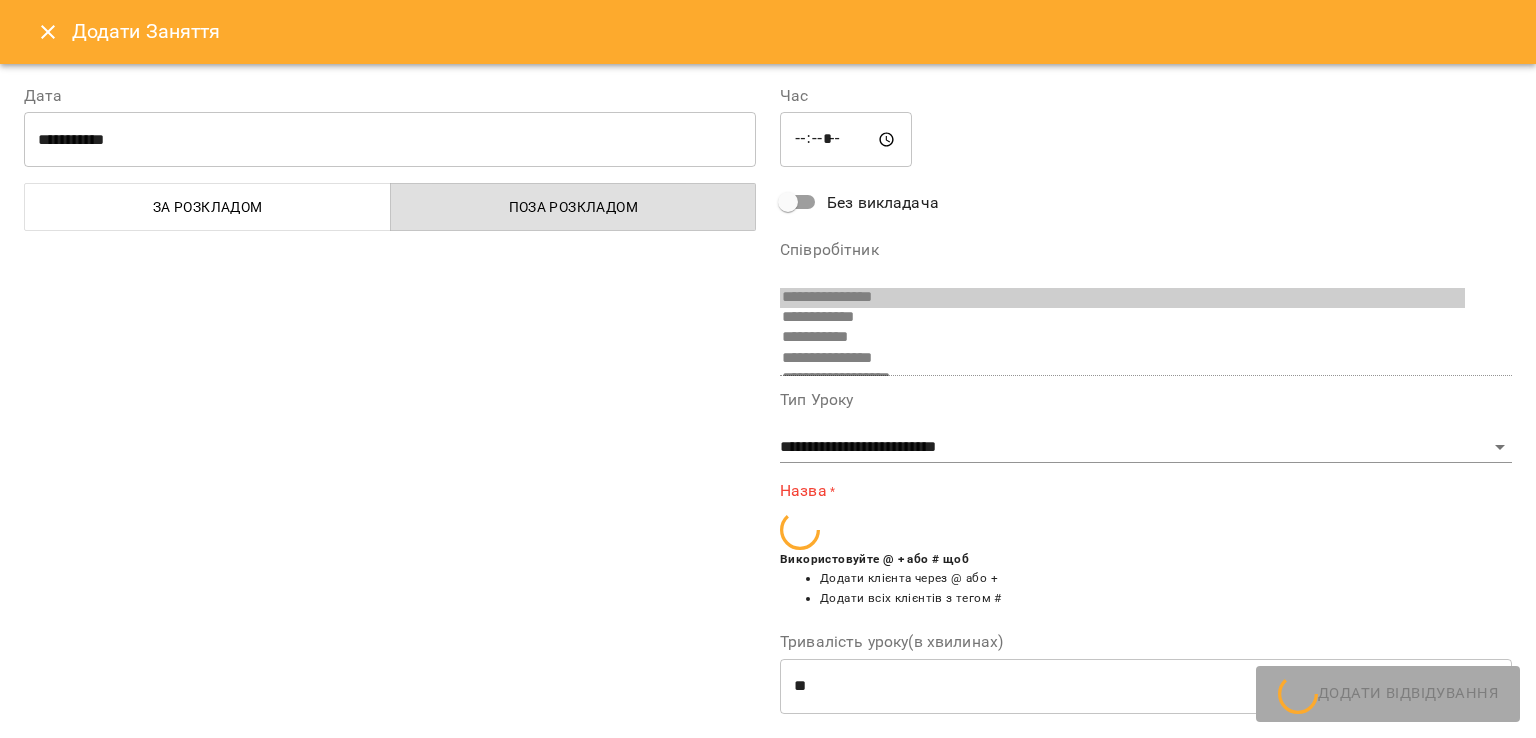 scroll, scrollTop: 235, scrollLeft: 0, axis: vertical 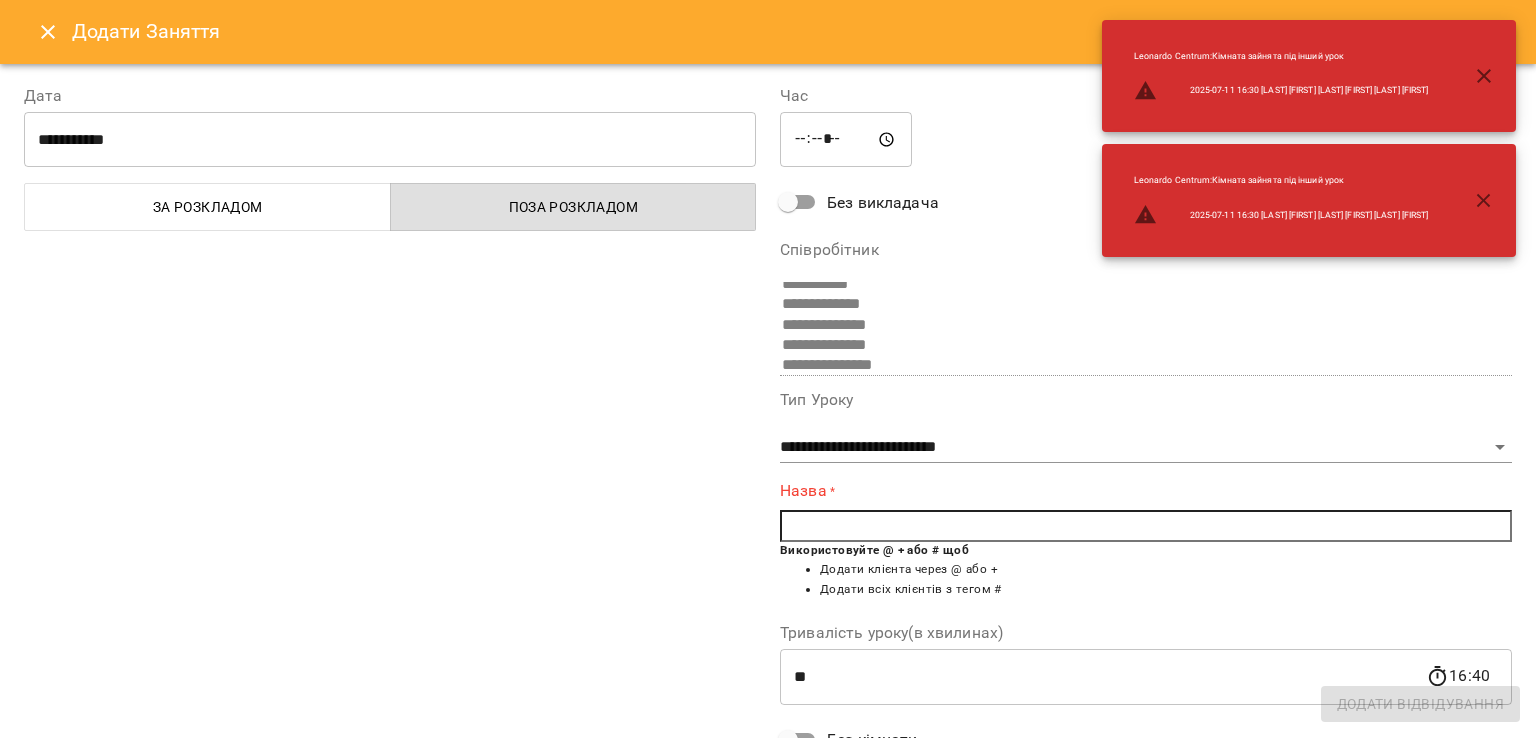 click at bounding box center [1146, 526] 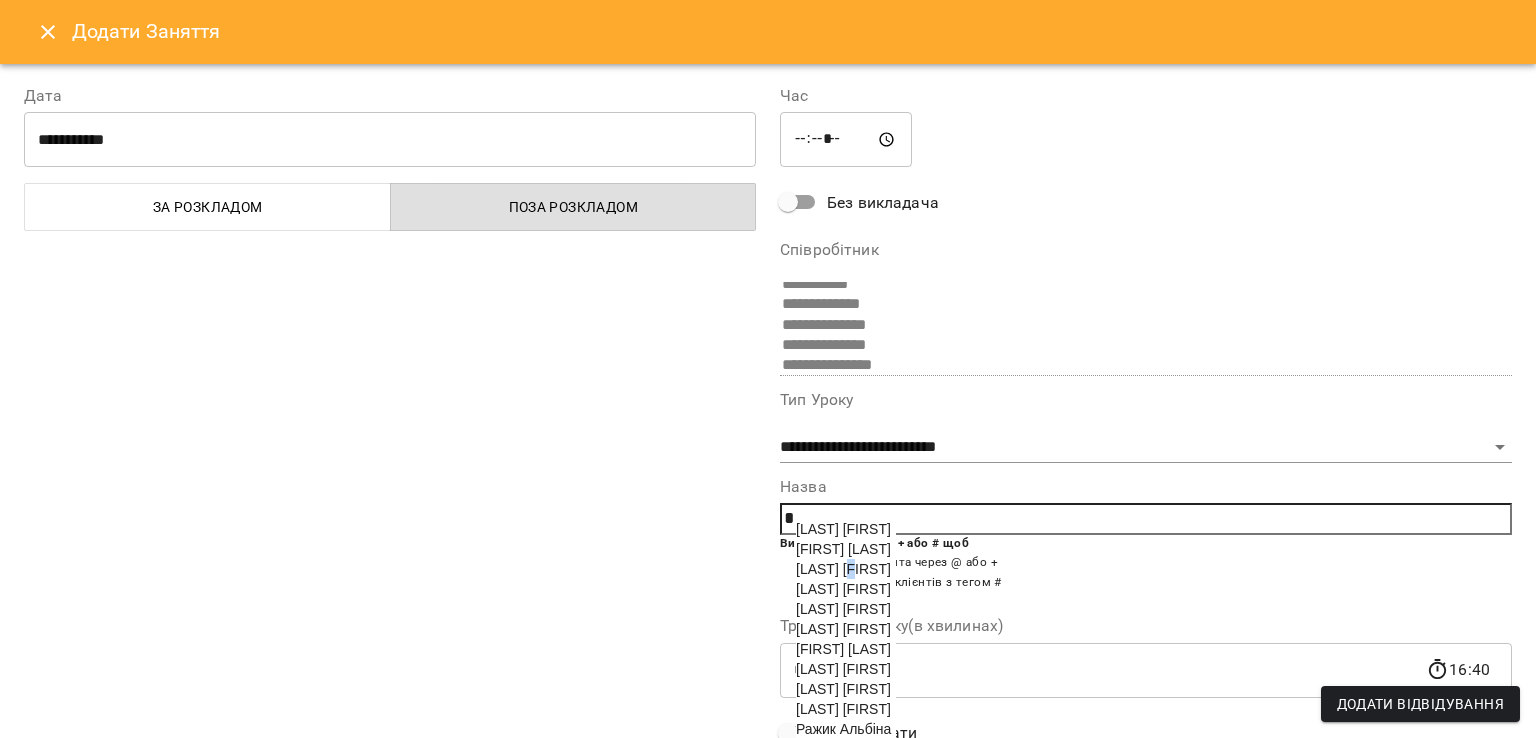 click on "[LAST] [FIRST]" at bounding box center (843, 569) 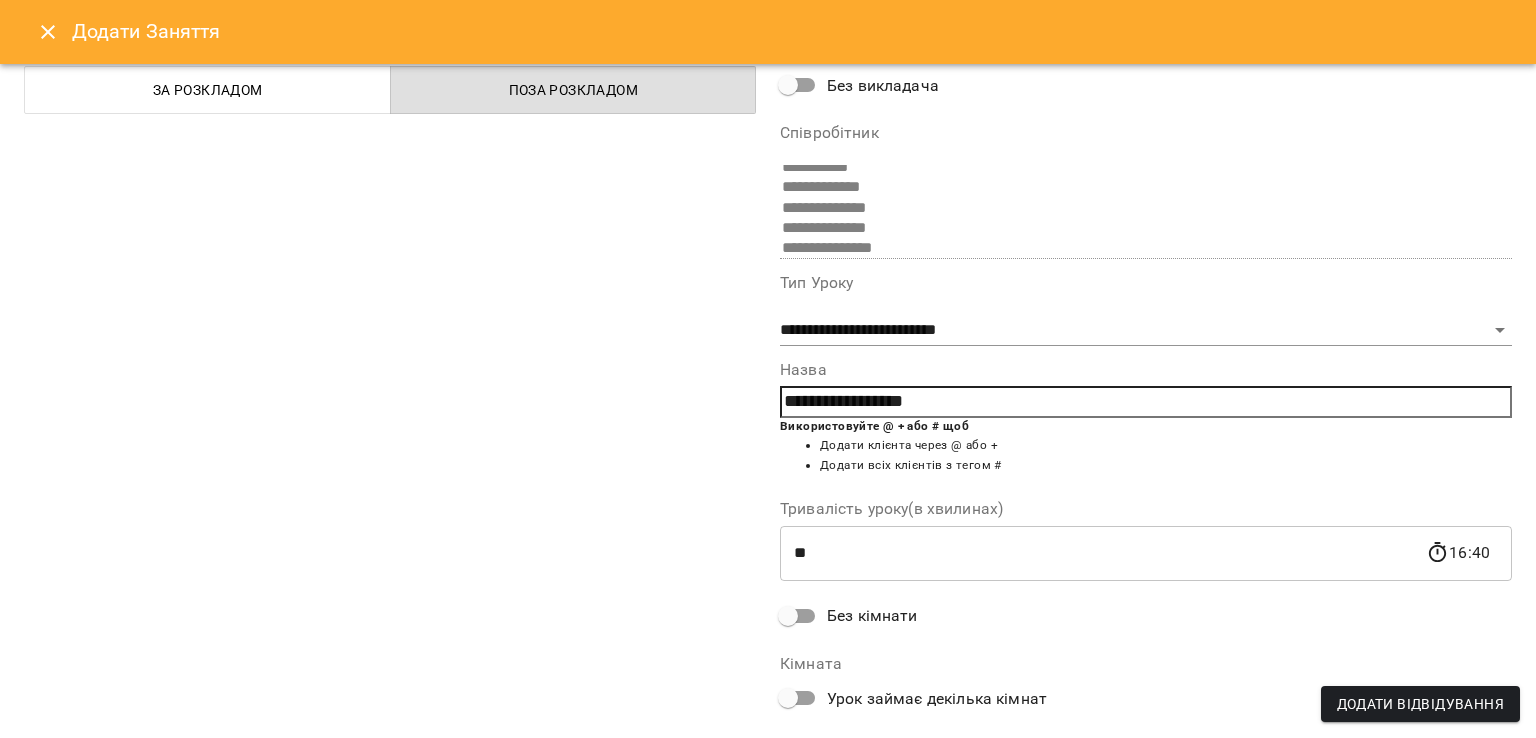 scroll, scrollTop: 217, scrollLeft: 0, axis: vertical 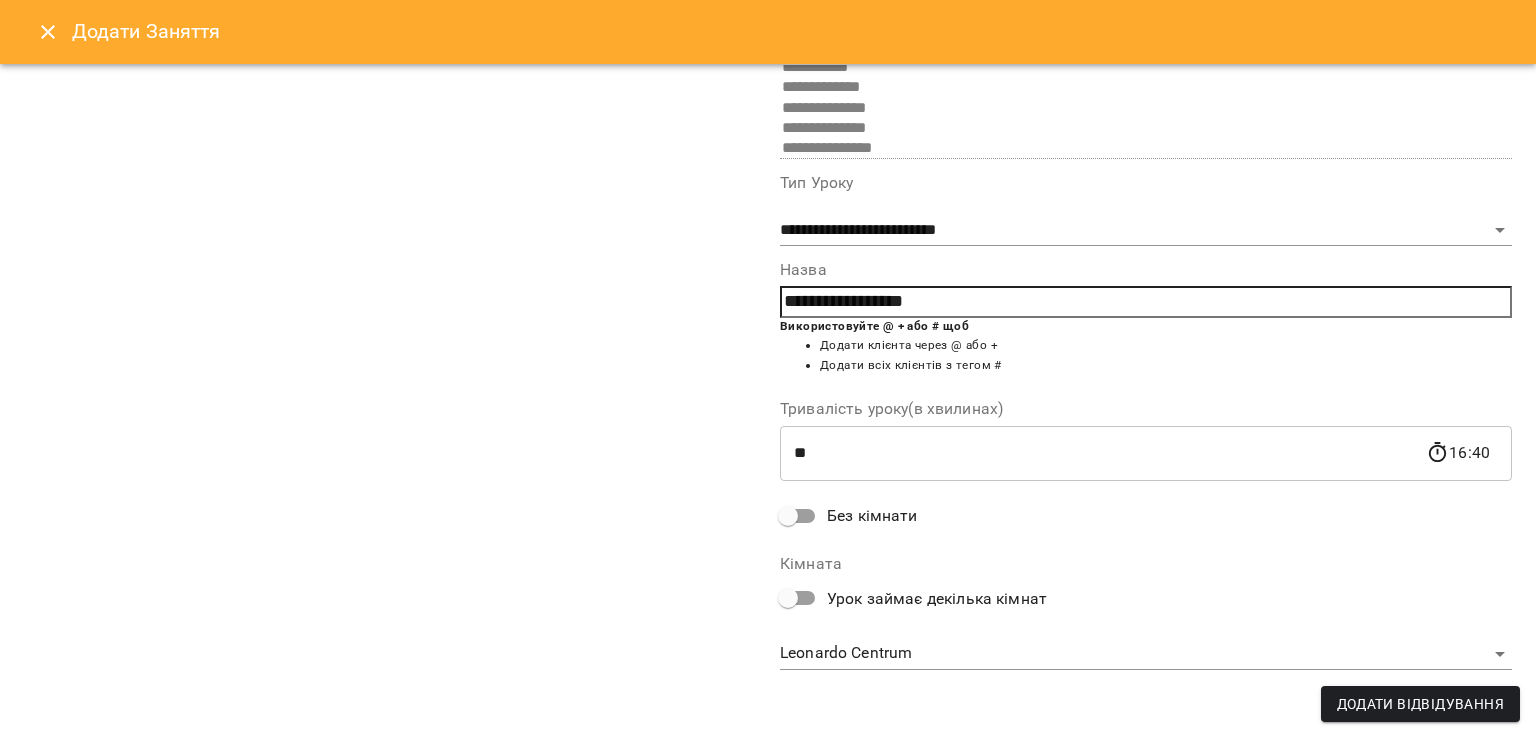 drag, startPoint x: 865, startPoint y: 519, endPoint x: 876, endPoint y: 521, distance: 11.18034 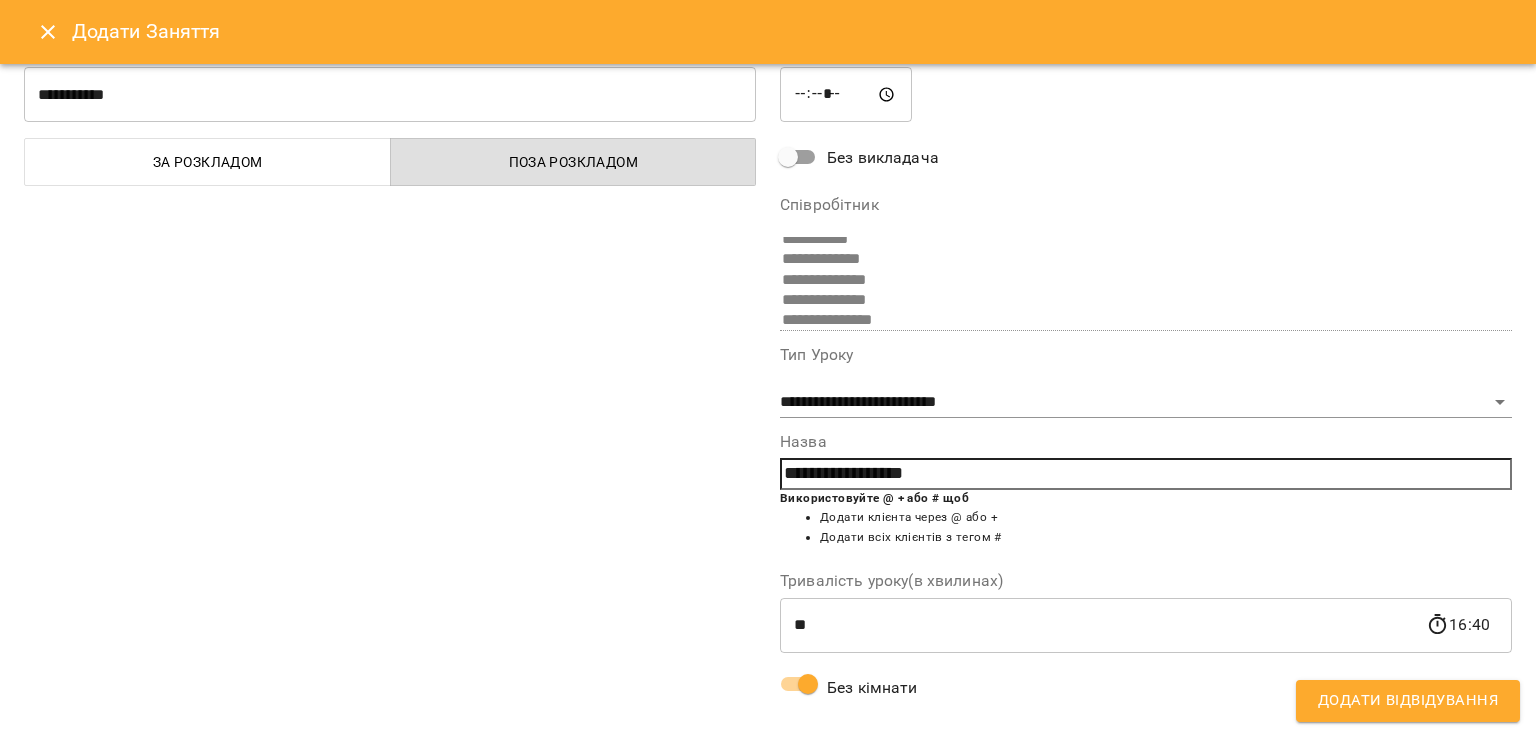 scroll, scrollTop: 0, scrollLeft: 0, axis: both 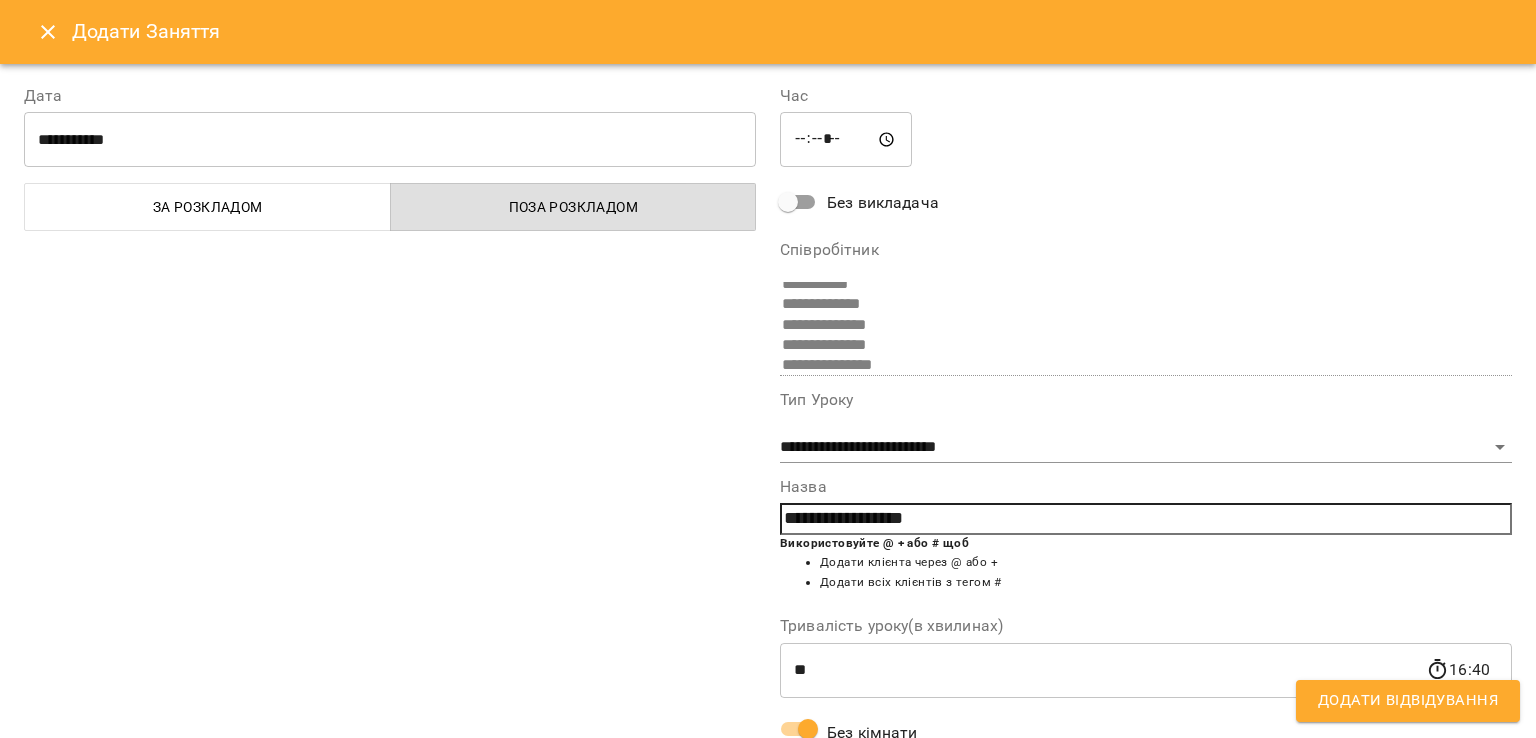click on "Додати Відвідування" at bounding box center (1408, 701) 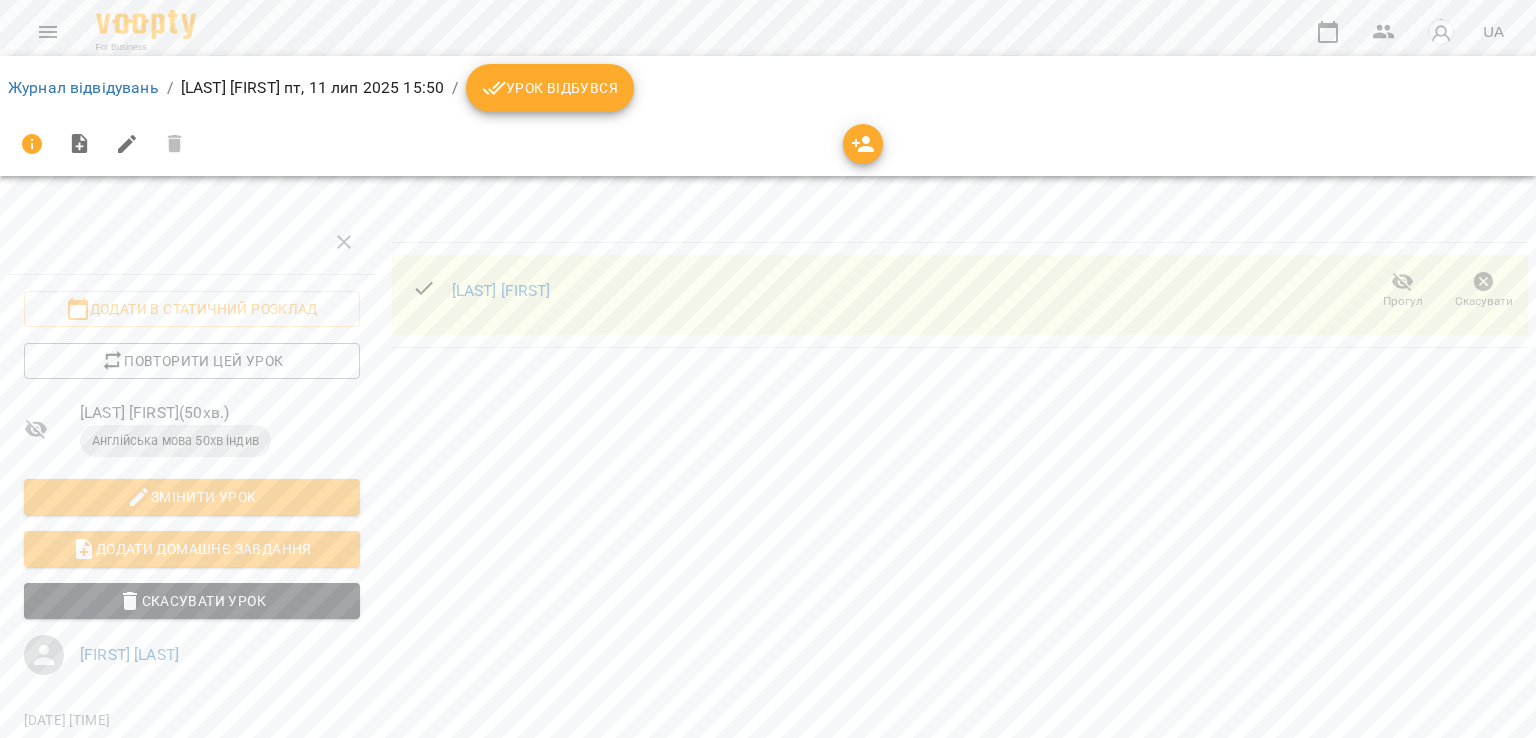 click on "Урок відбувся" at bounding box center [550, 88] 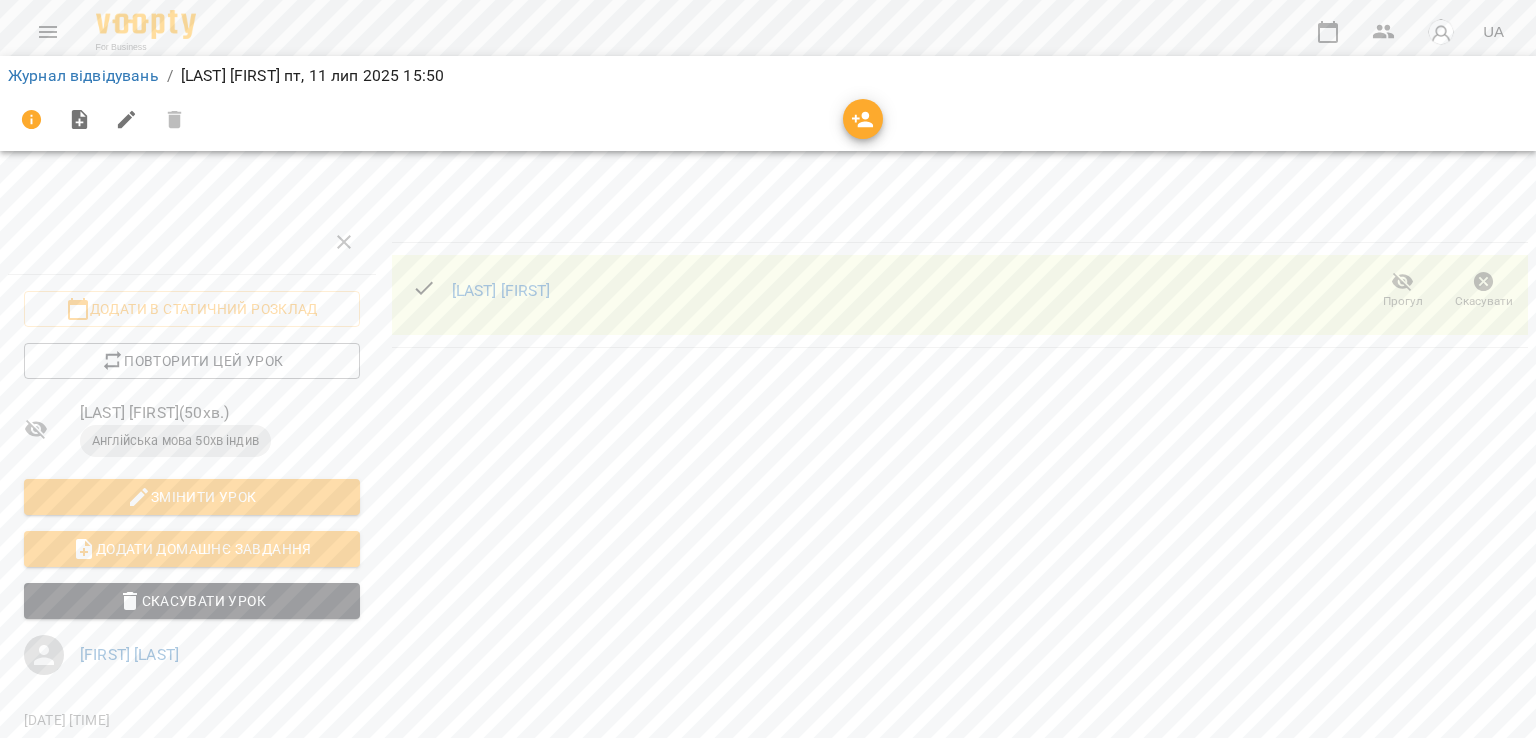 click 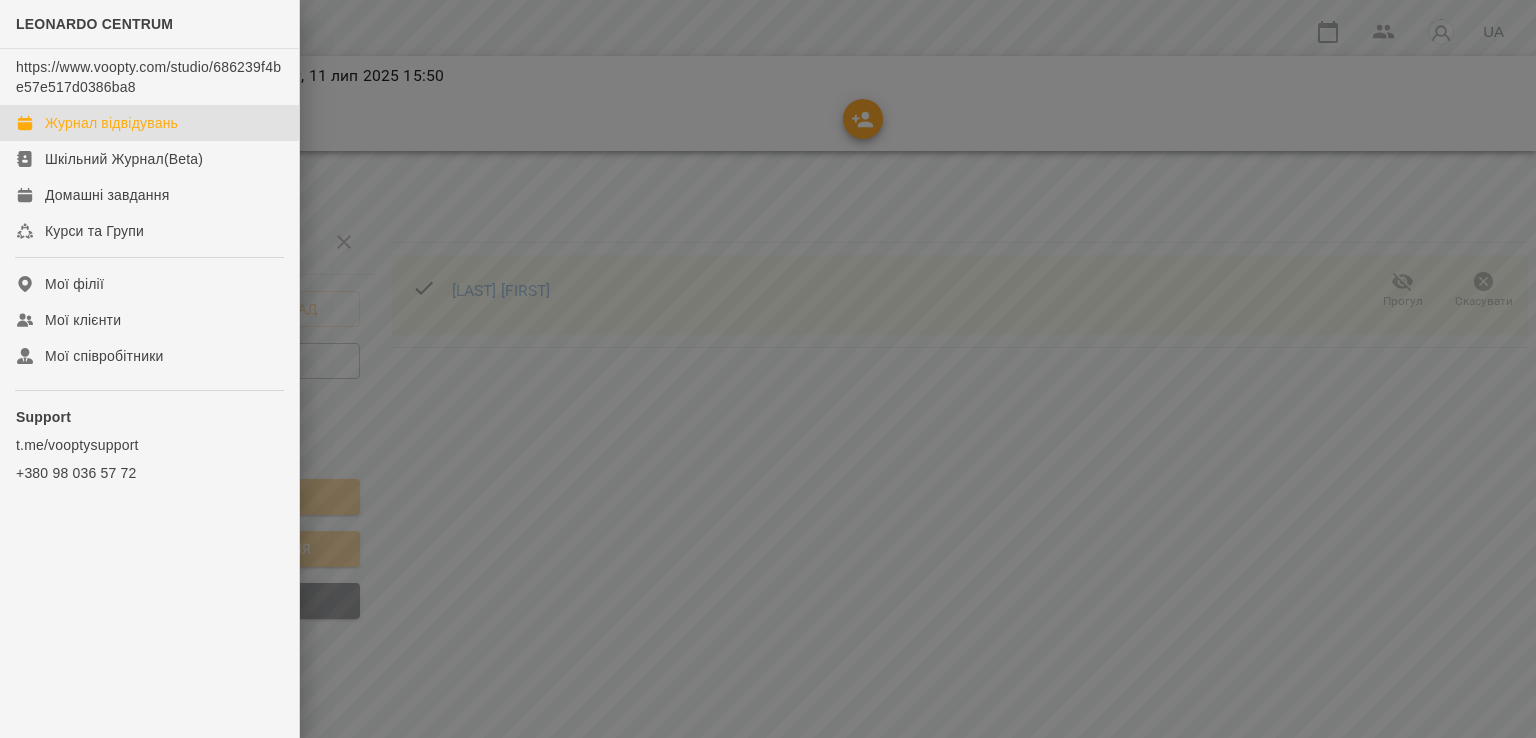 click on "Журнал відвідувань" at bounding box center (111, 123) 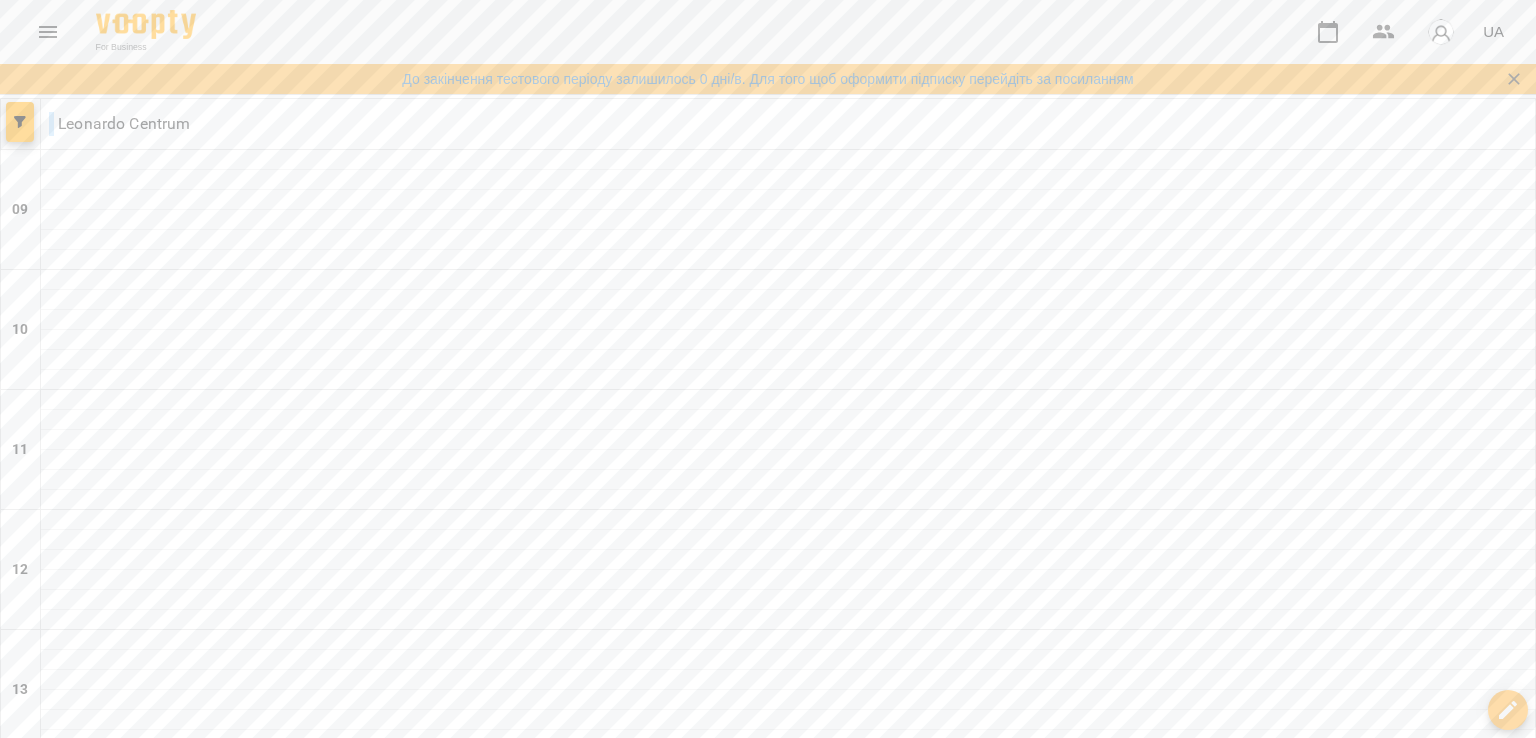 click on "12 лип" at bounding box center [1283, 1755] 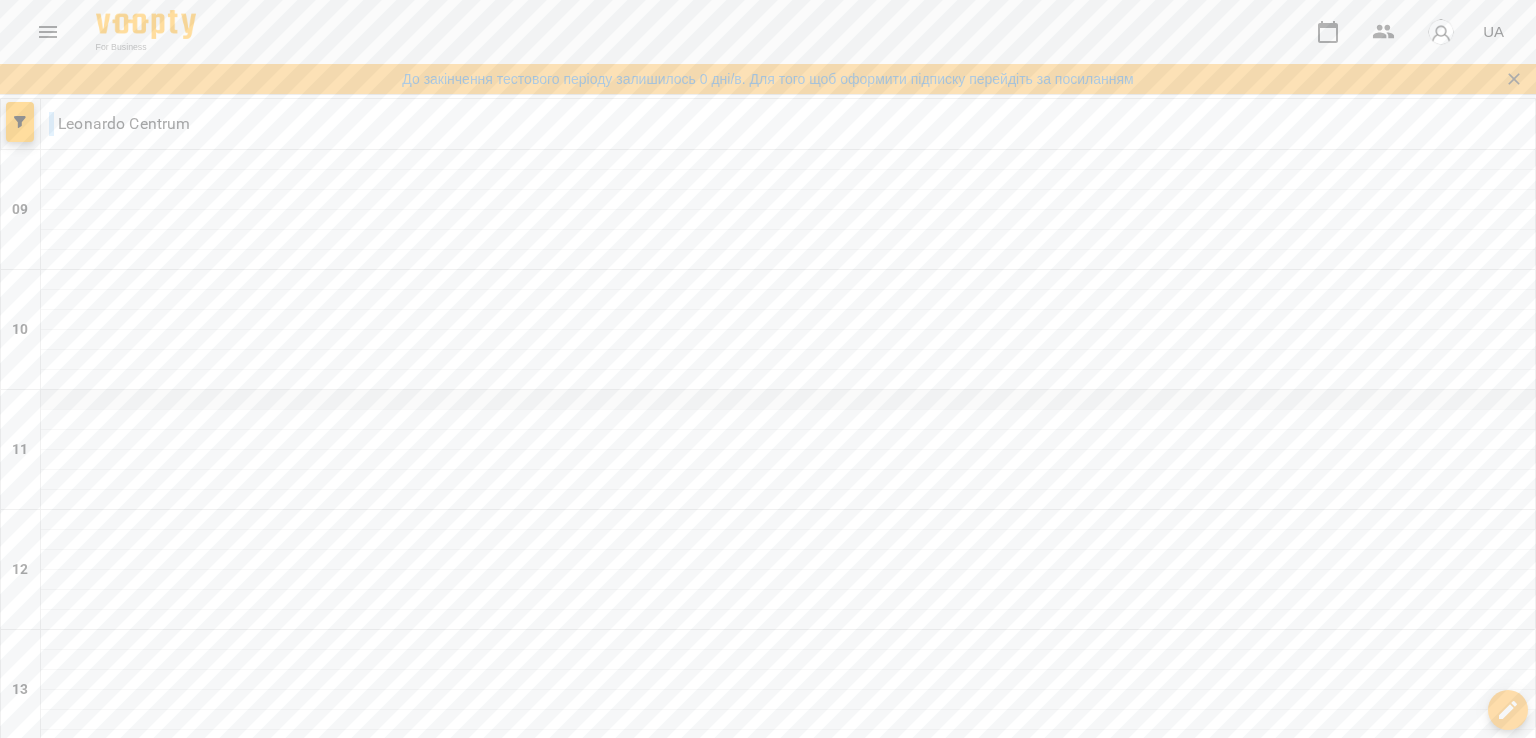scroll, scrollTop: 100, scrollLeft: 0, axis: vertical 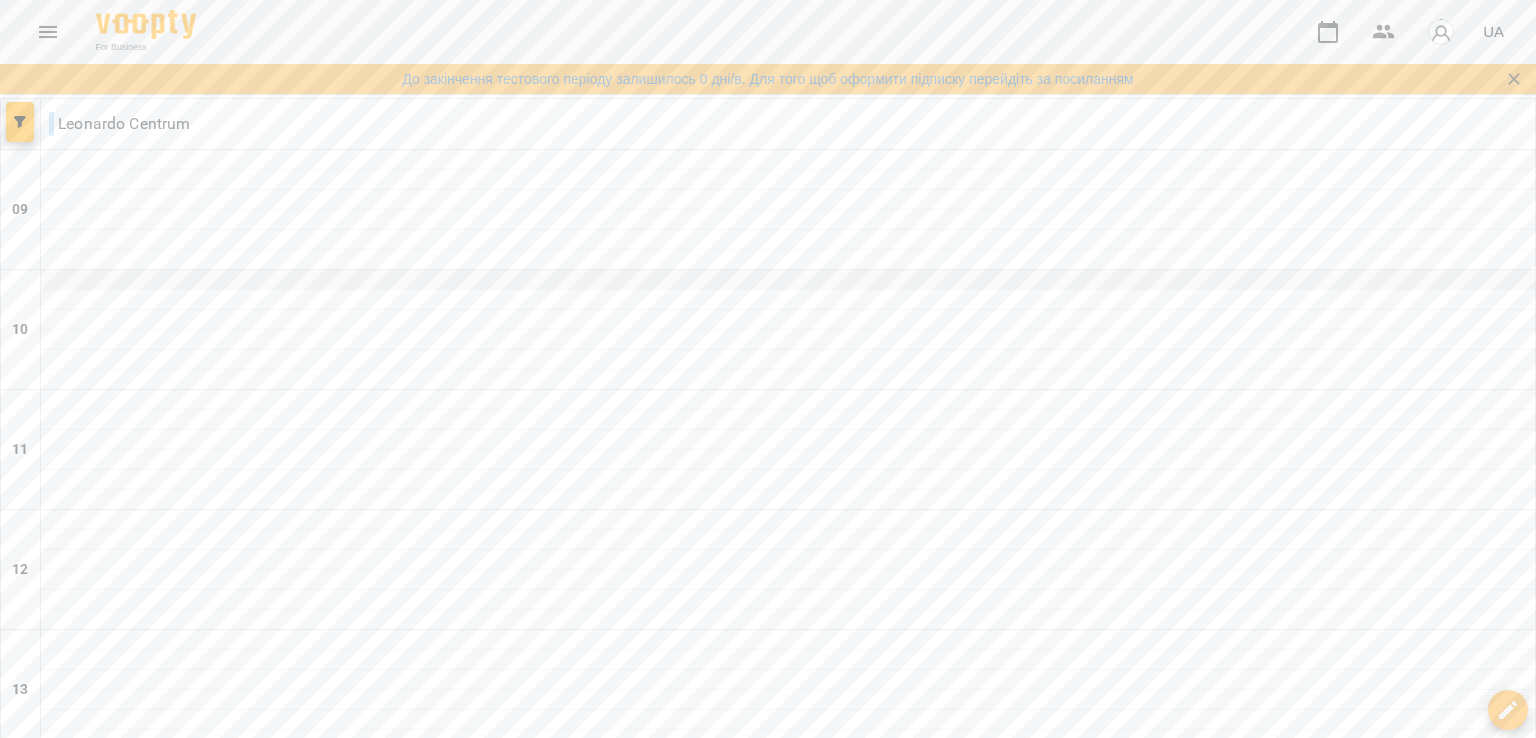 click at bounding box center (788, 280) 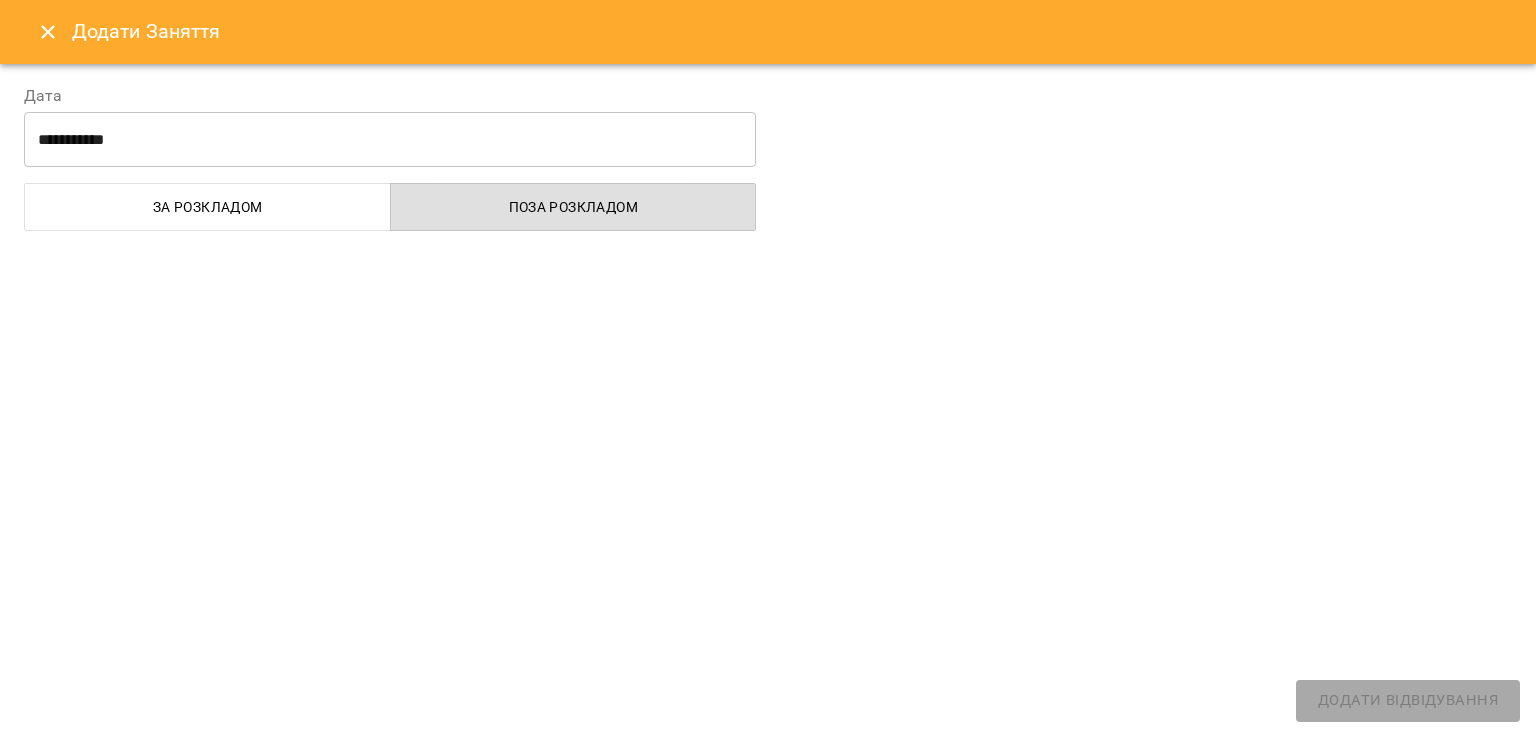 select on "**********" 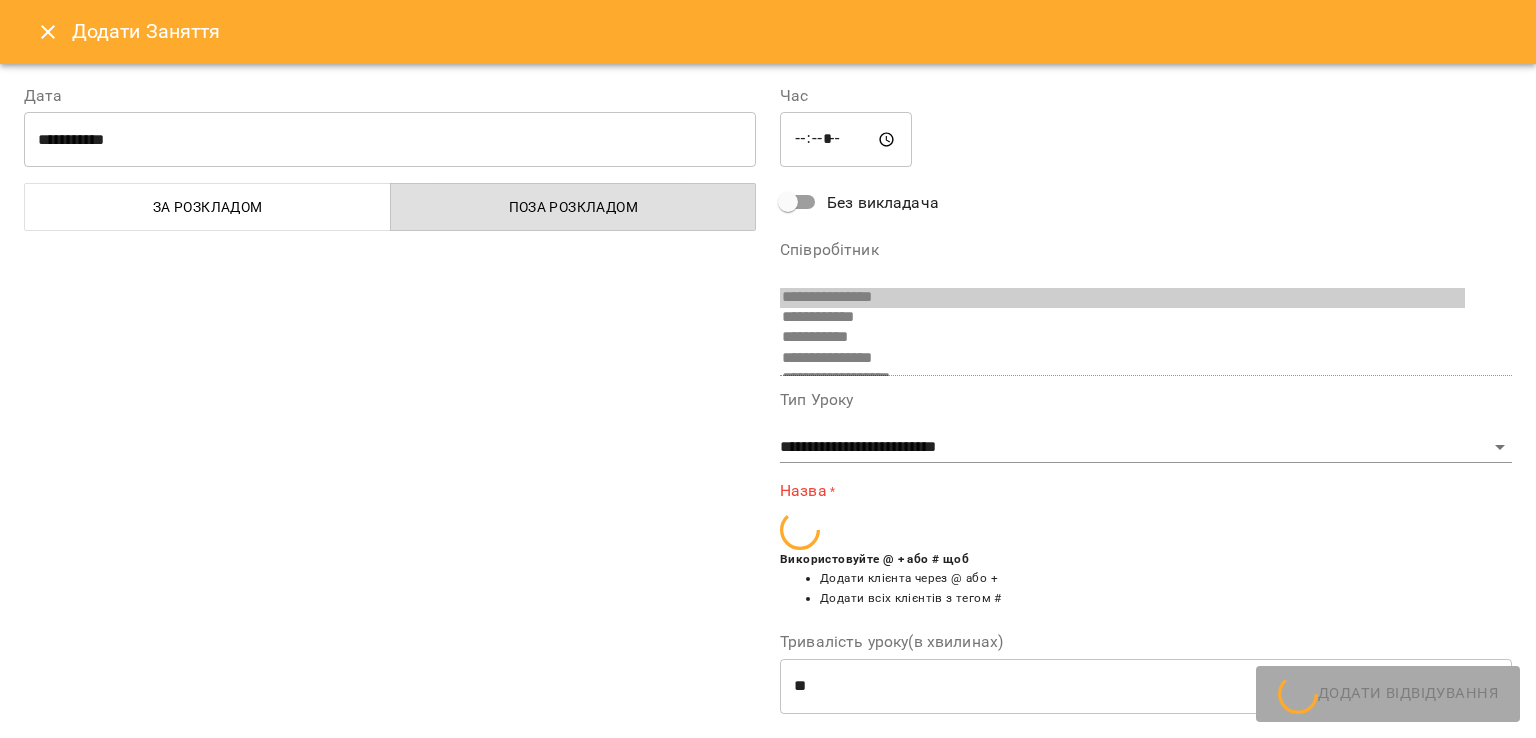 scroll, scrollTop: 235, scrollLeft: 0, axis: vertical 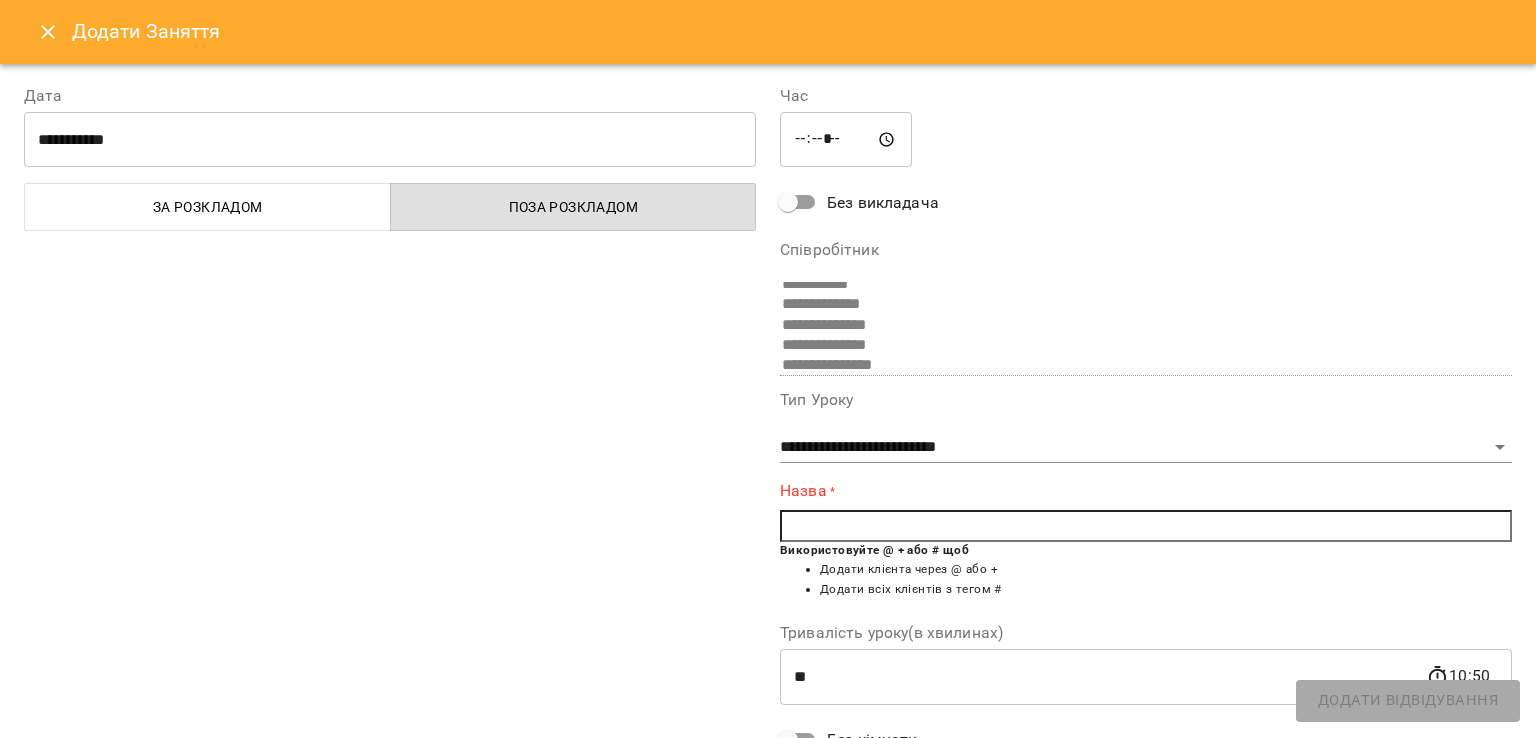 click at bounding box center (1146, 526) 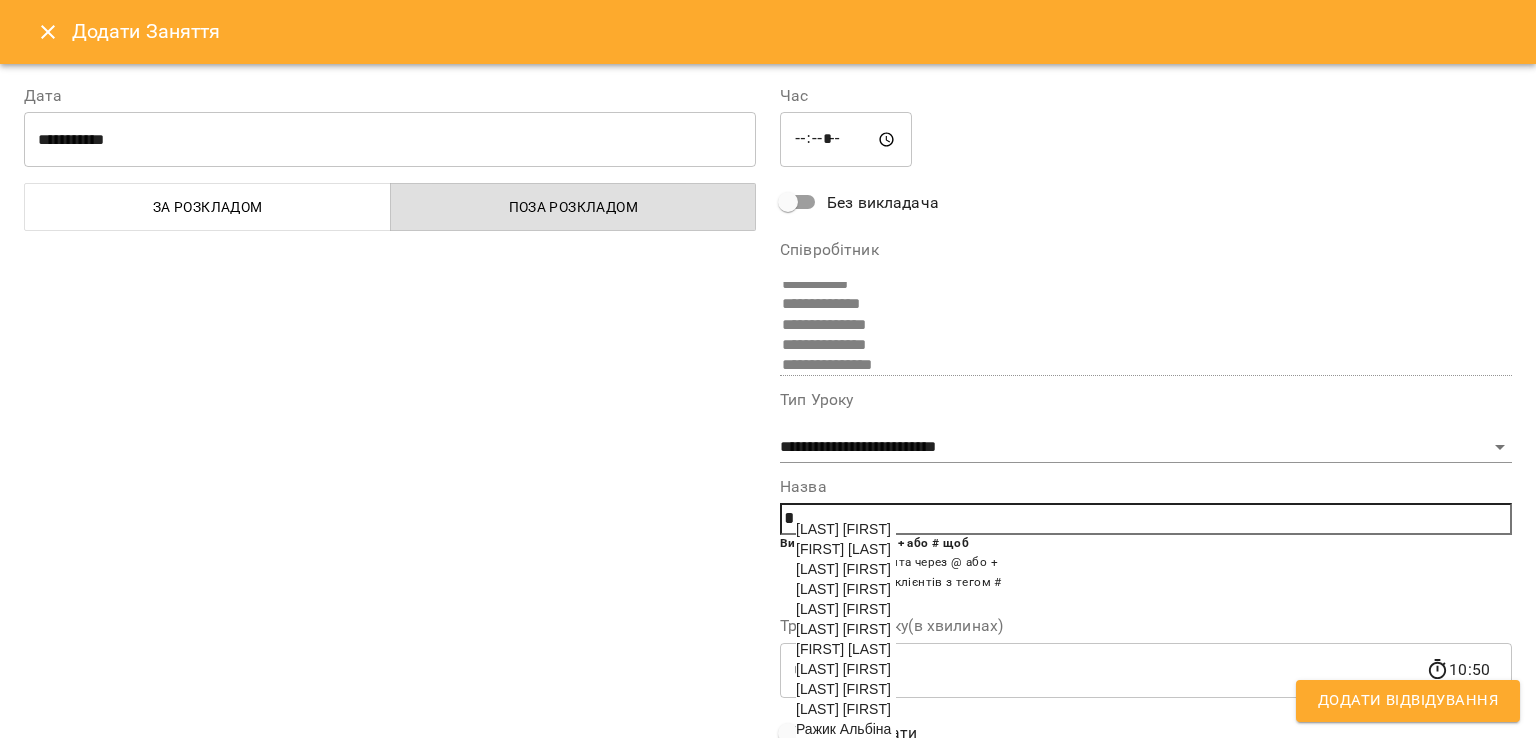click on "[LAST] [FIRST]" at bounding box center (846, 609) 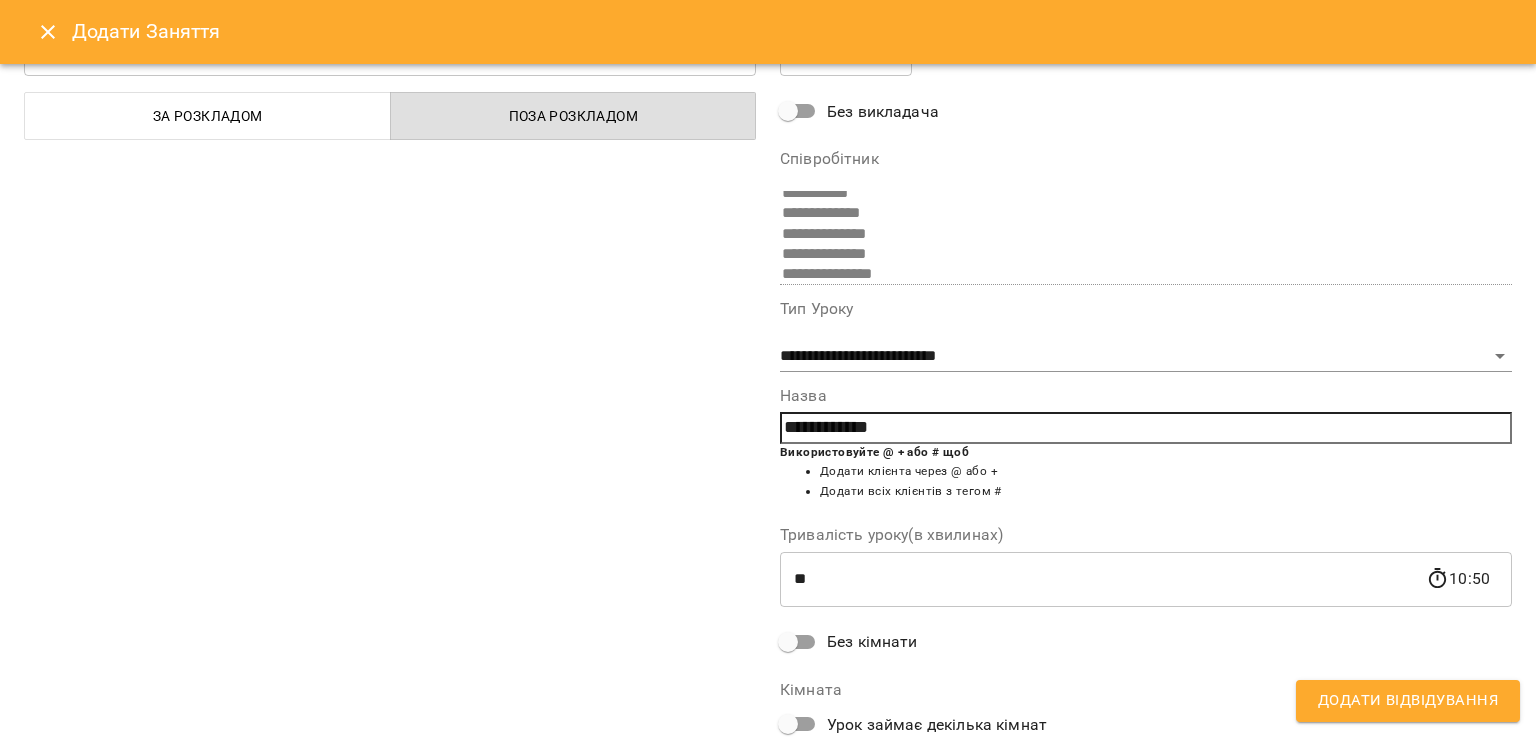 scroll, scrollTop: 200, scrollLeft: 0, axis: vertical 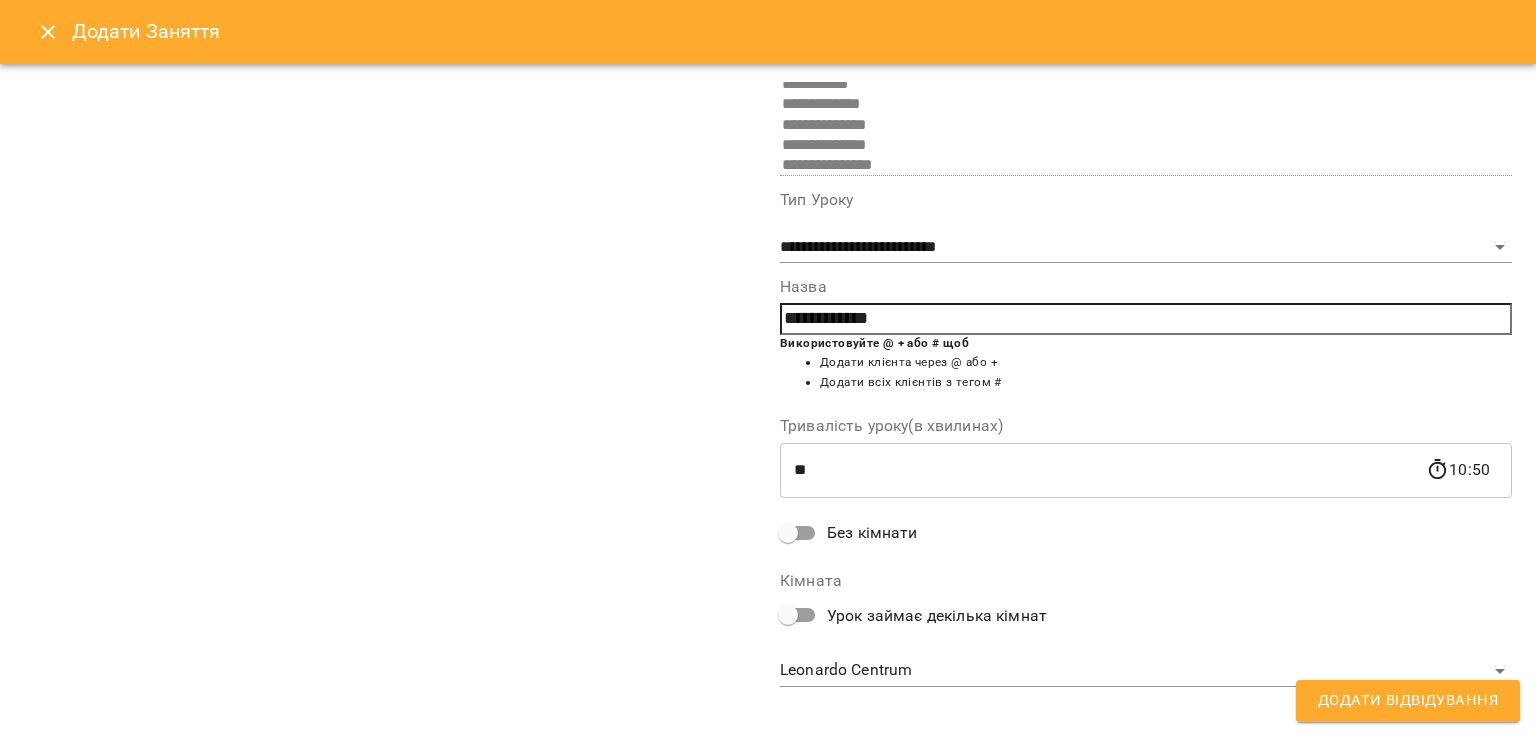 click on "Без кімнати" at bounding box center (872, 533) 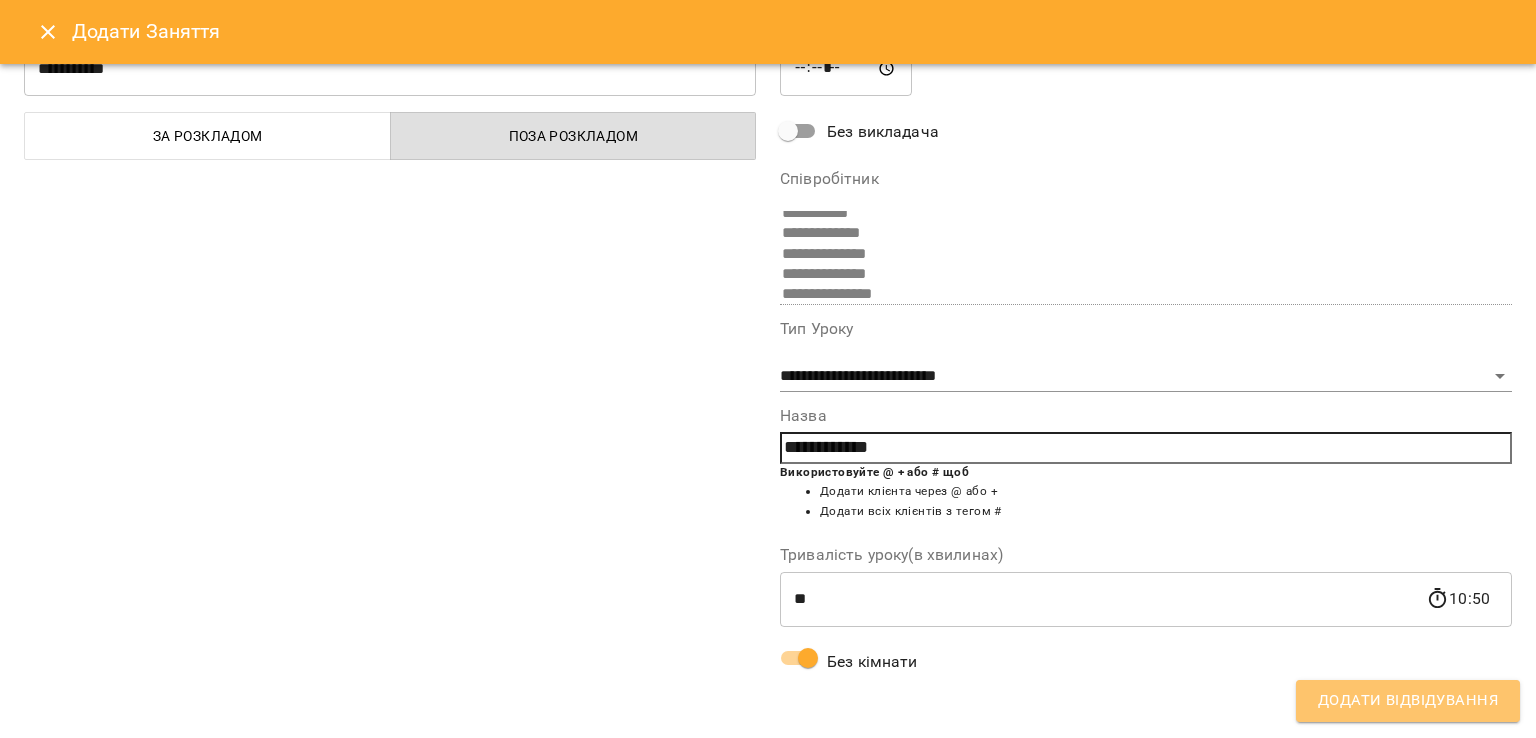 click on "Додати Відвідування" at bounding box center (1408, 701) 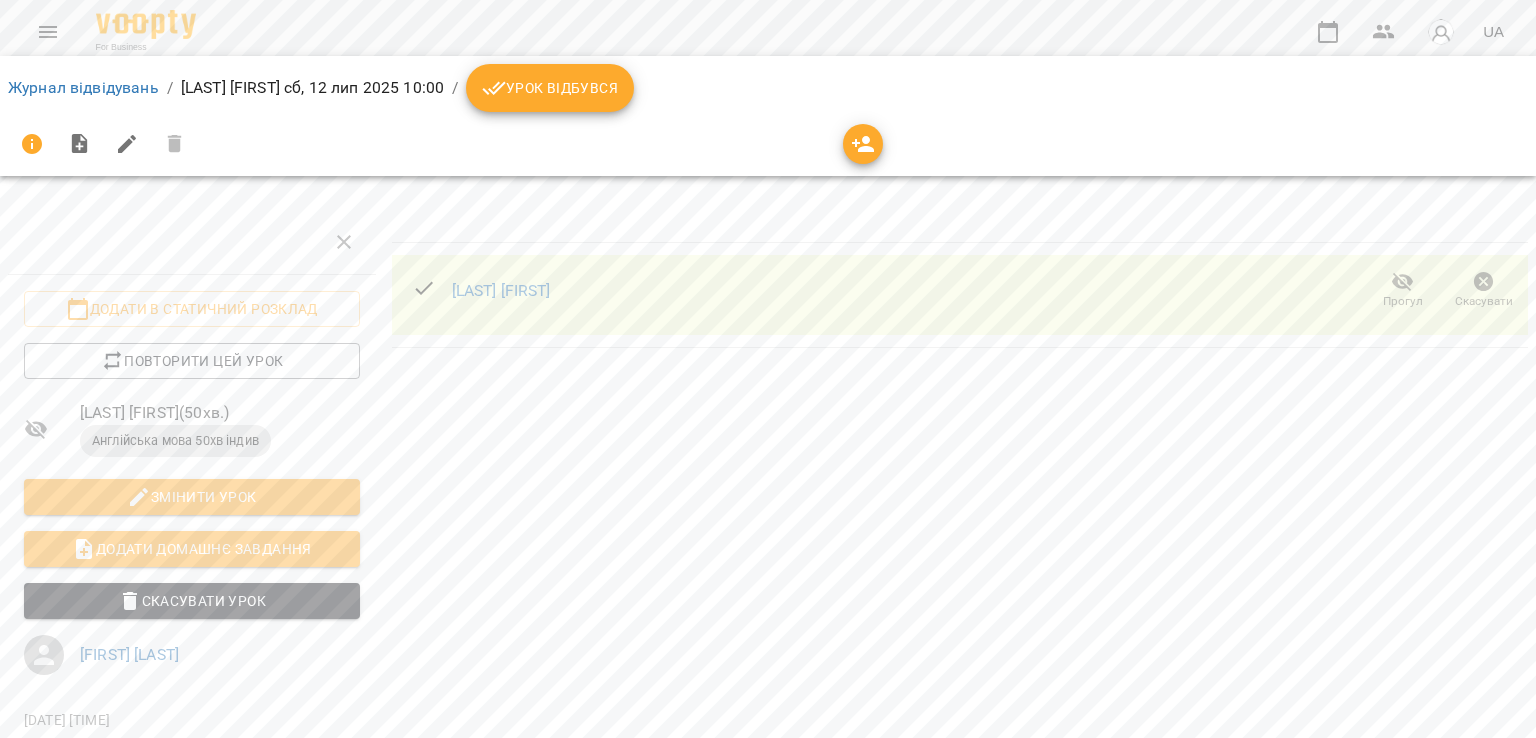 click on "Урок відбувся" at bounding box center [550, 88] 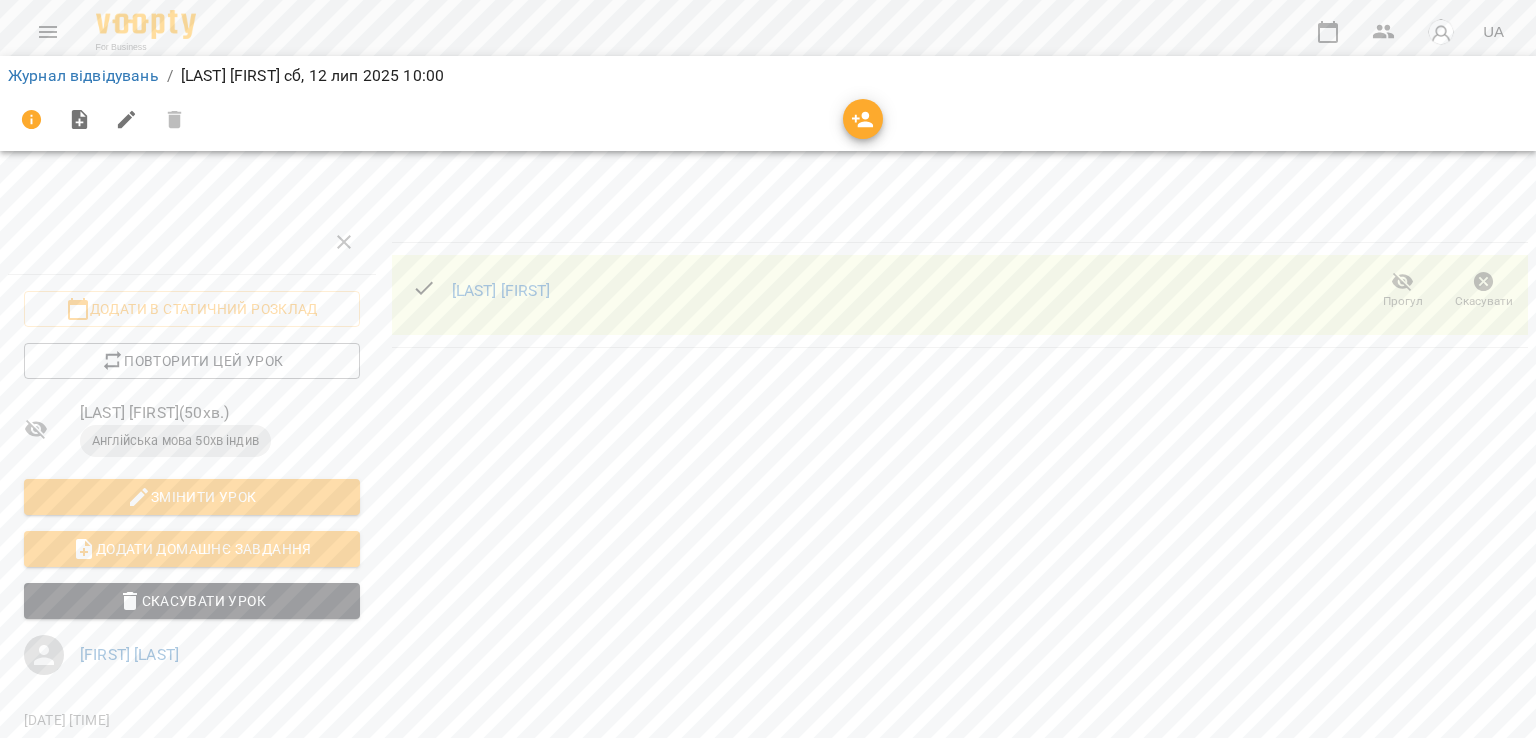 click 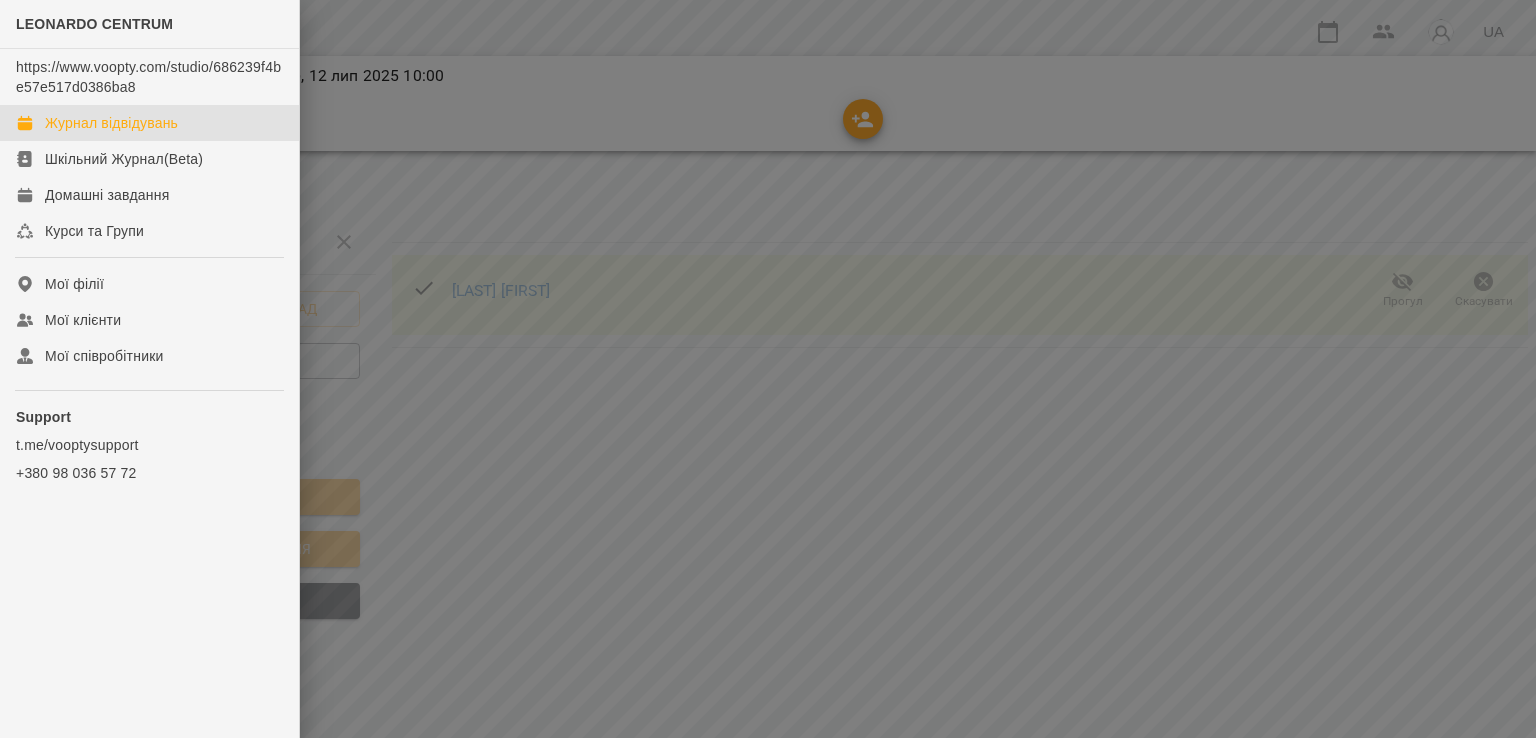 click on "Журнал відвідувань" at bounding box center (111, 123) 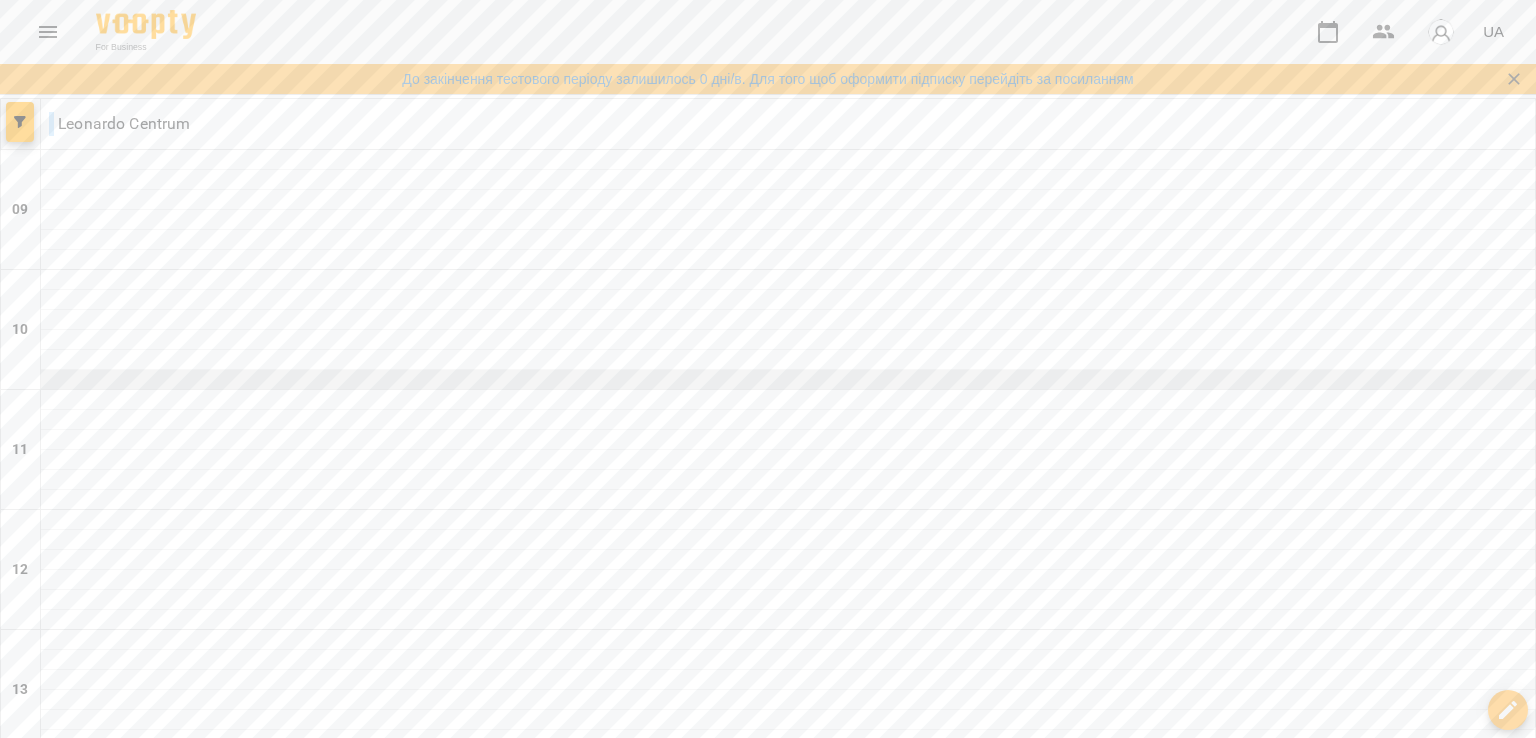 scroll, scrollTop: 200, scrollLeft: 0, axis: vertical 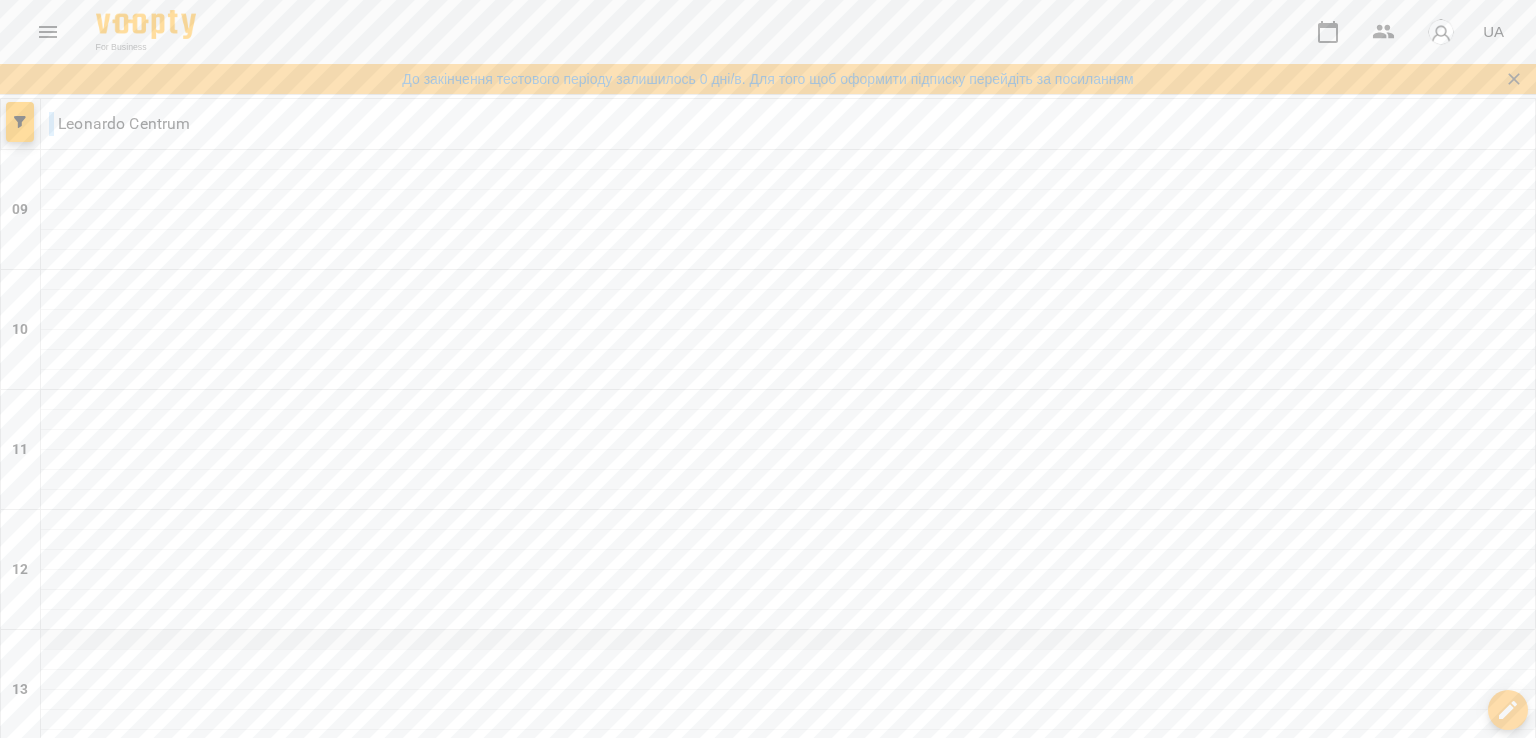 click at bounding box center [788, 640] 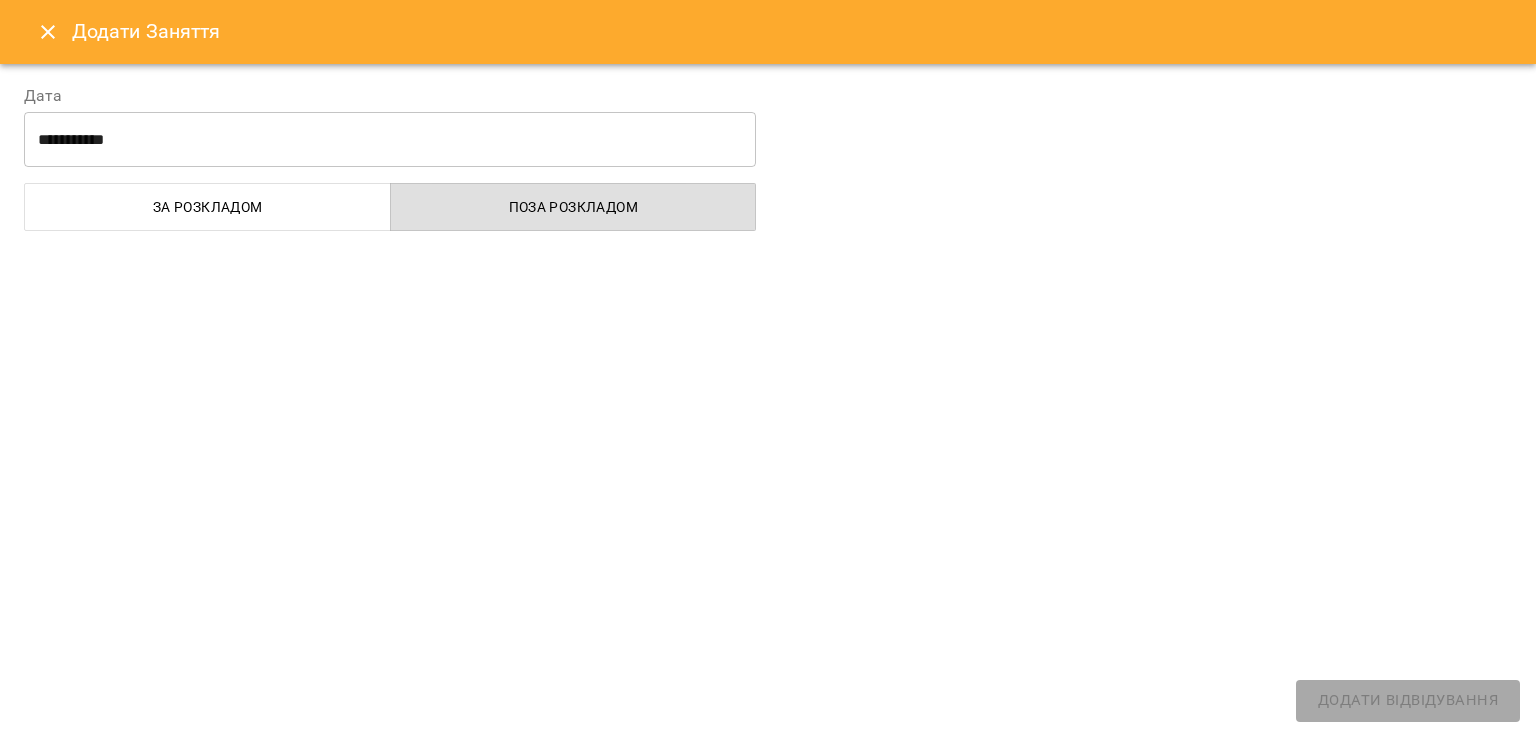 select on "**********" 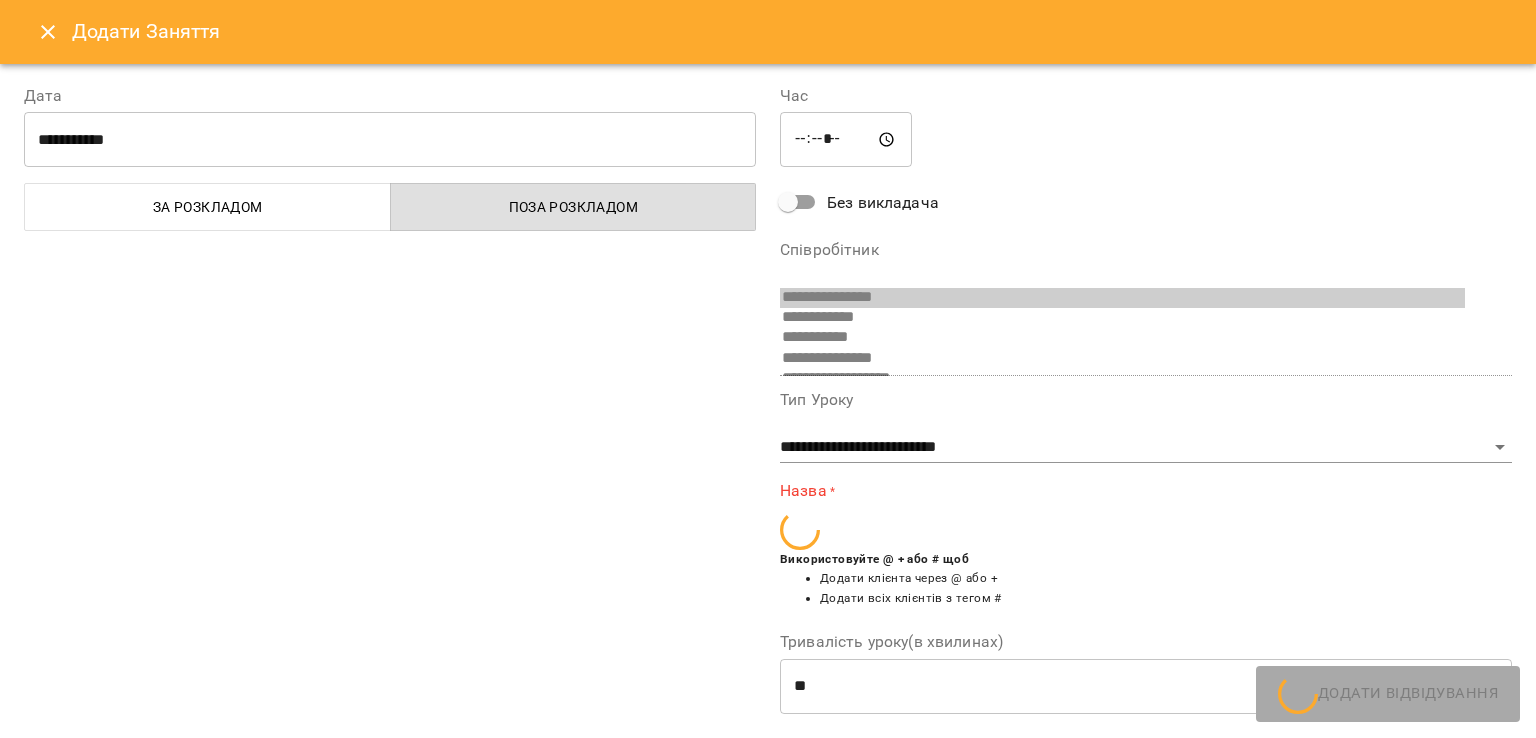 scroll, scrollTop: 235, scrollLeft: 0, axis: vertical 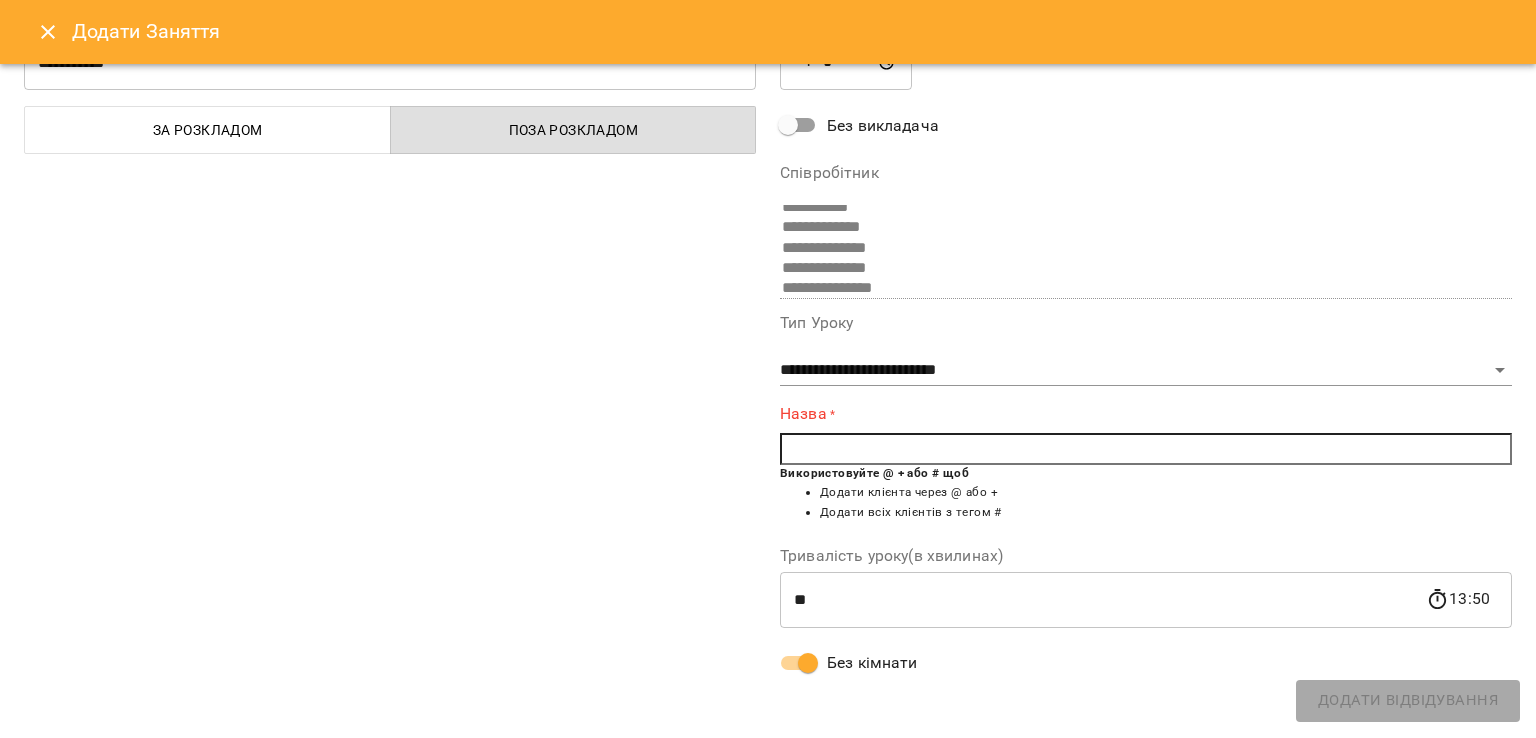 click at bounding box center [1146, 449] 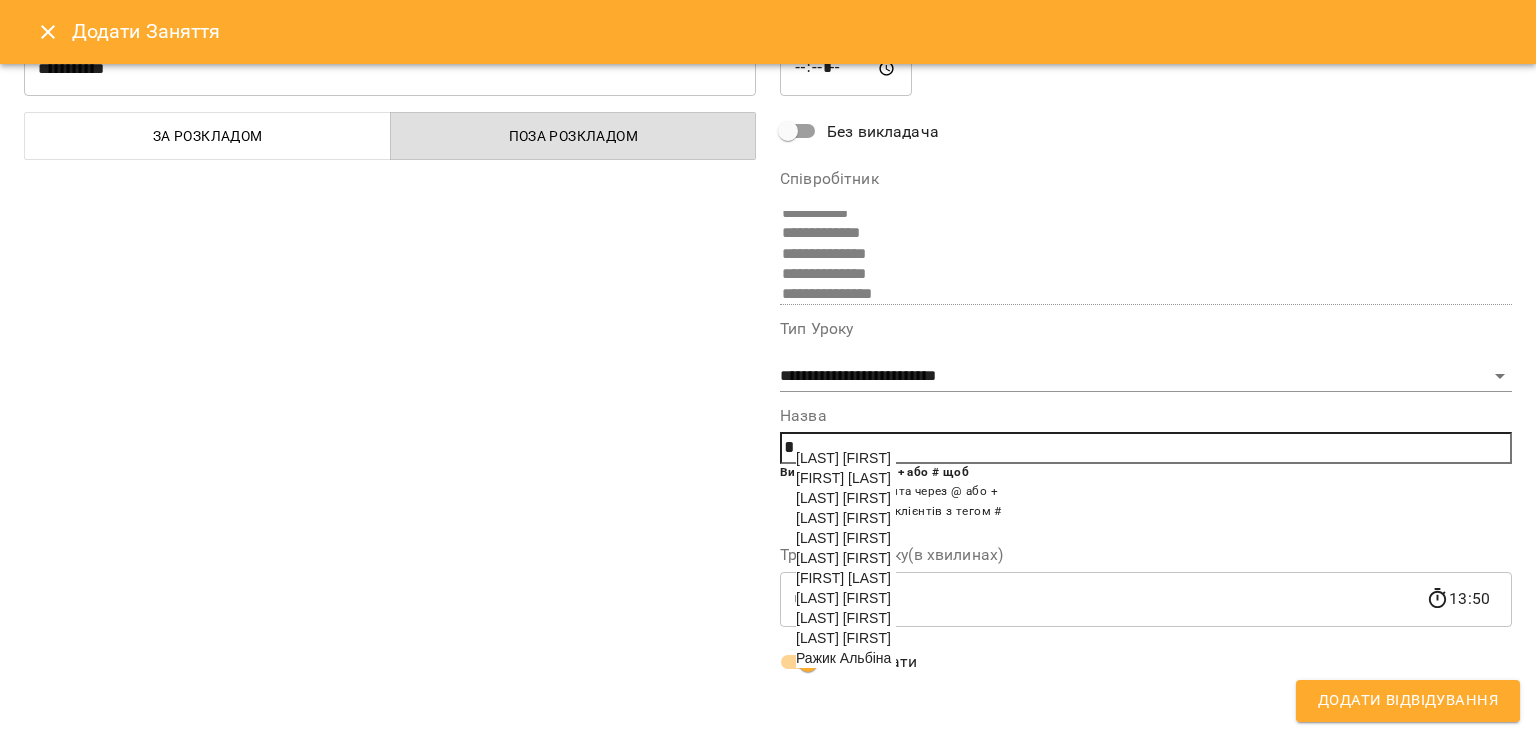 scroll, scrollTop: 71, scrollLeft: 0, axis: vertical 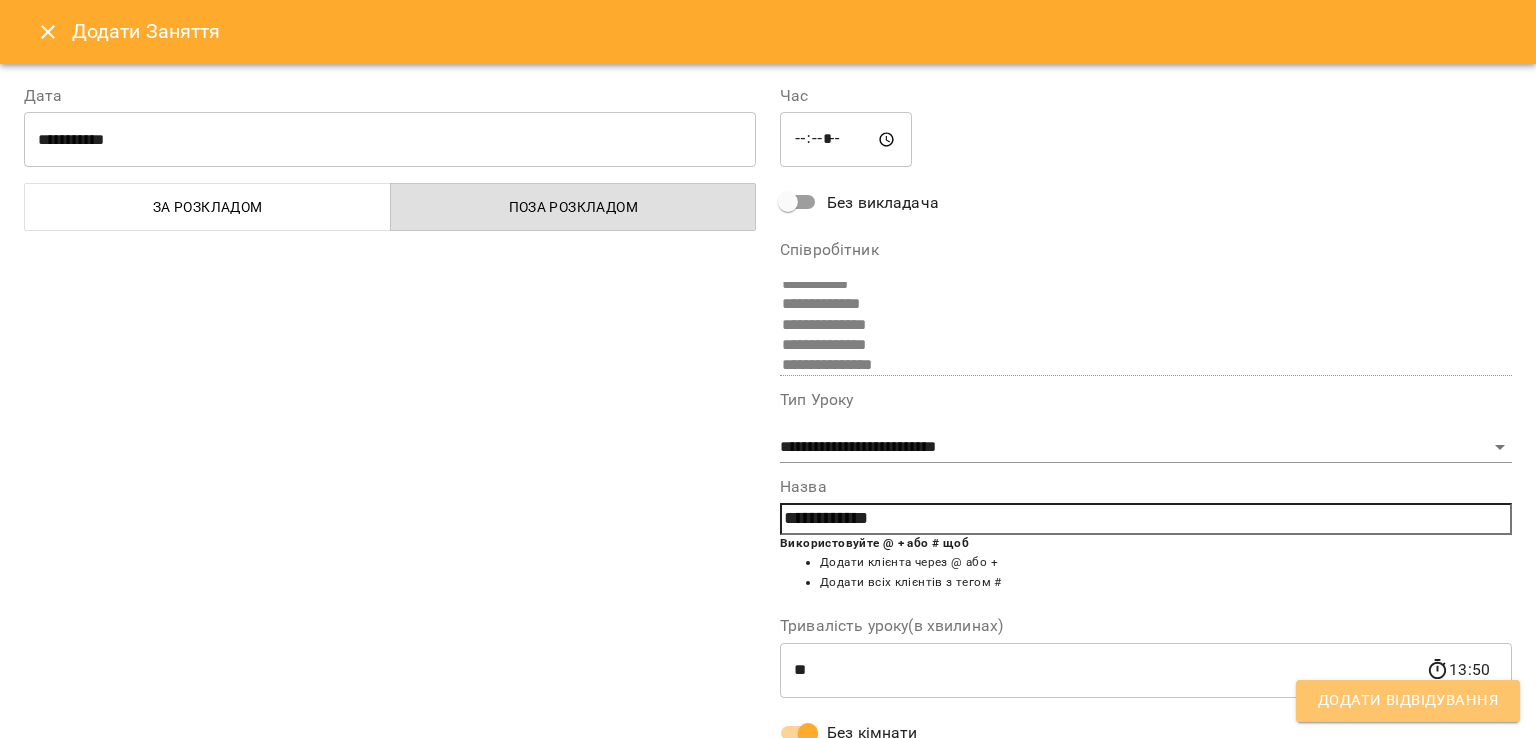 click on "Додати Відвідування" at bounding box center [1408, 701] 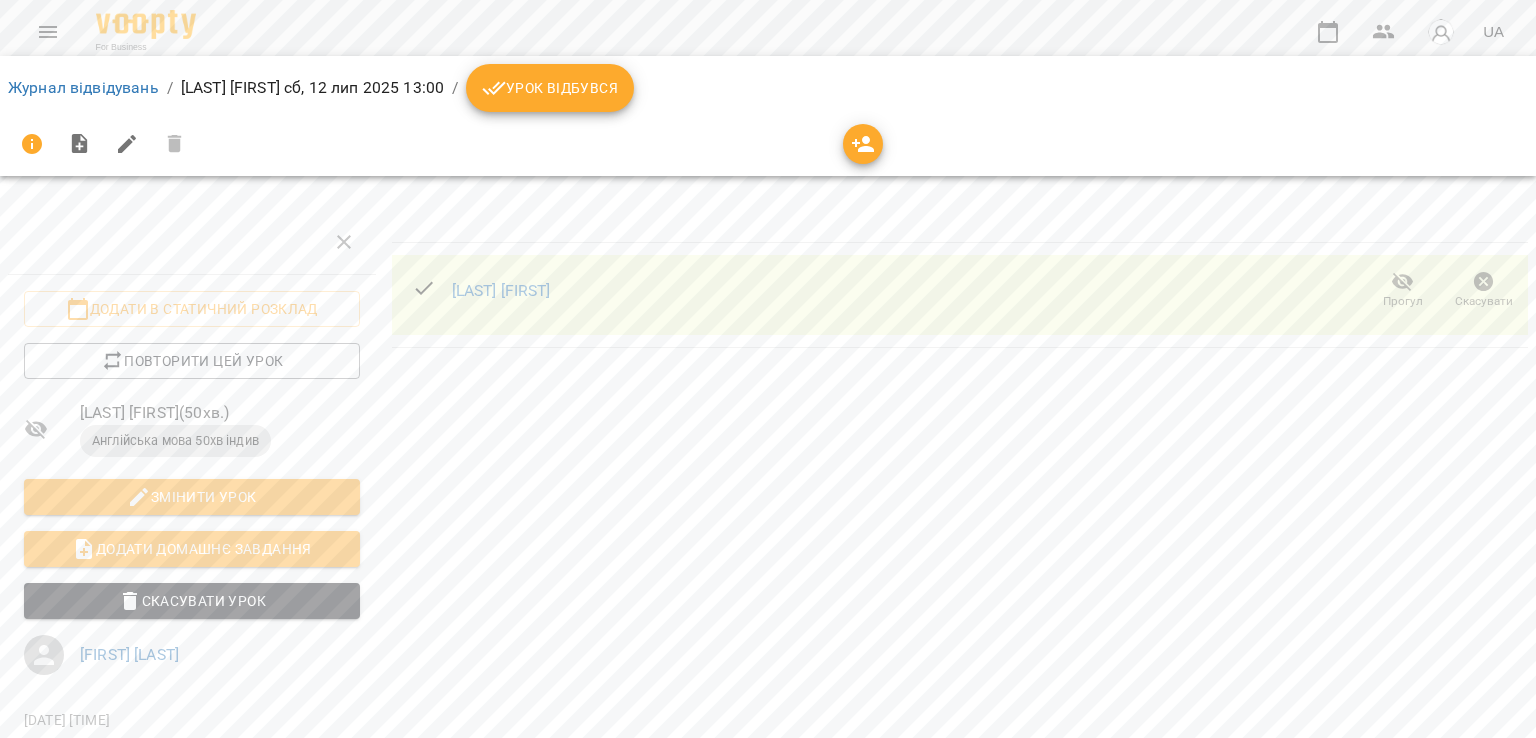 click on "Урок відбувся" at bounding box center (550, 88) 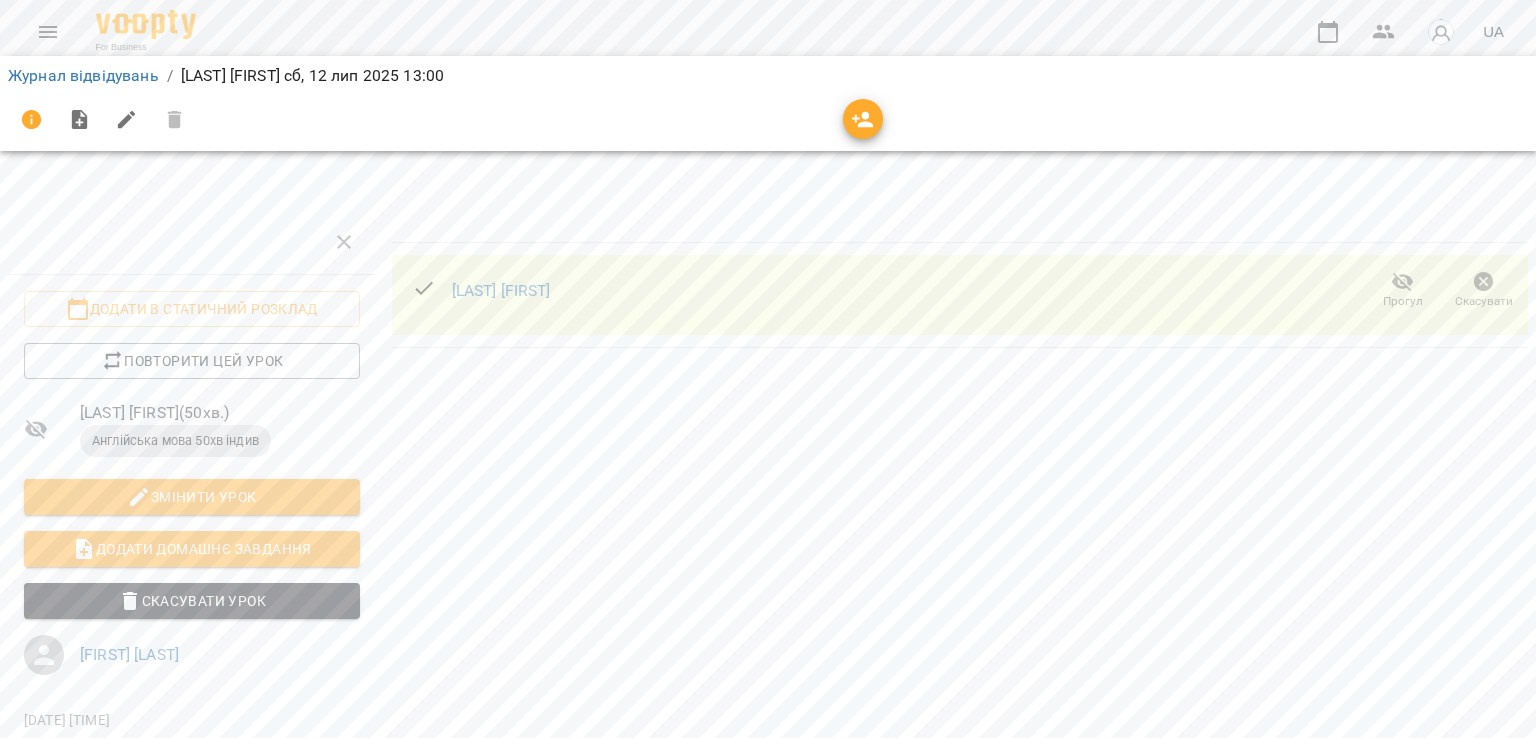 click 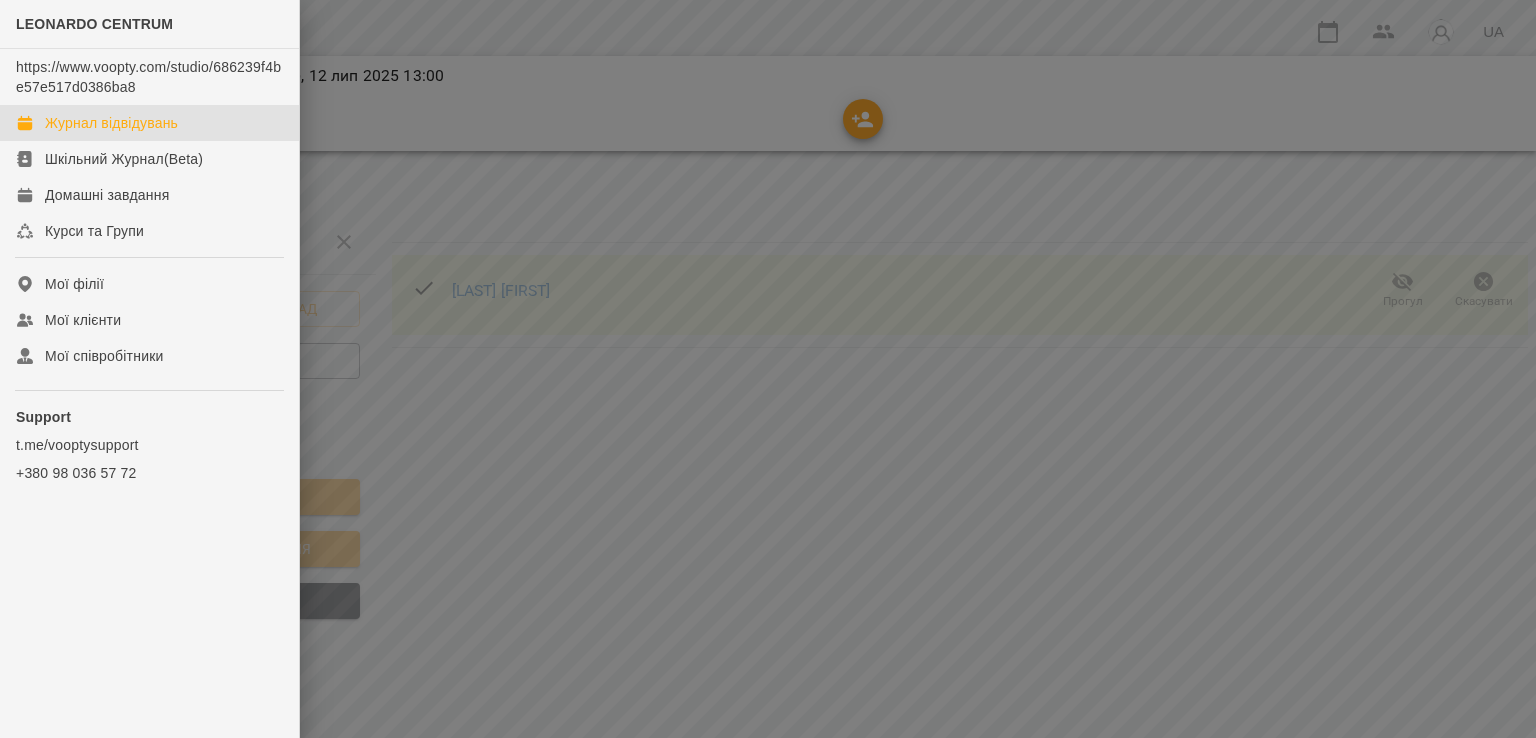 click on "Журнал відвідувань" at bounding box center (149, 123) 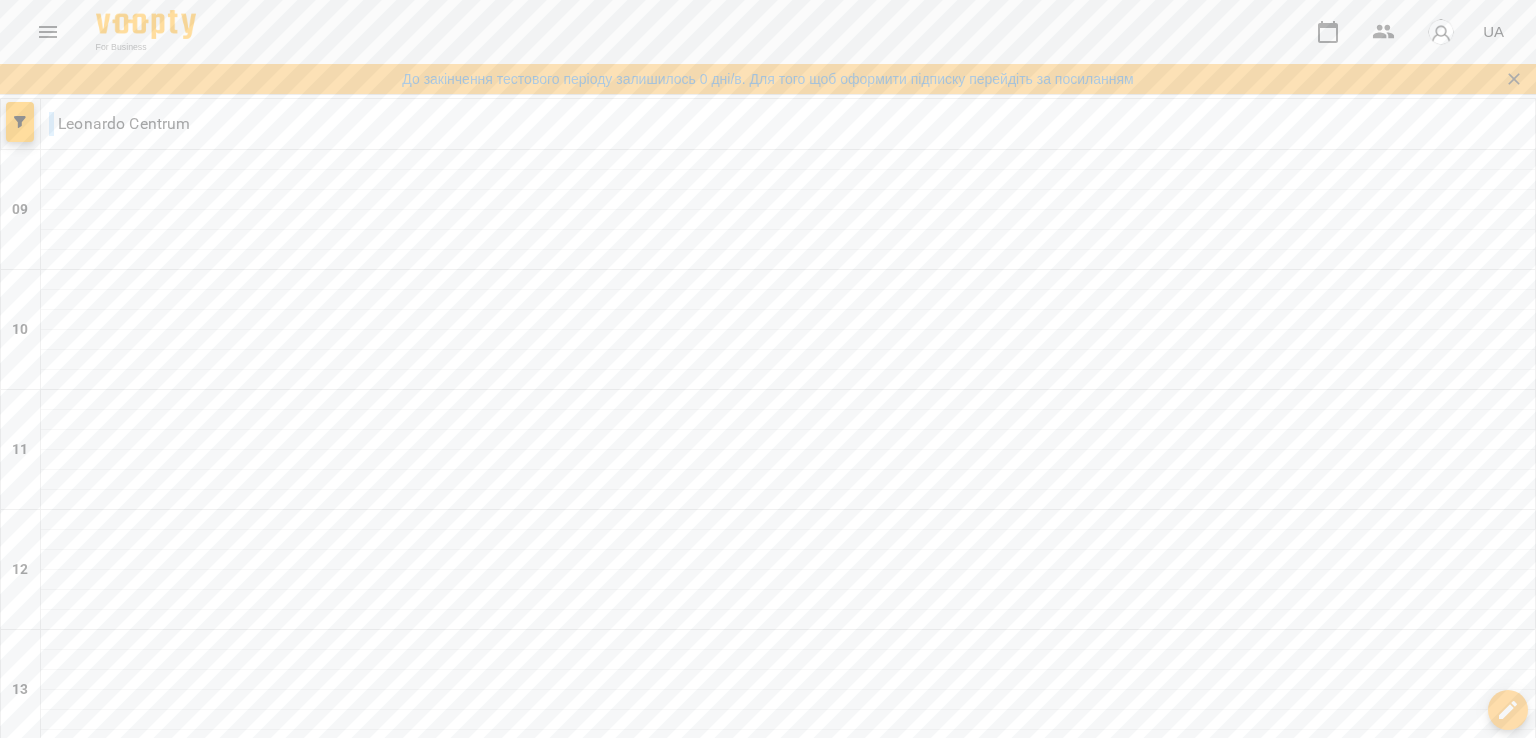 click on "До закінчення тестового періоду залишилось 0 дні/в. Для того щоб оформити підписку перейдіть за посиланням" at bounding box center [768, 79] 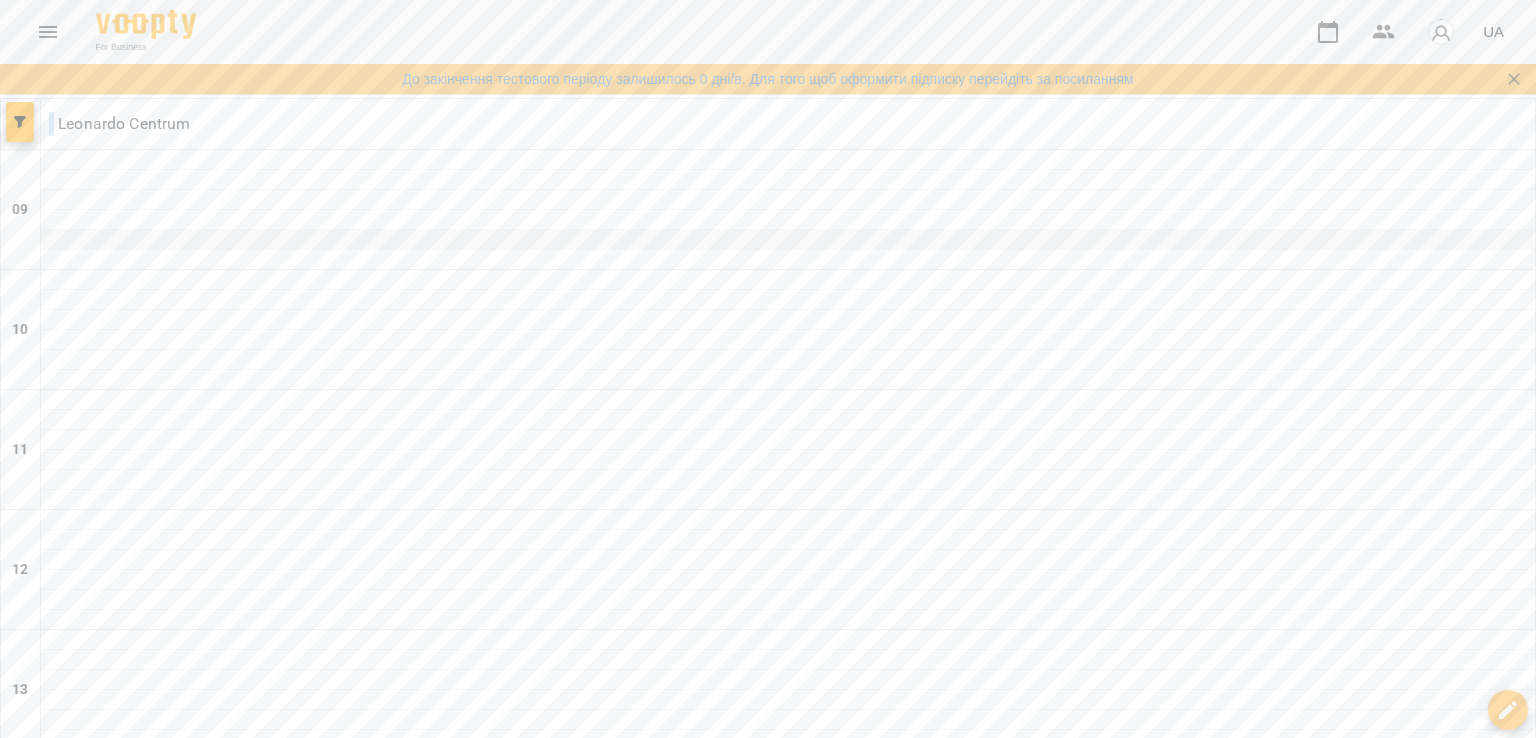 scroll, scrollTop: 1104, scrollLeft: 0, axis: vertical 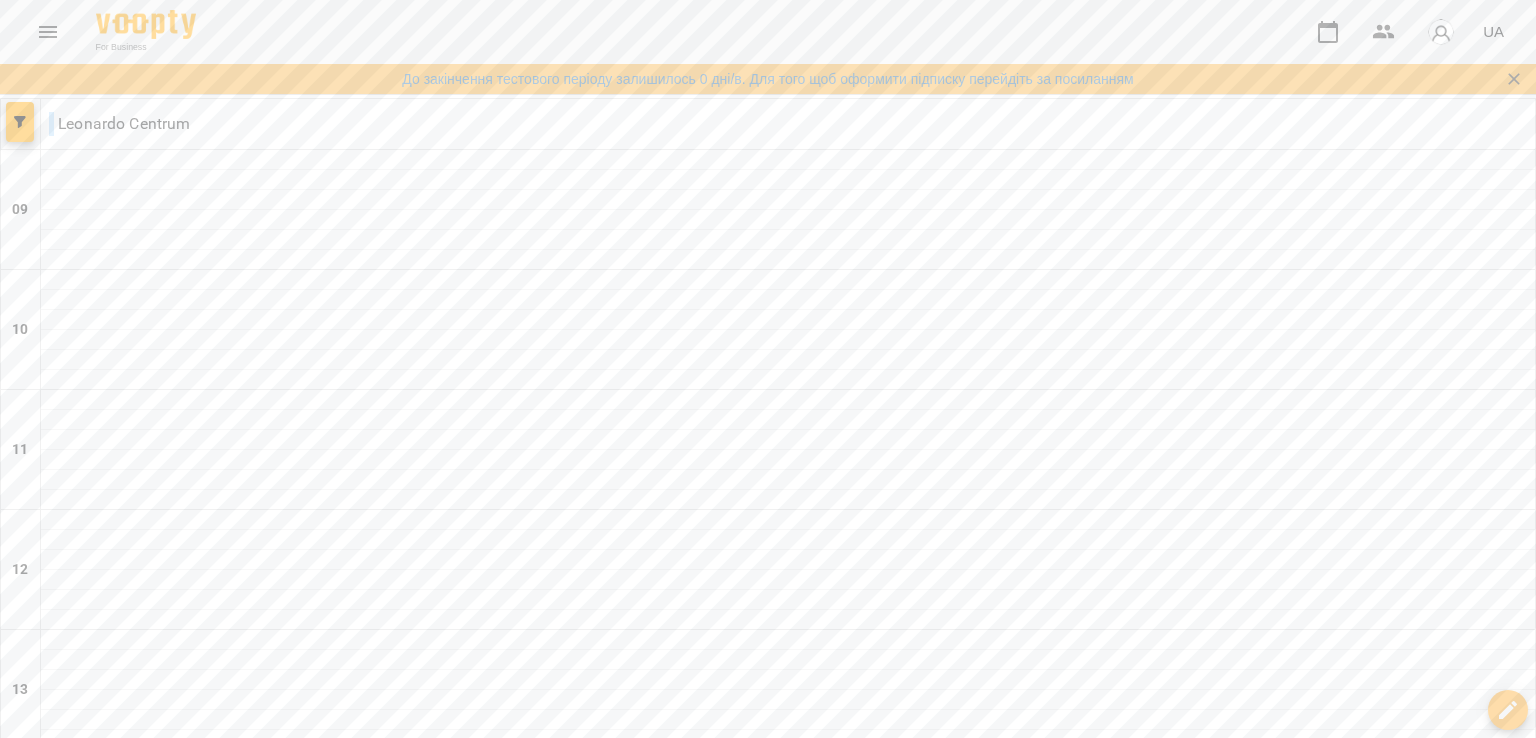 click at bounding box center [48, 32] 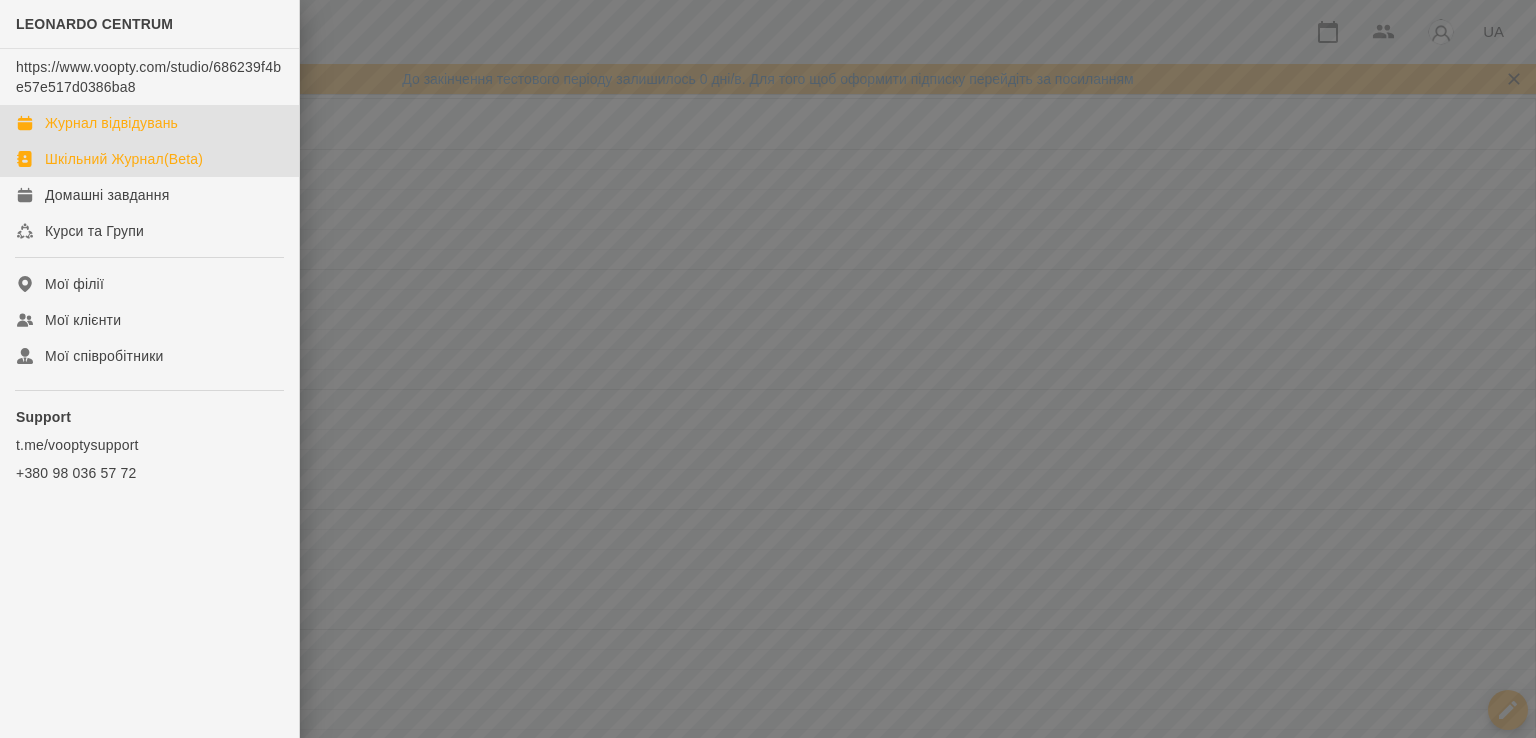 click on "Шкільний Журнал(Beta)" at bounding box center [124, 159] 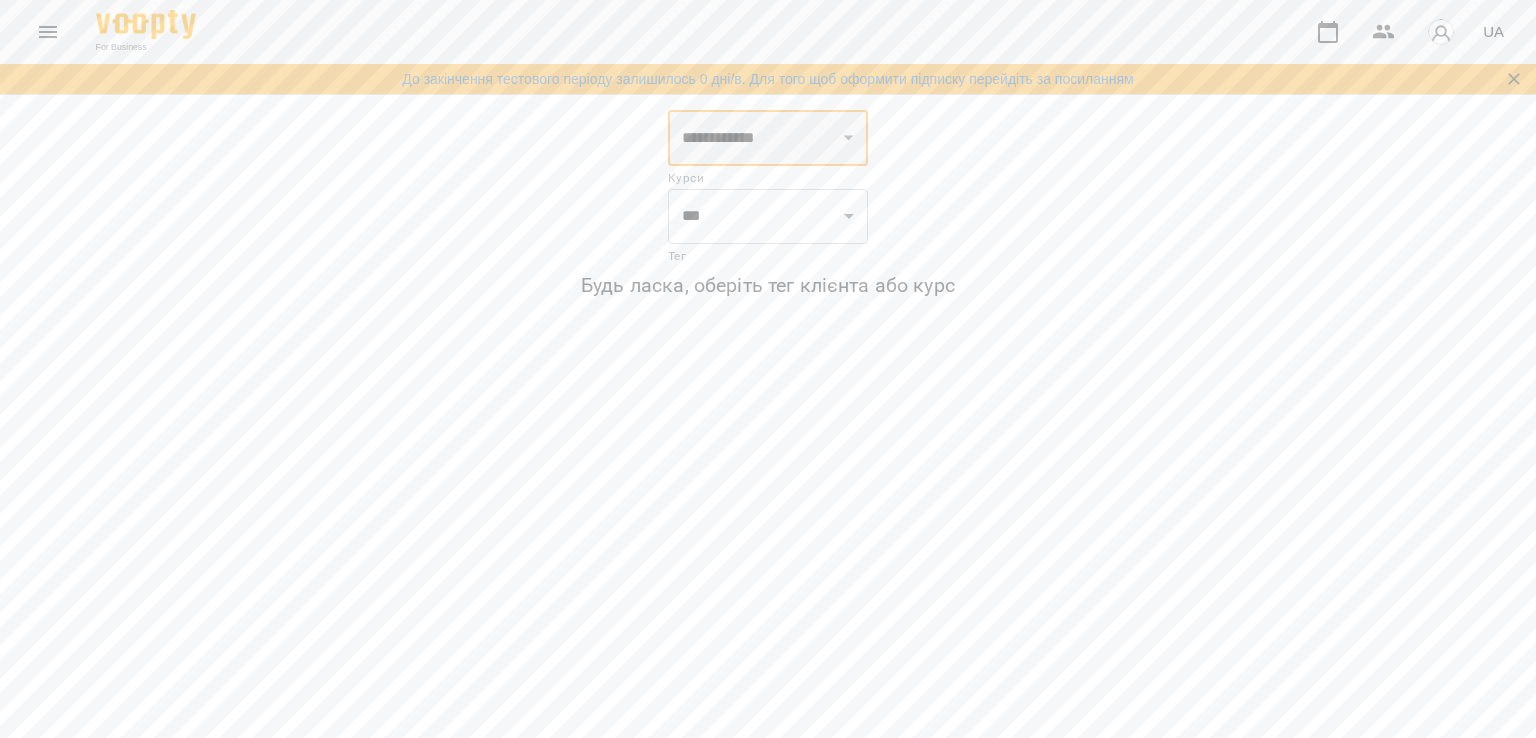 click on "**********" at bounding box center [768, 138] 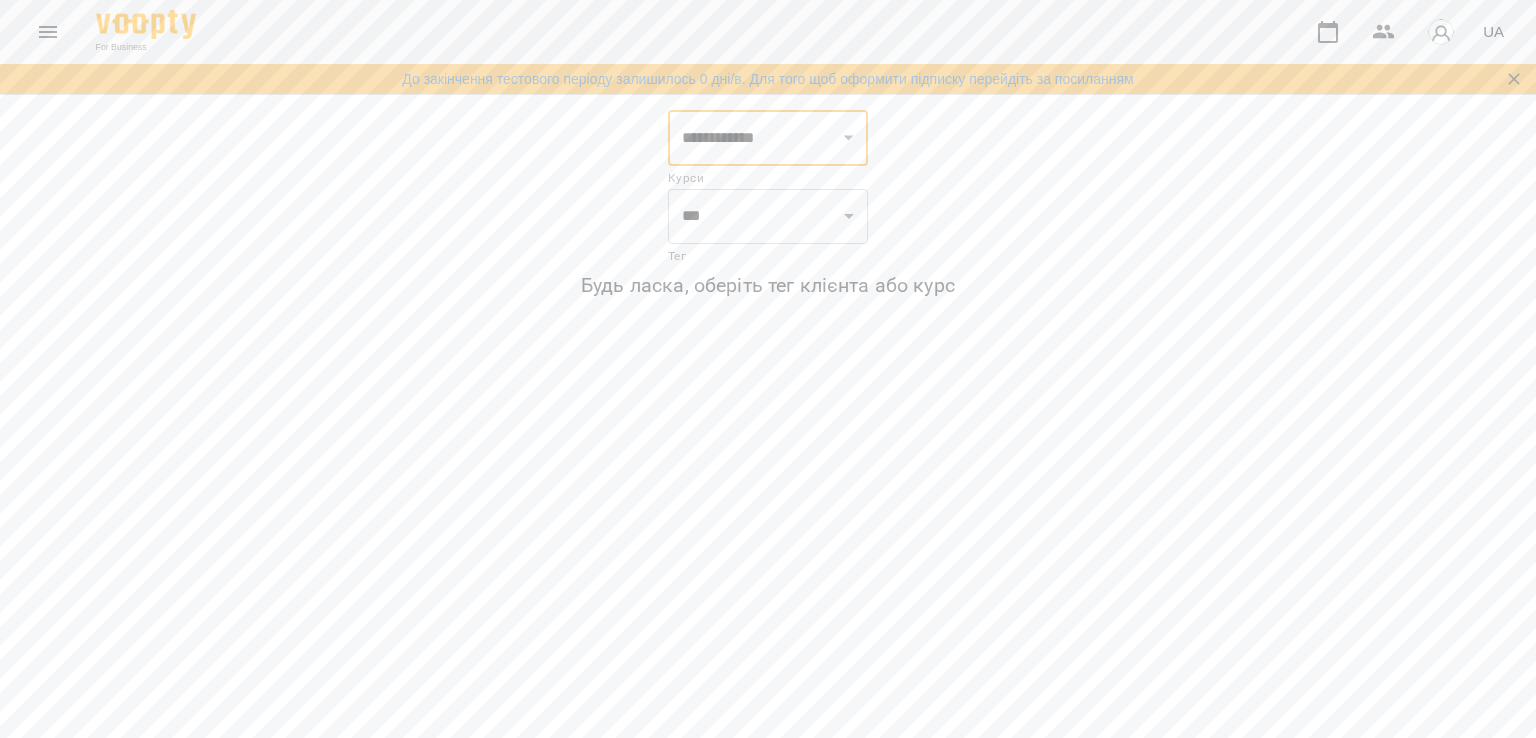 drag, startPoint x: 964, startPoint y: 311, endPoint x: 949, endPoint y: 312, distance: 15.033297 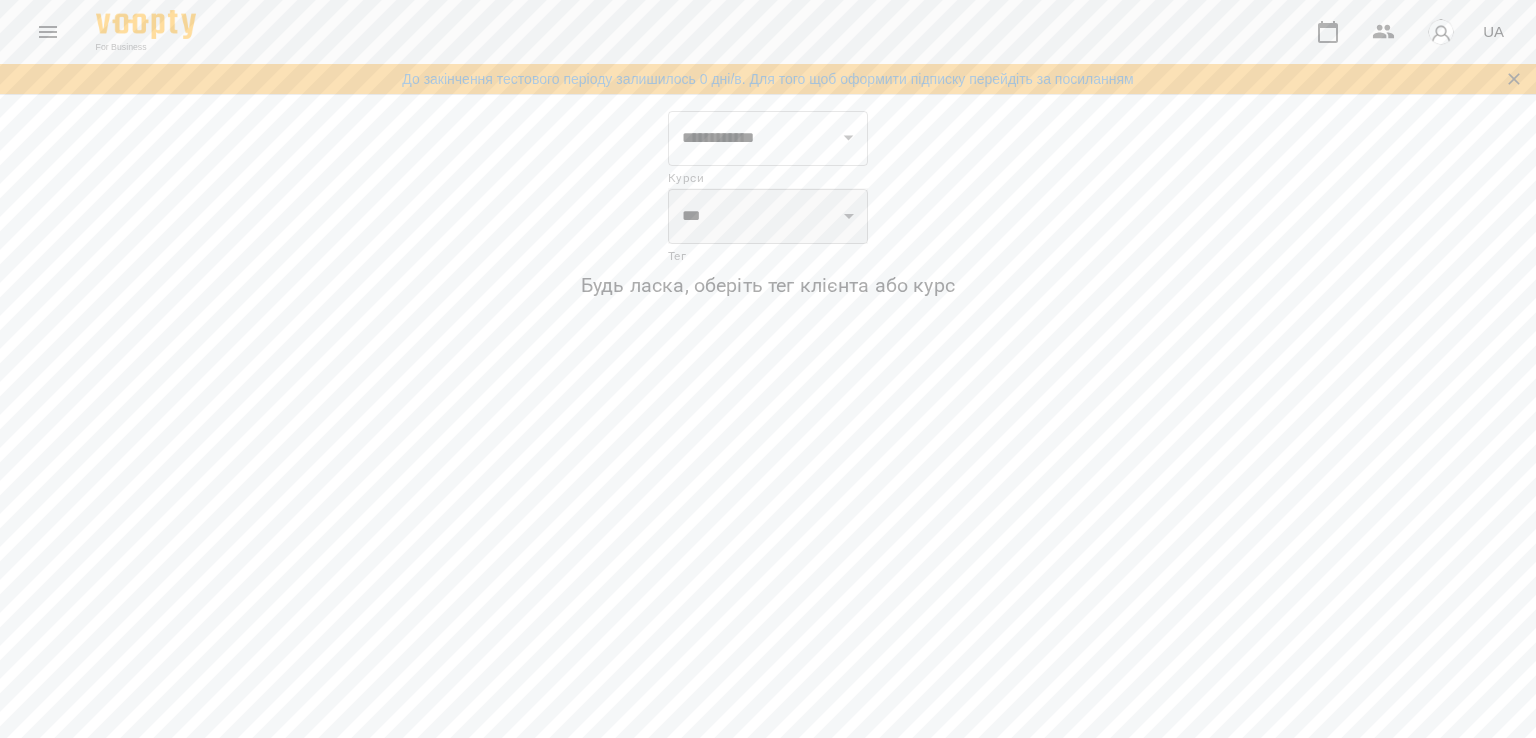 click on "**********" at bounding box center (768, 216) 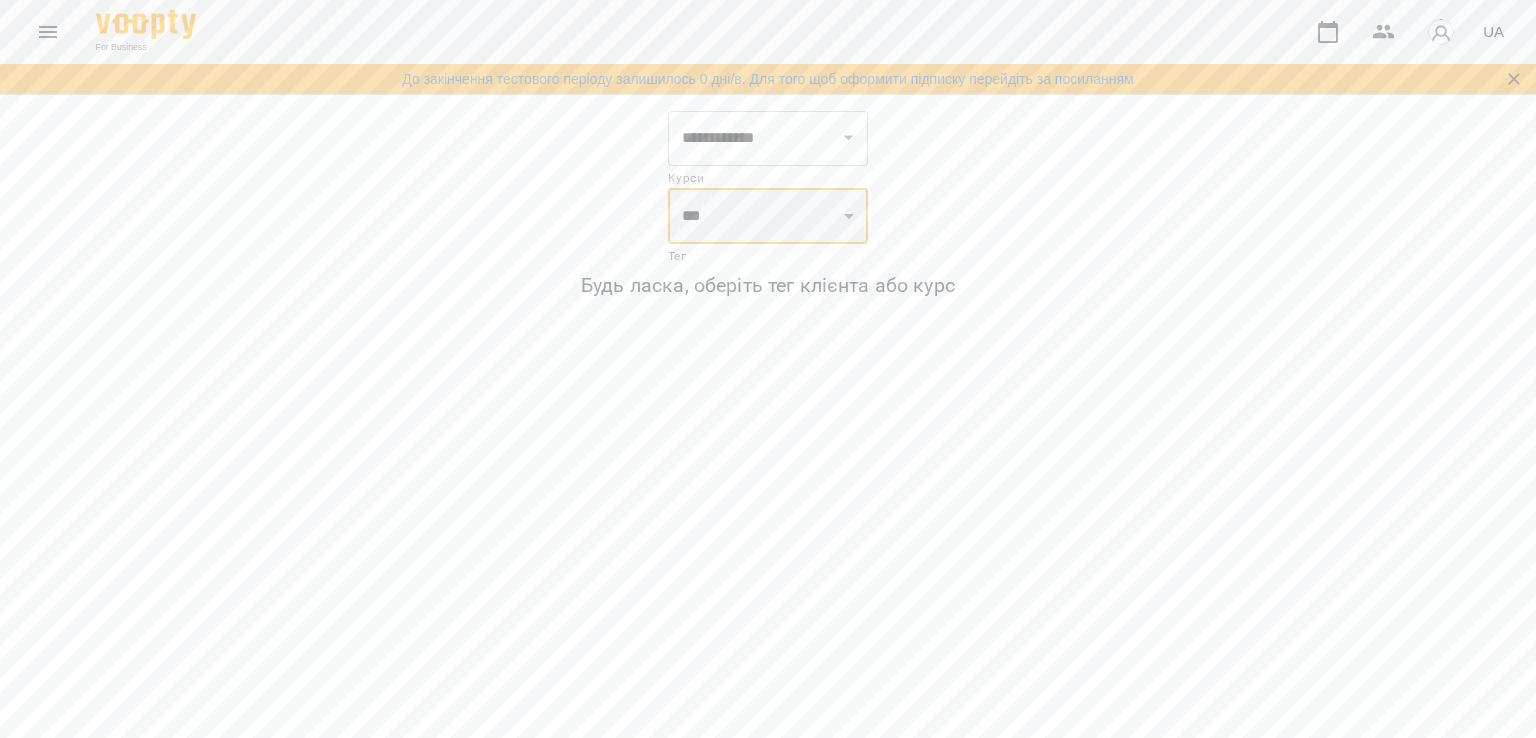 select on "***" 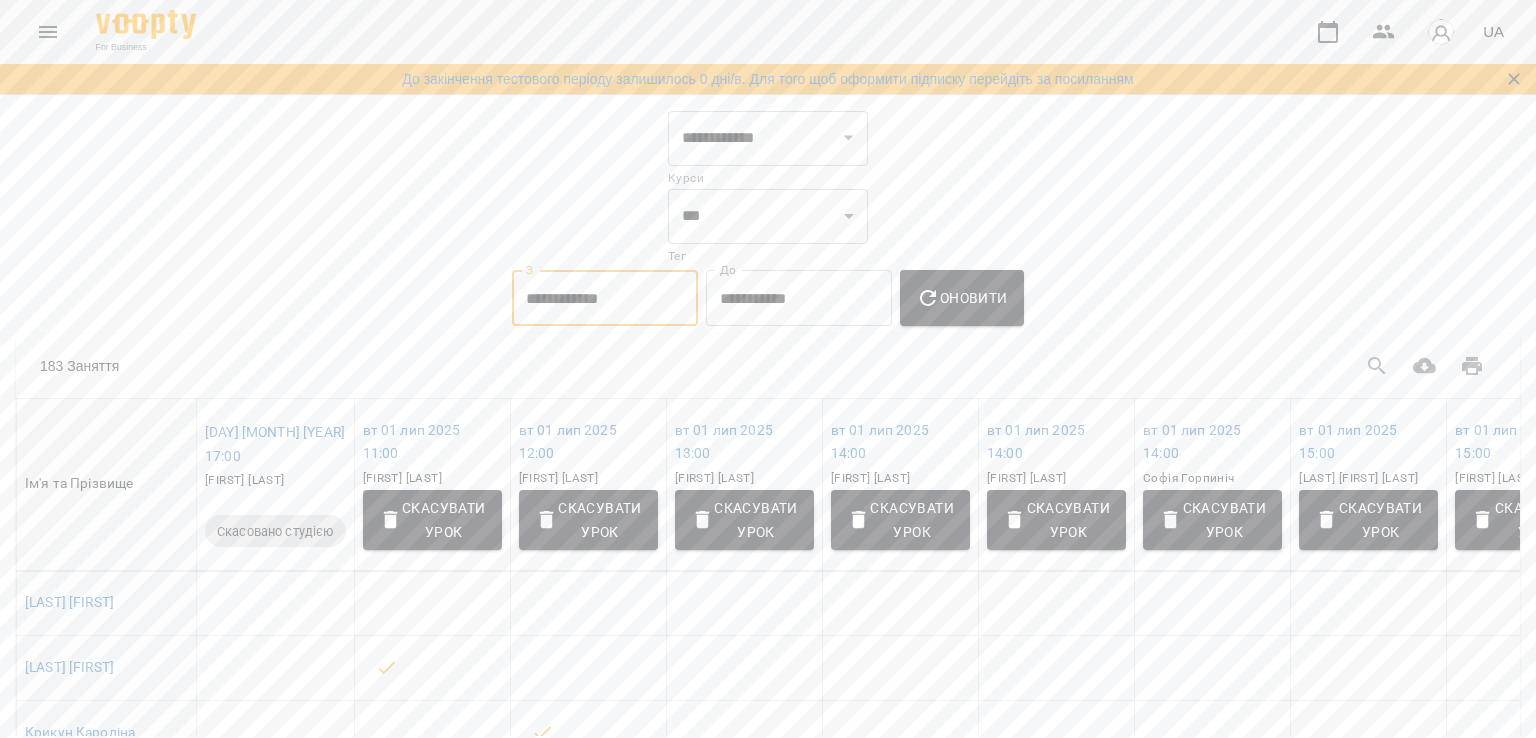 click on "**********" at bounding box center (605, 298) 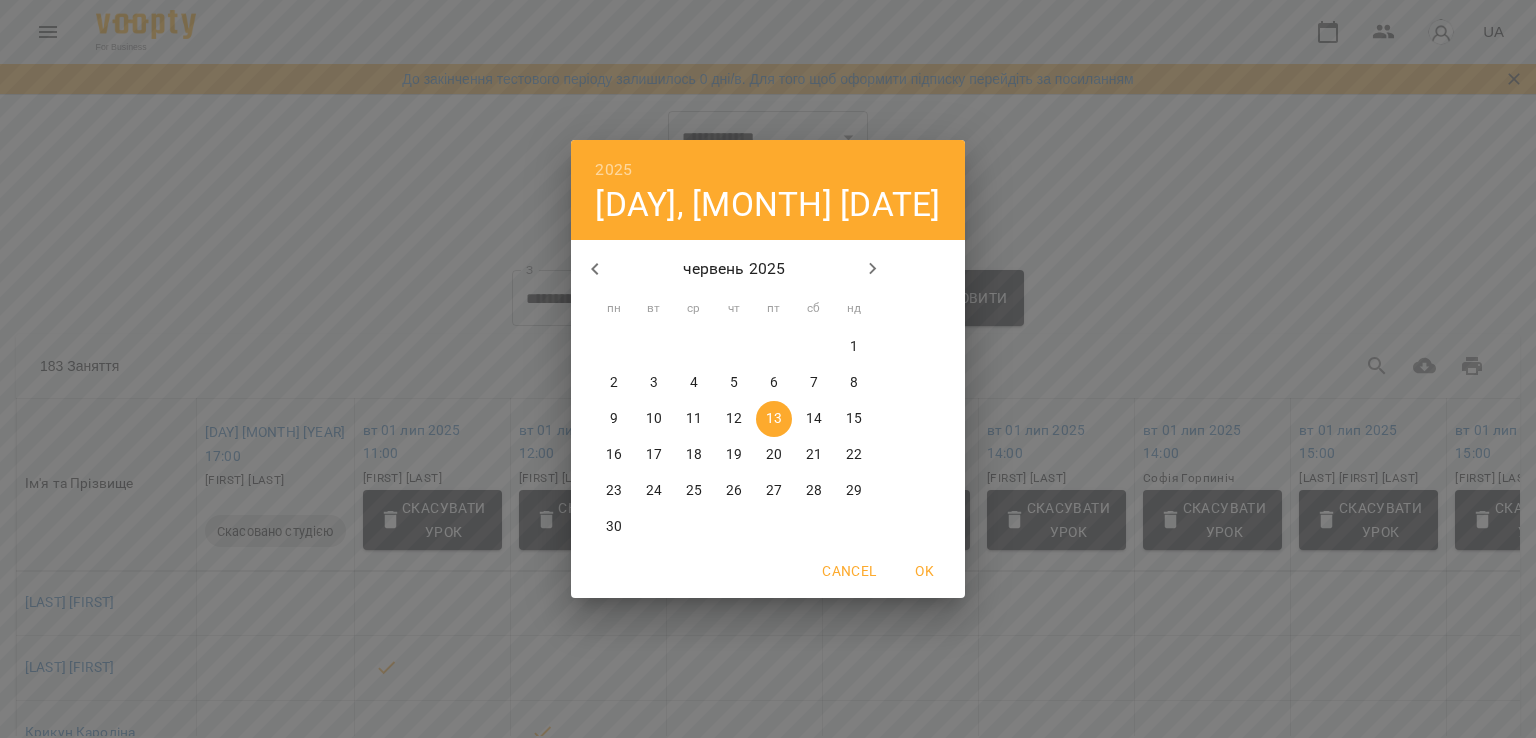 click 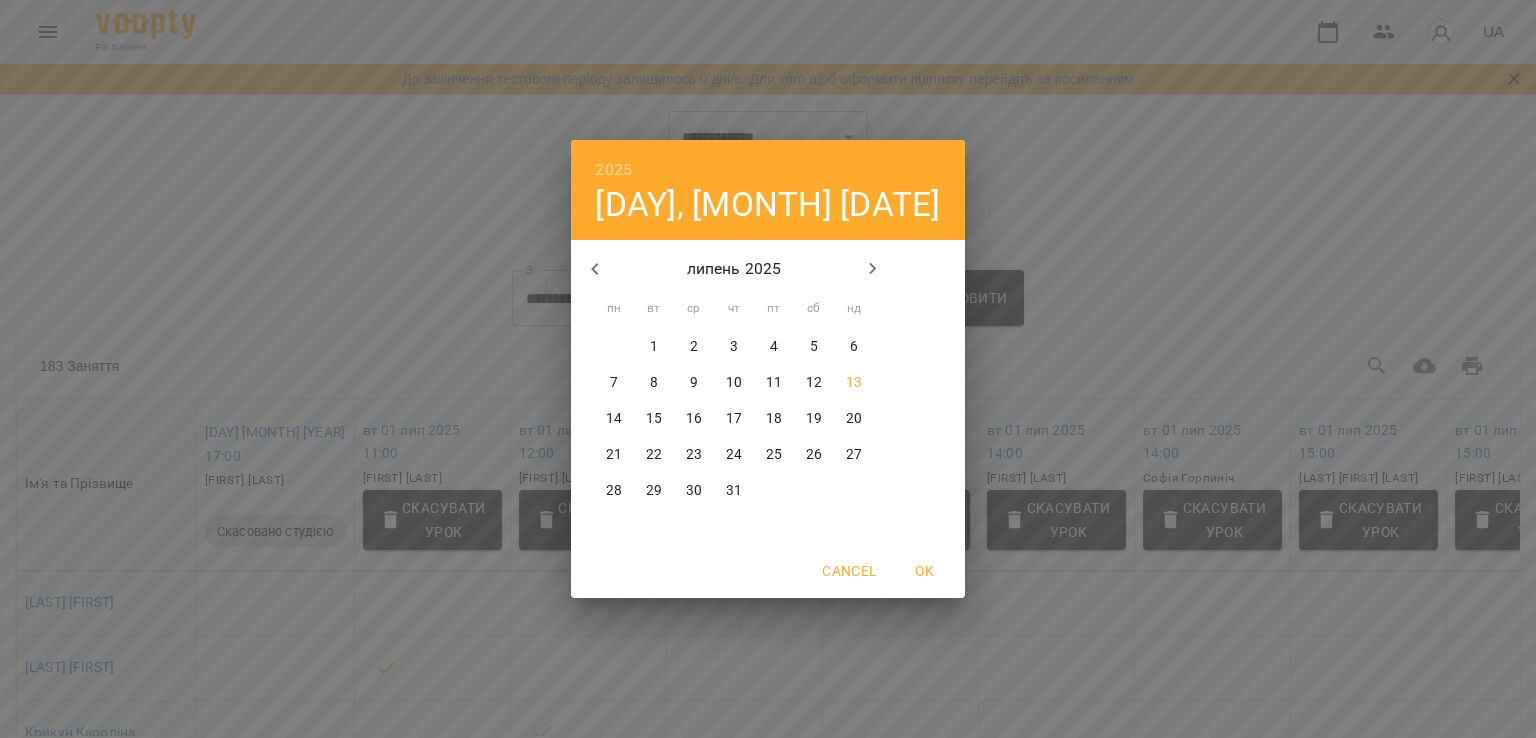 drag, startPoint x: 648, startPoint y: 377, endPoint x: 894, endPoint y: 296, distance: 258.99228 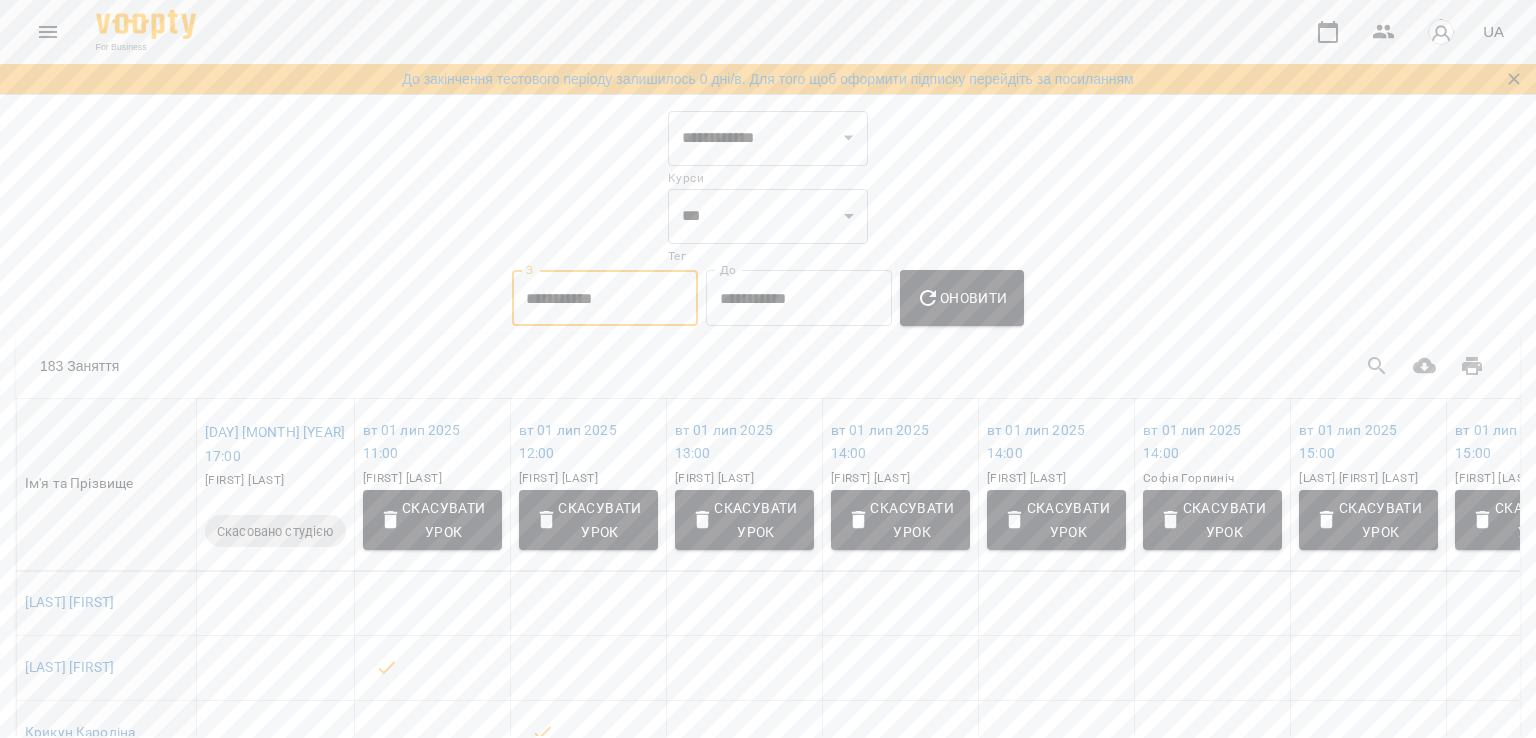 type on "**********" 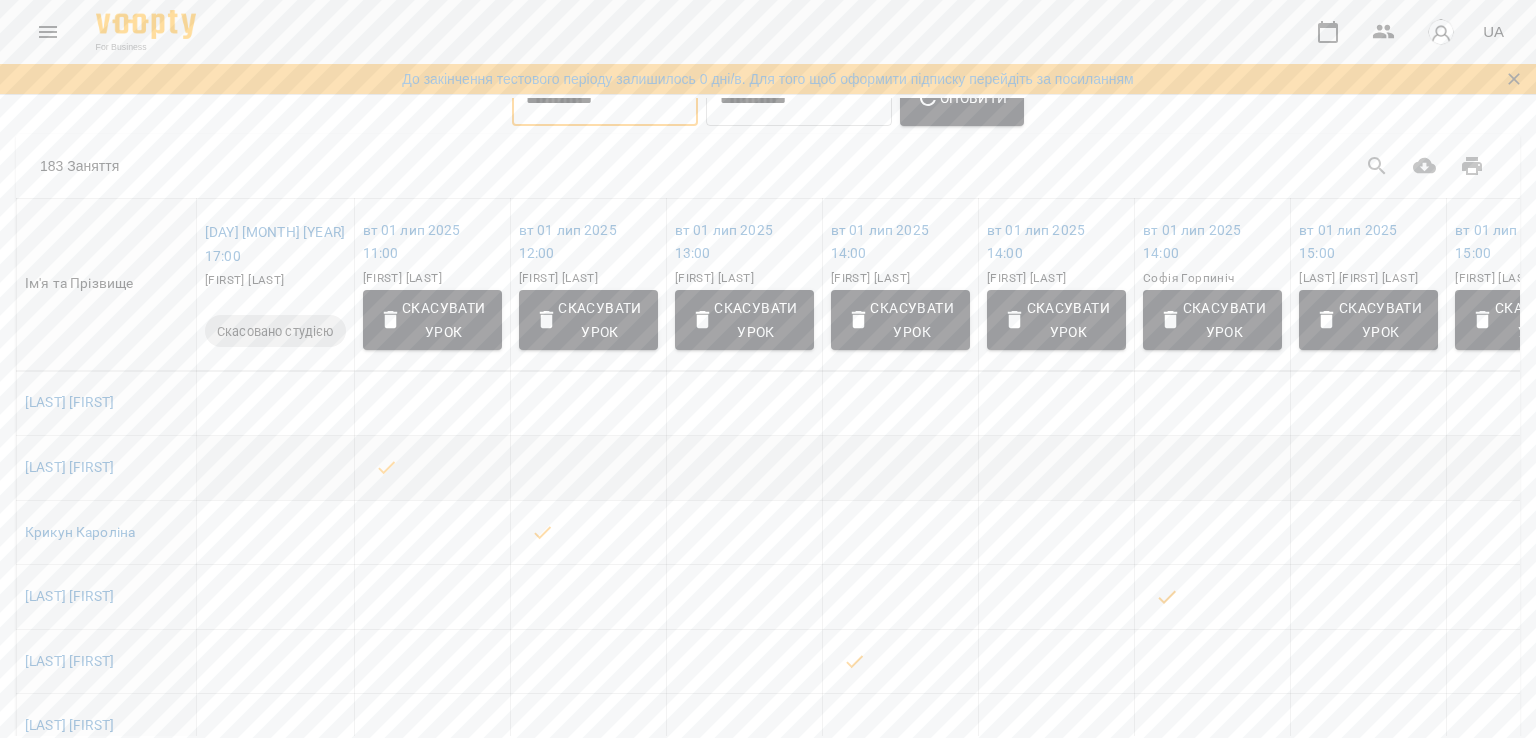 scroll, scrollTop: 130, scrollLeft: 0, axis: vertical 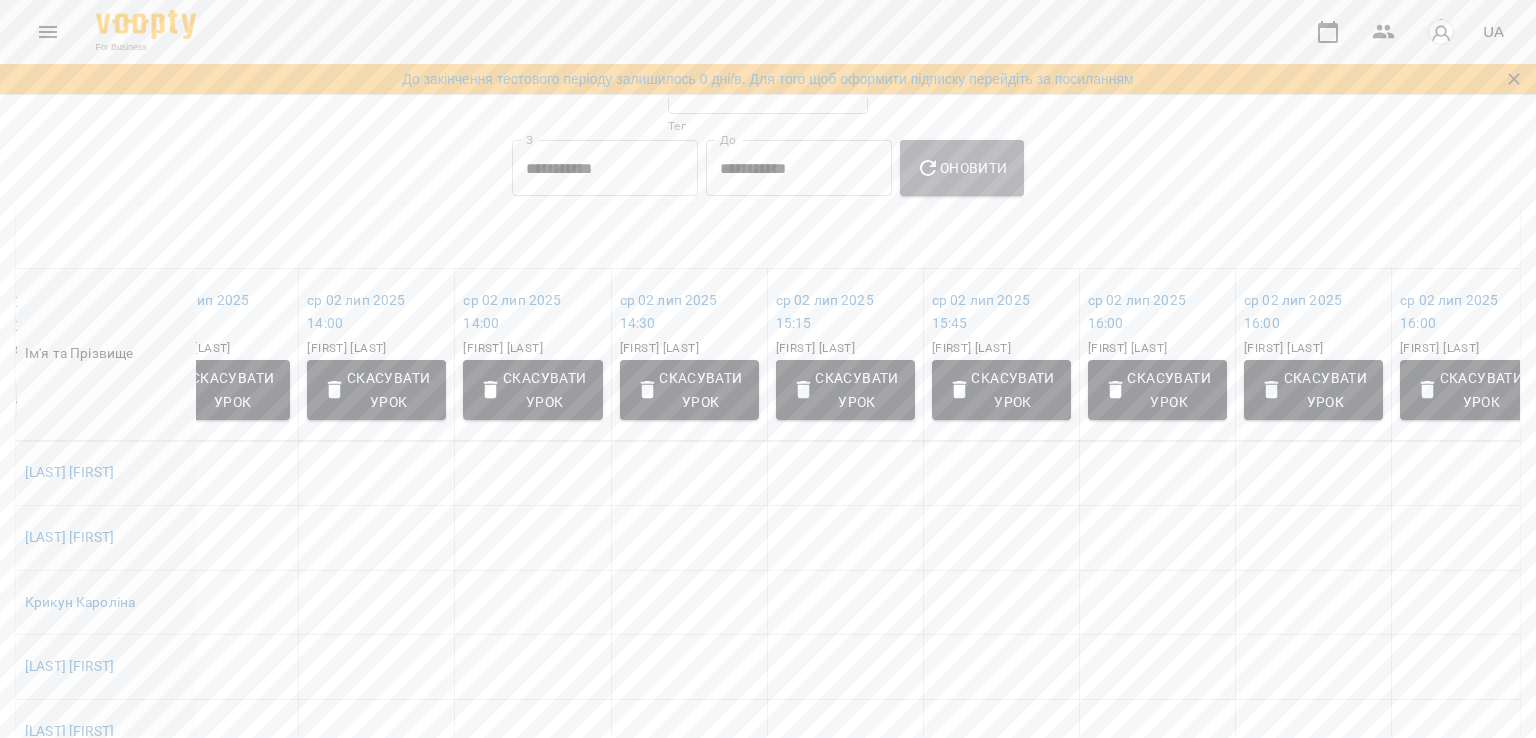 click on "Оновити" at bounding box center (961, 168) 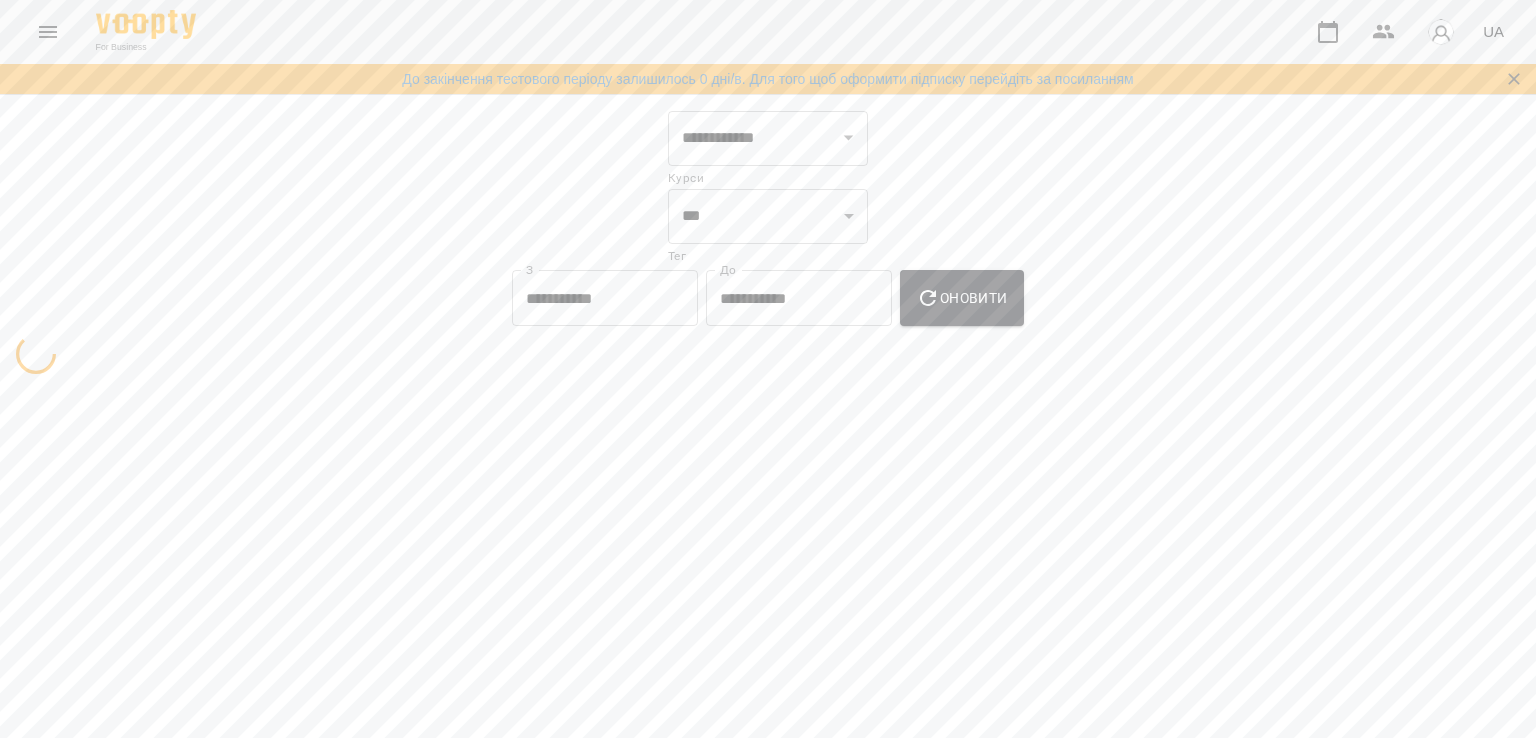 scroll, scrollTop: 0, scrollLeft: 0, axis: both 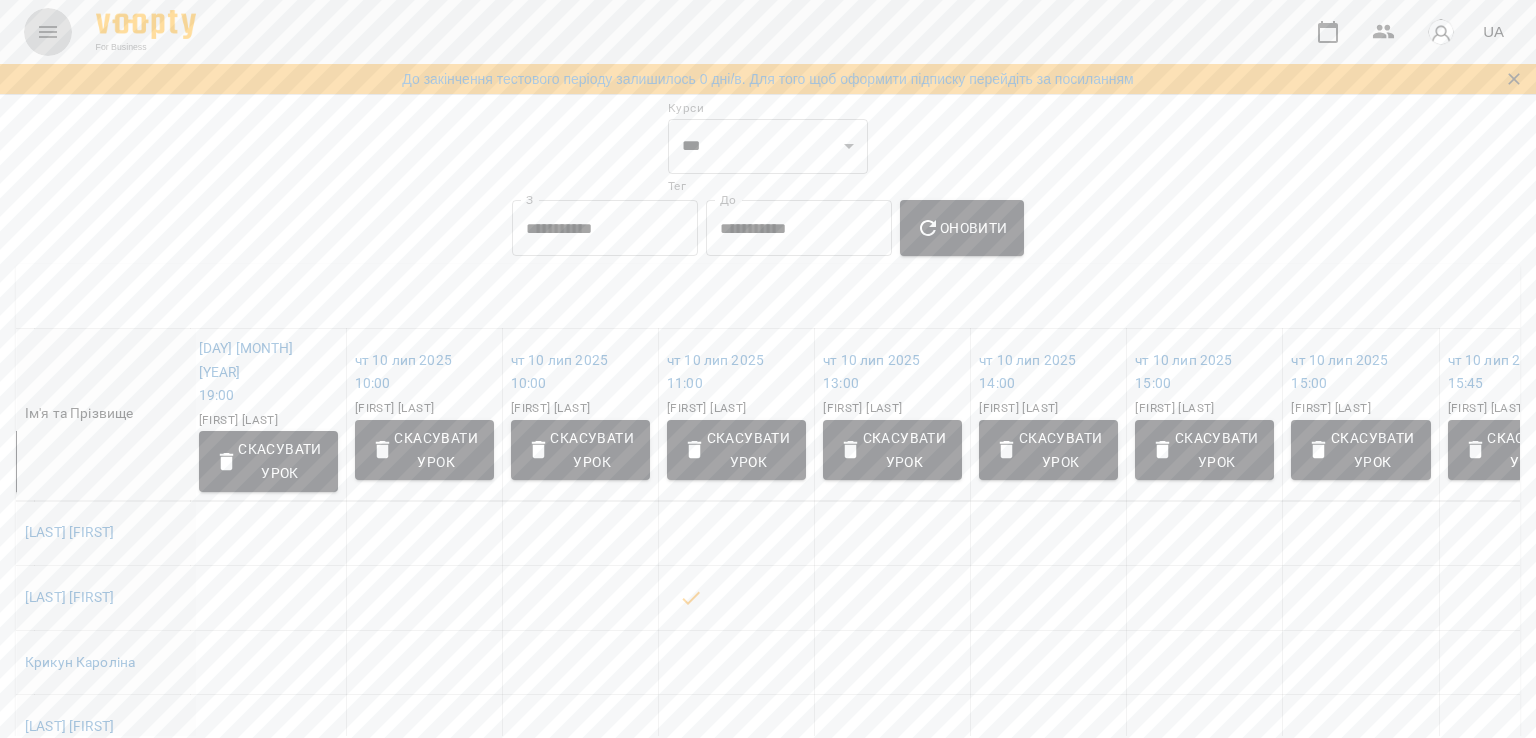 click 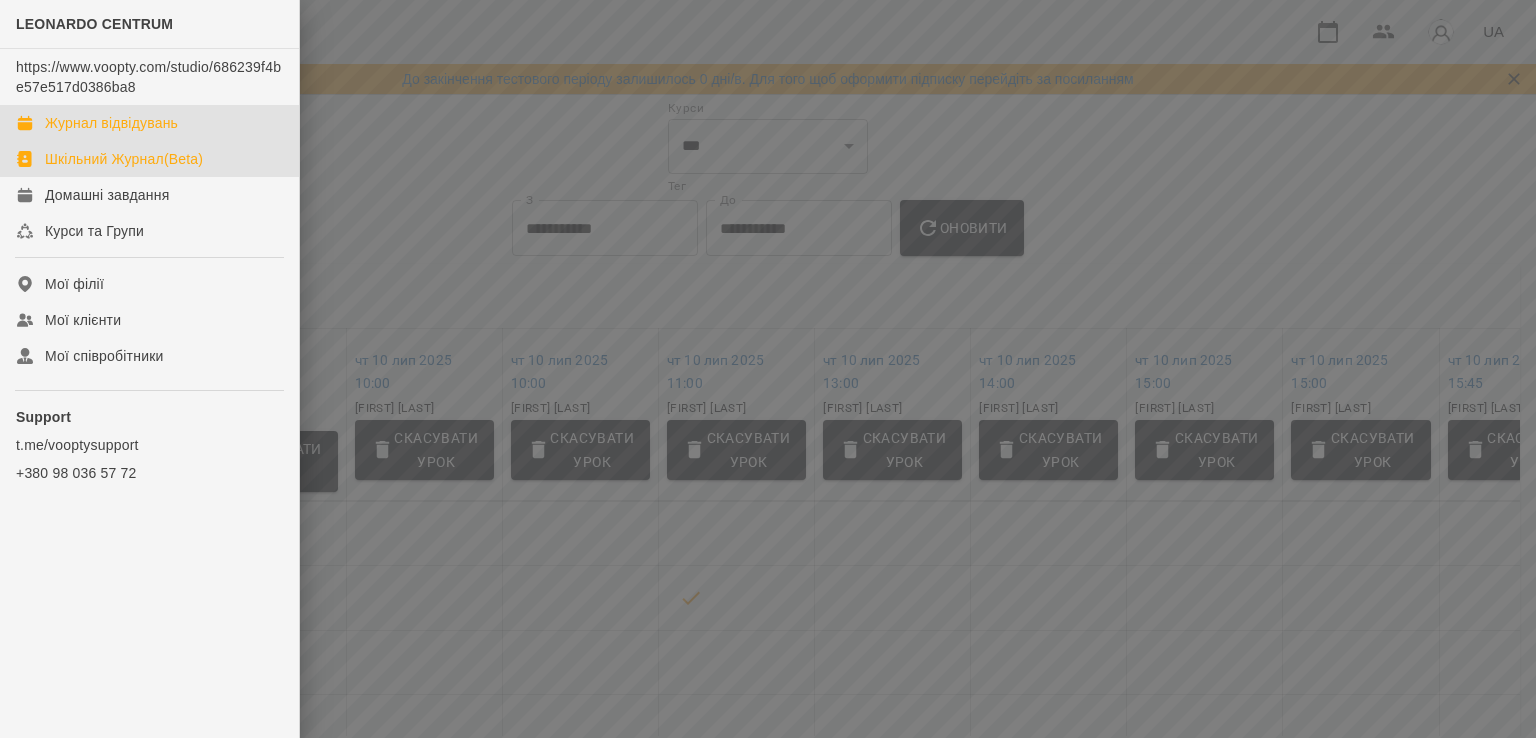 click on "Журнал відвідувань" at bounding box center [111, 123] 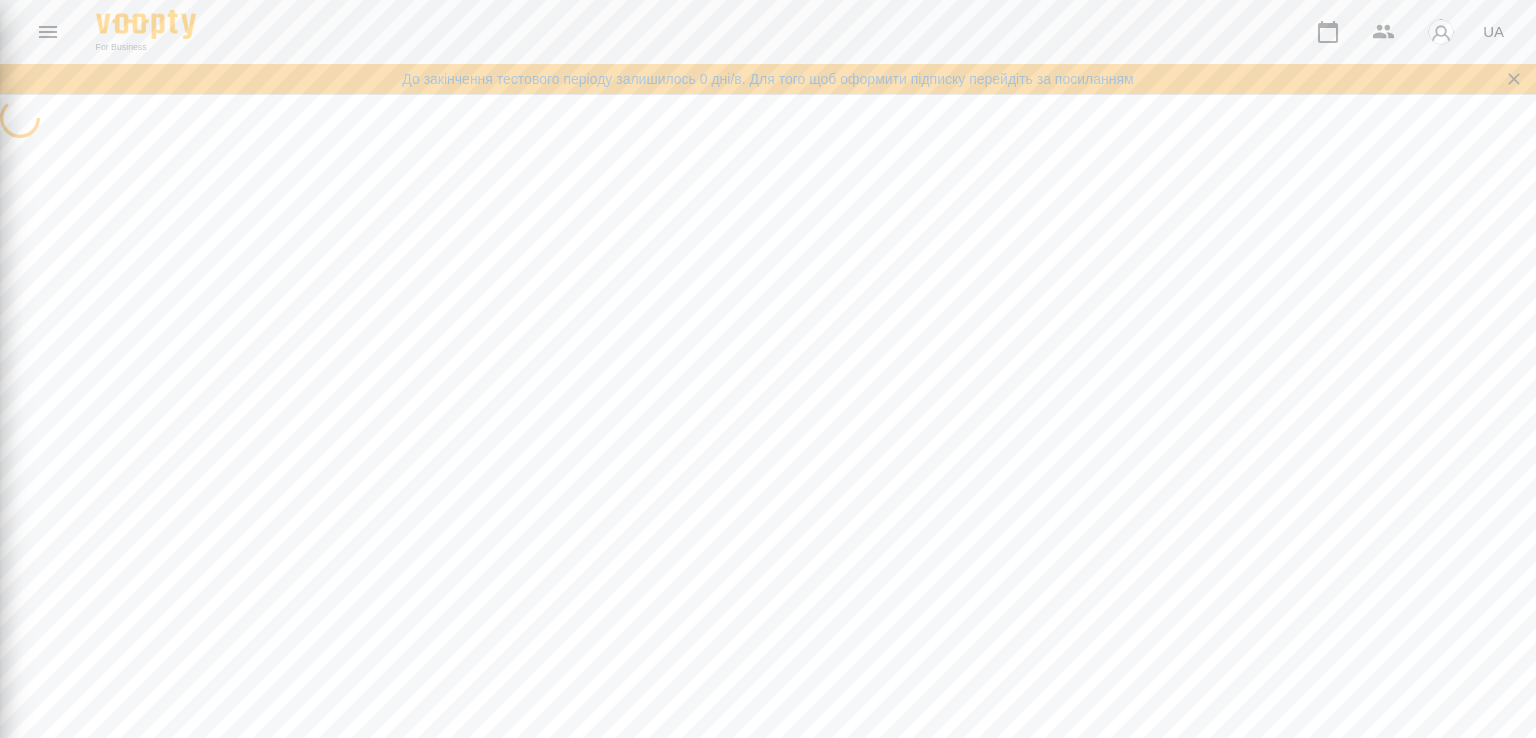 scroll, scrollTop: 0, scrollLeft: 0, axis: both 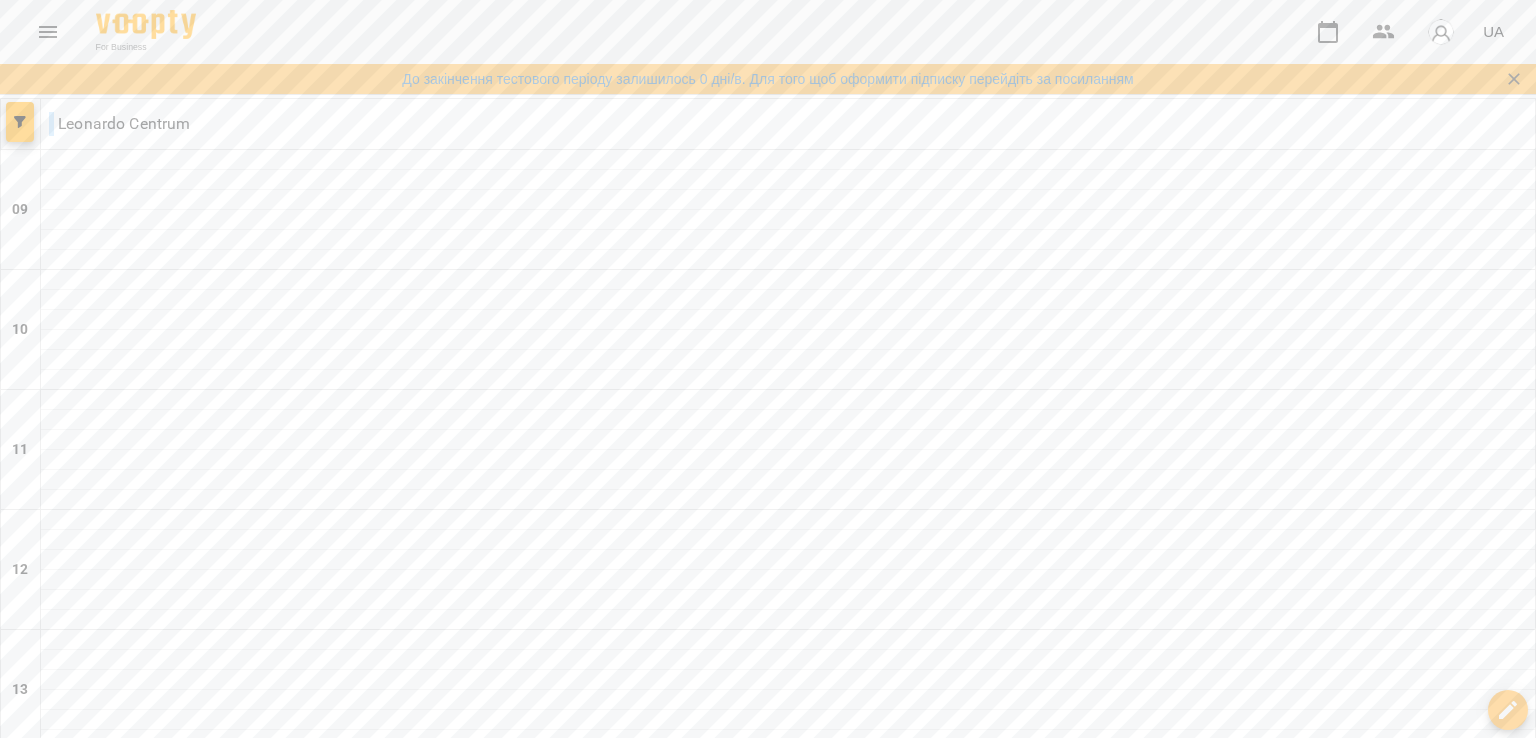 click on "пт" at bounding box center [887, 1736] 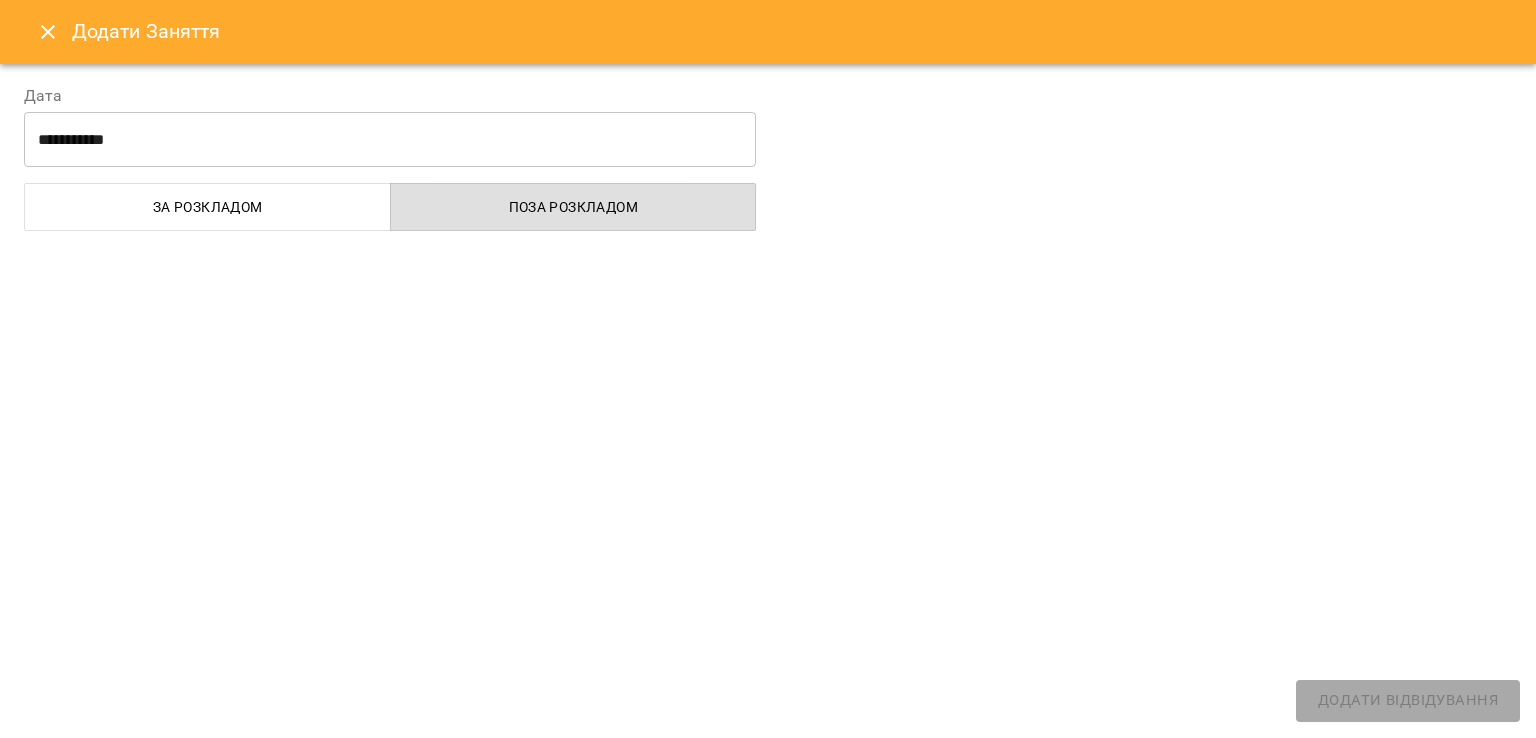 select on "**********" 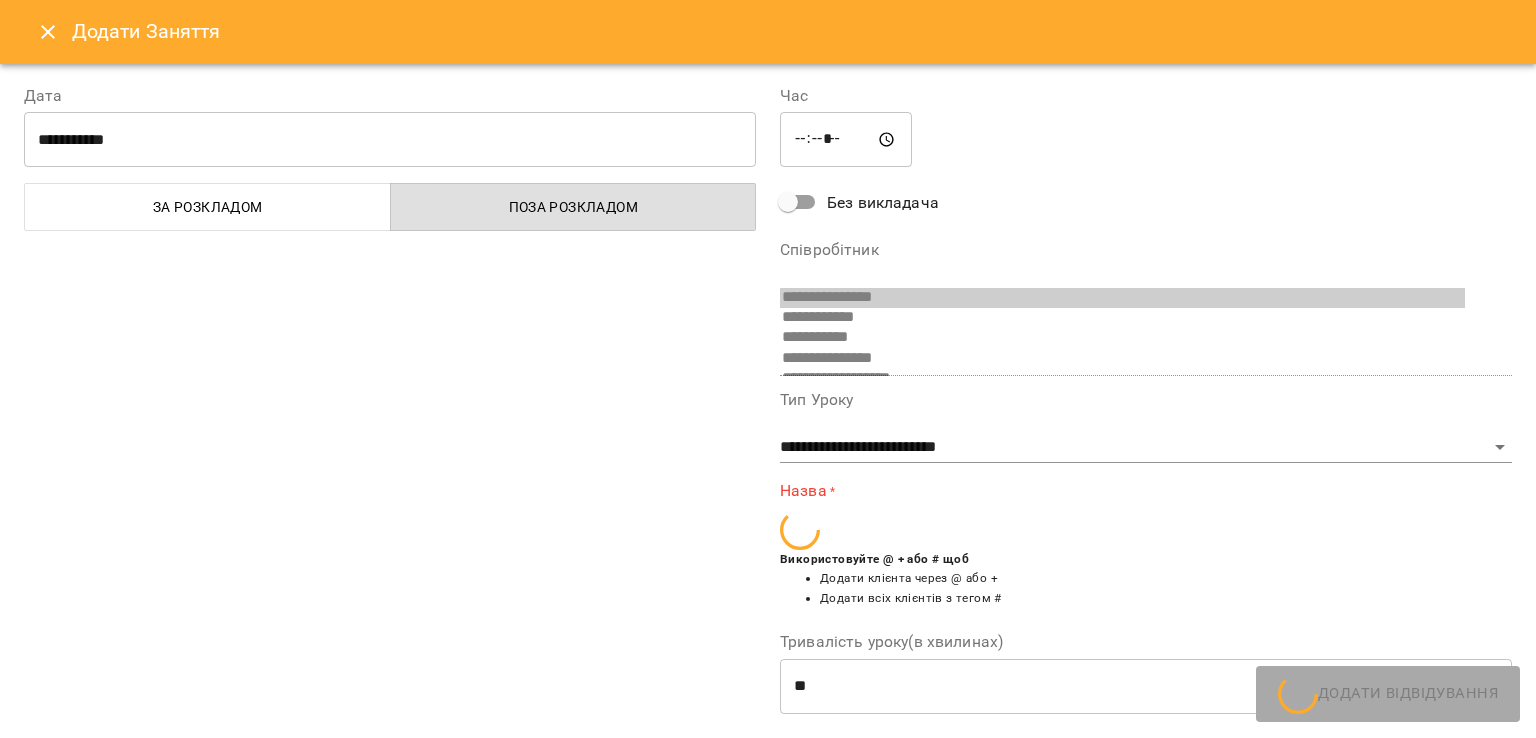 scroll, scrollTop: 235, scrollLeft: 0, axis: vertical 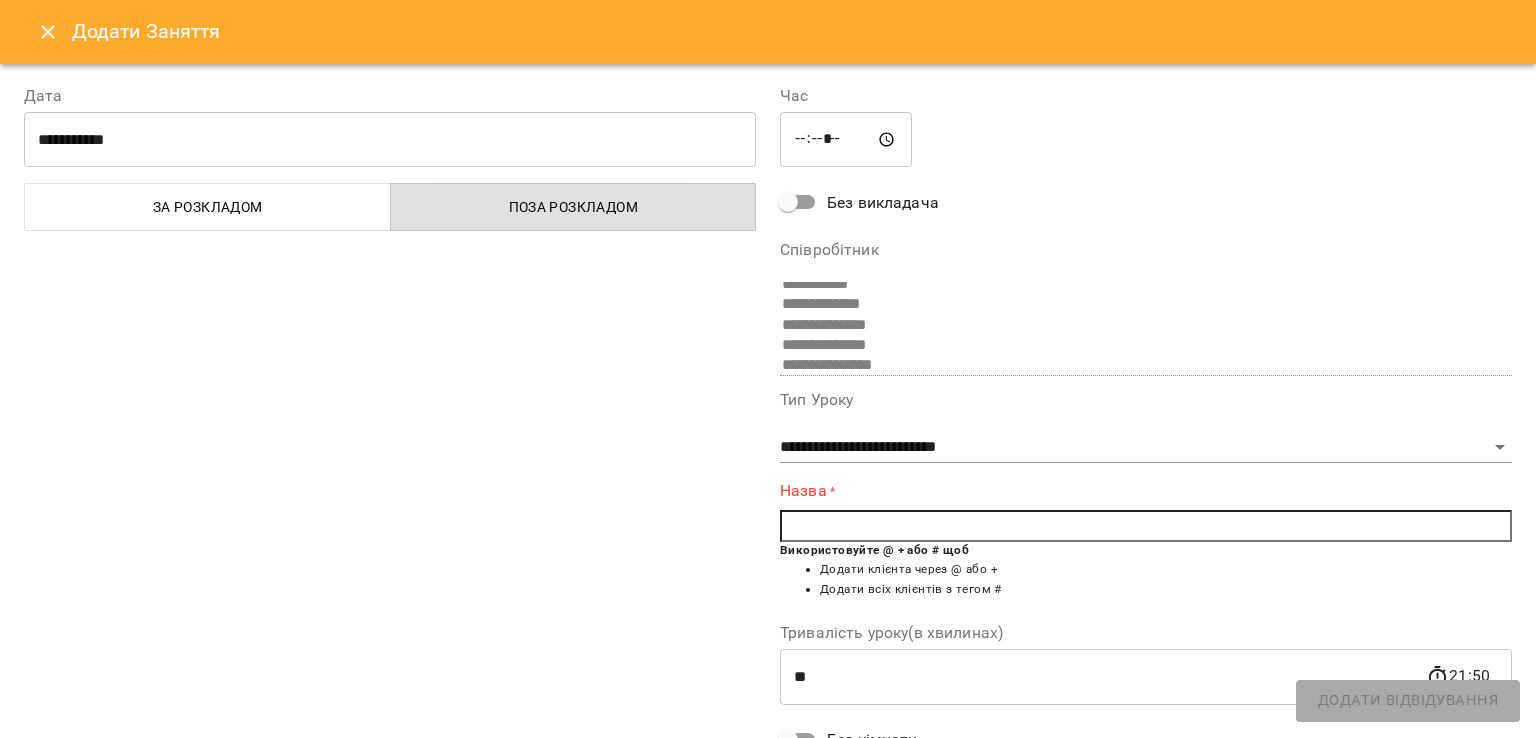 click at bounding box center (1146, 526) 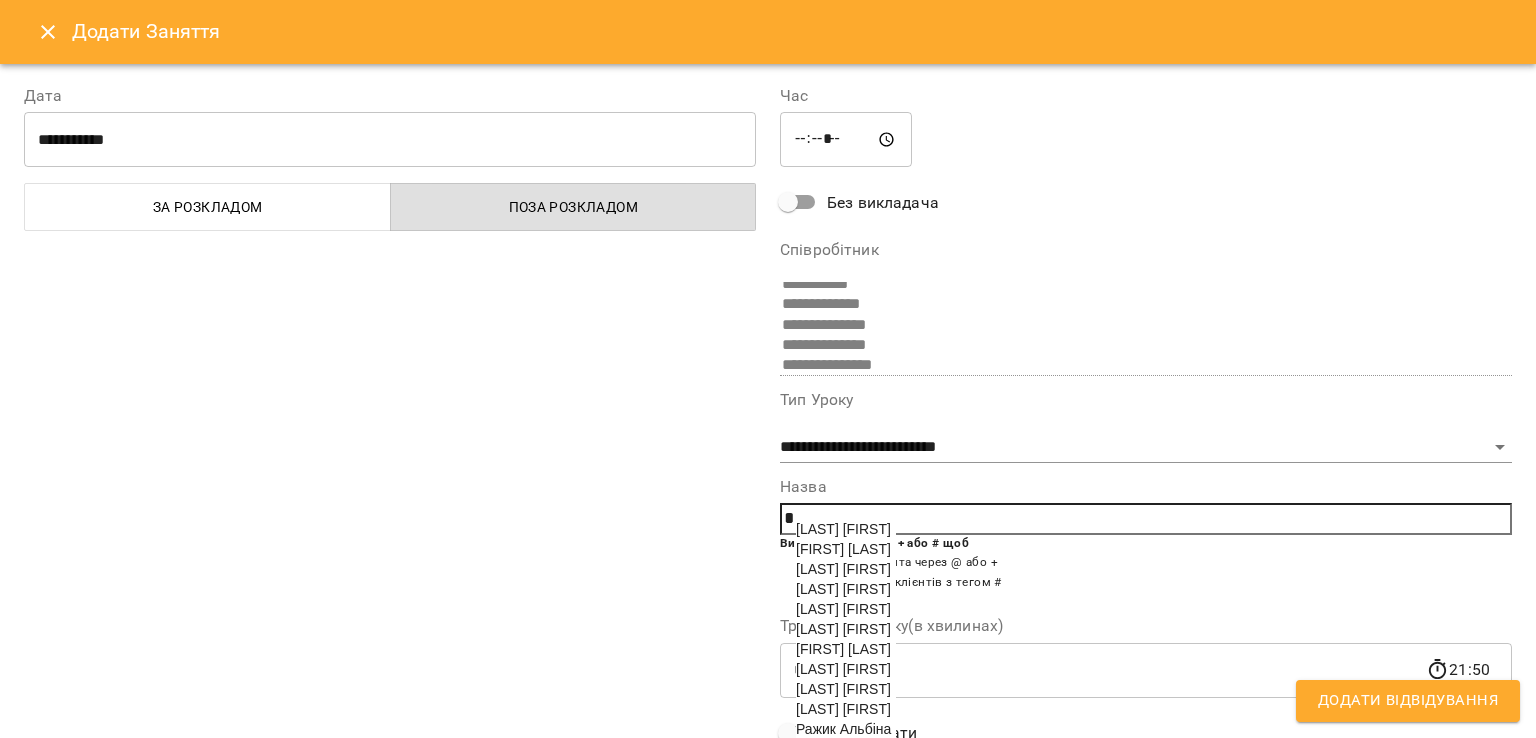 click on "[LAST] [FIRST]" at bounding box center [843, 669] 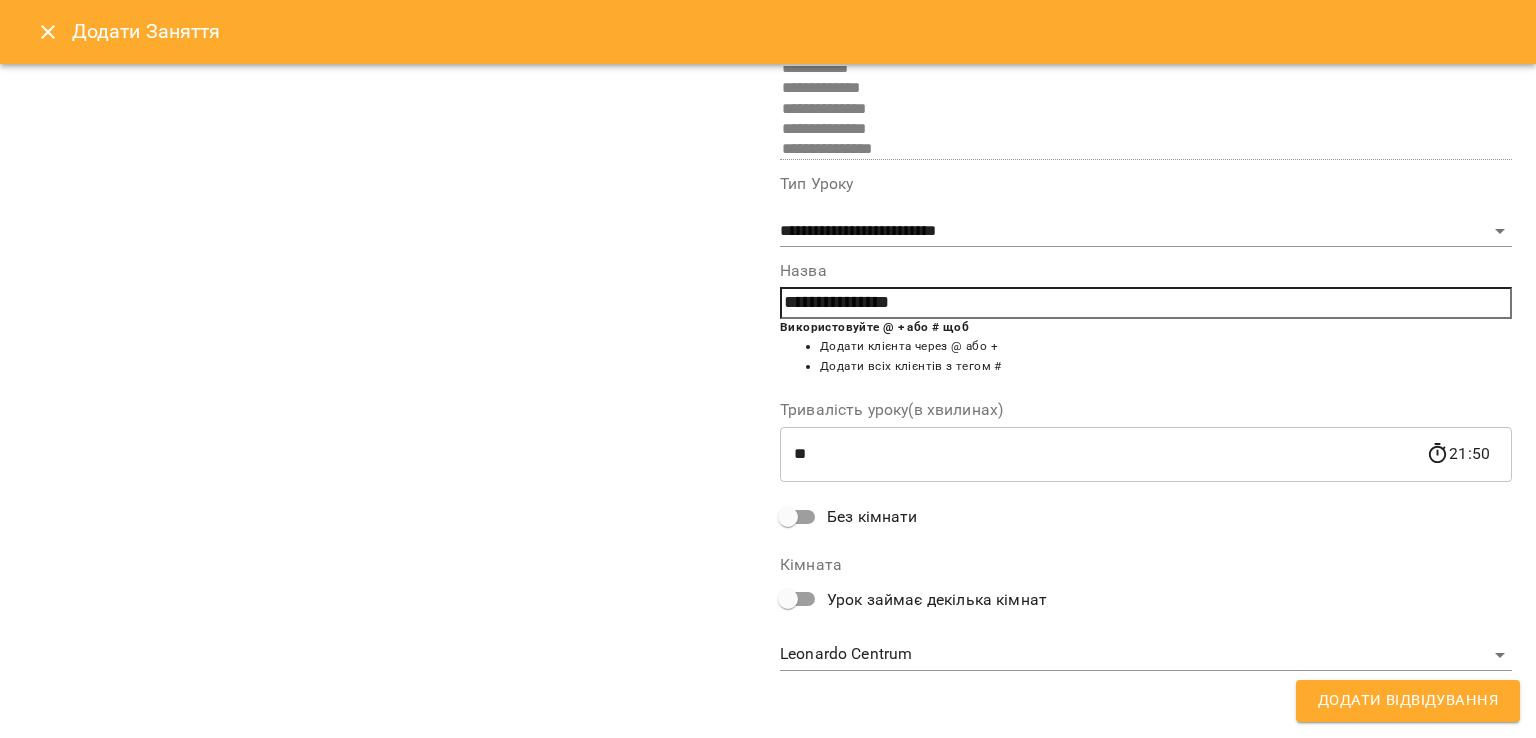 scroll, scrollTop: 217, scrollLeft: 0, axis: vertical 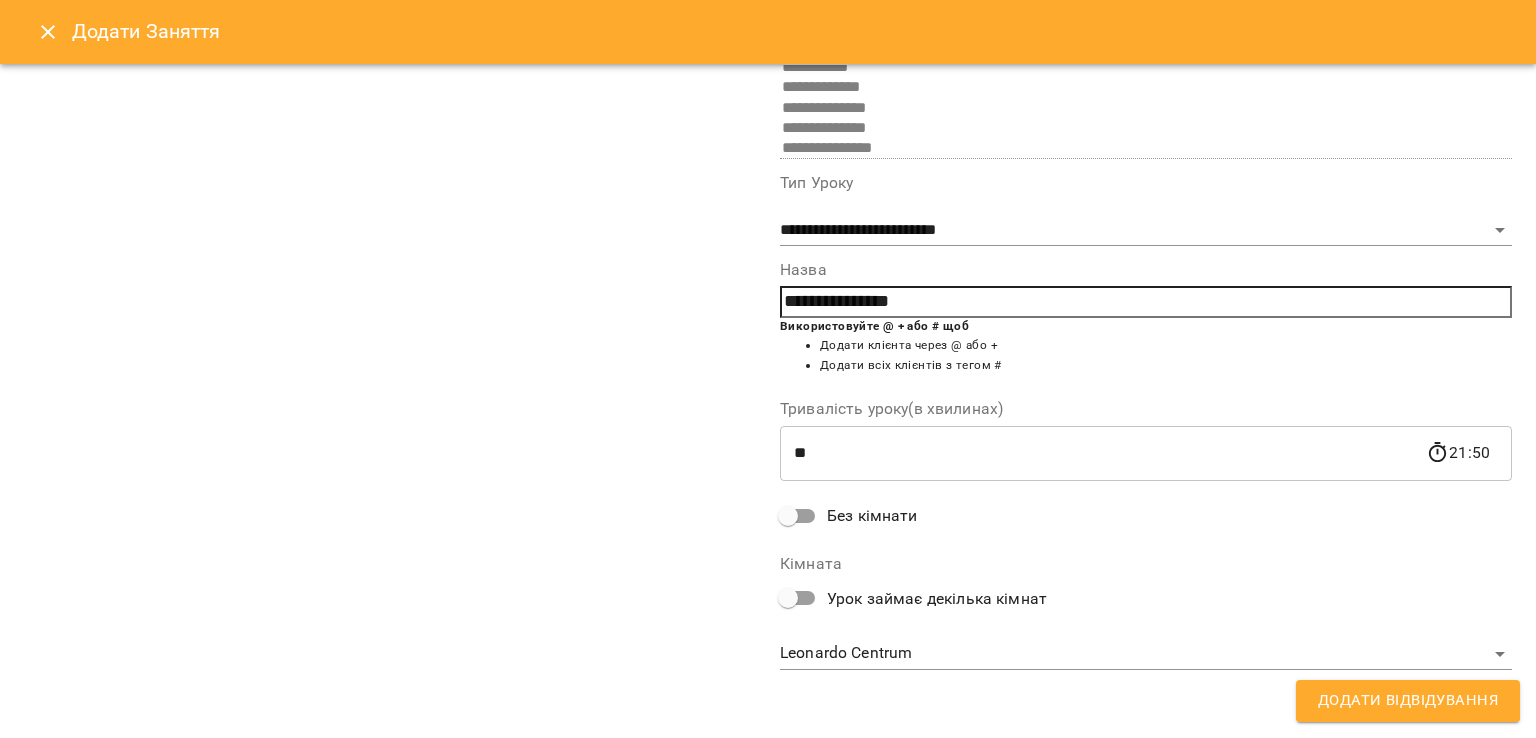 click on "Без кімнати" at bounding box center [872, 516] 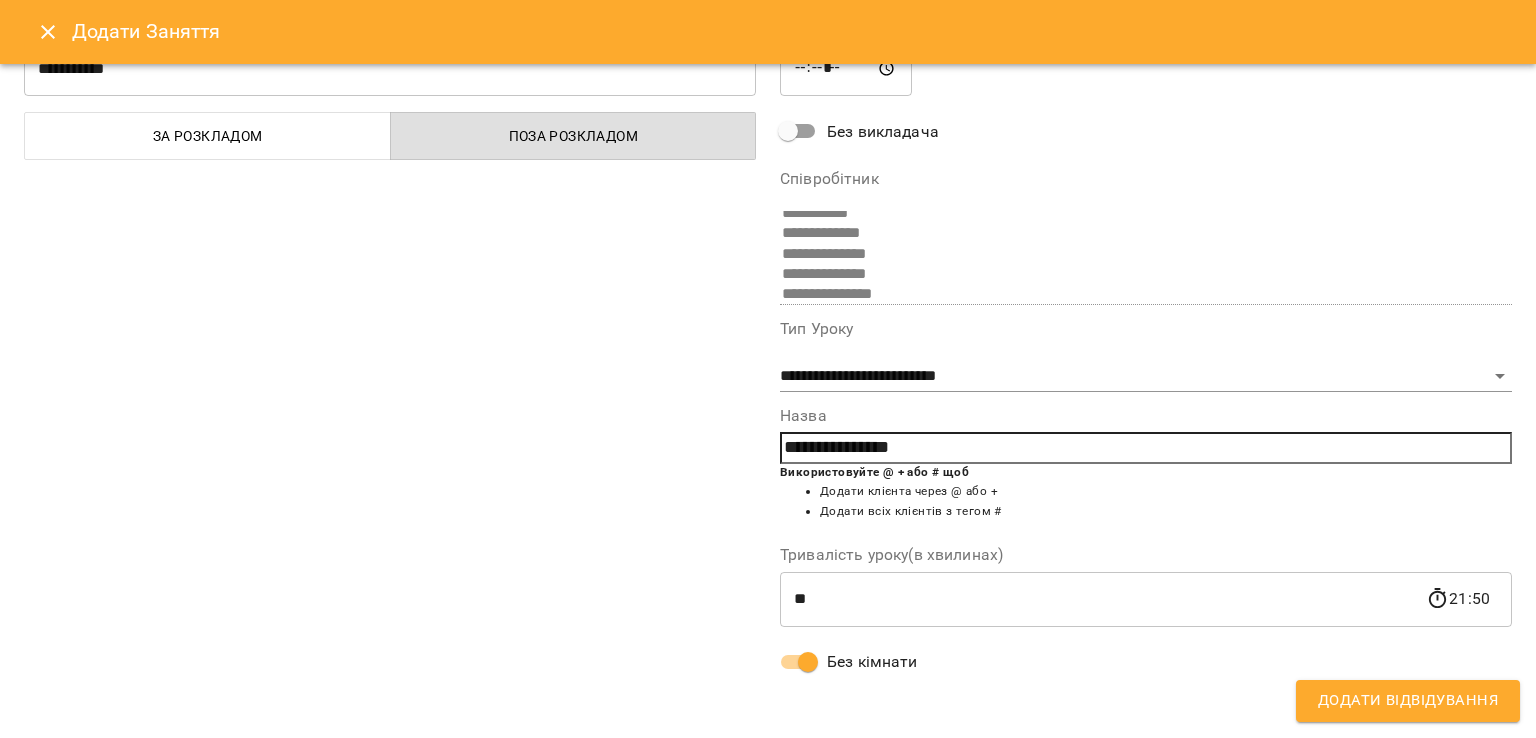 scroll, scrollTop: 4, scrollLeft: 0, axis: vertical 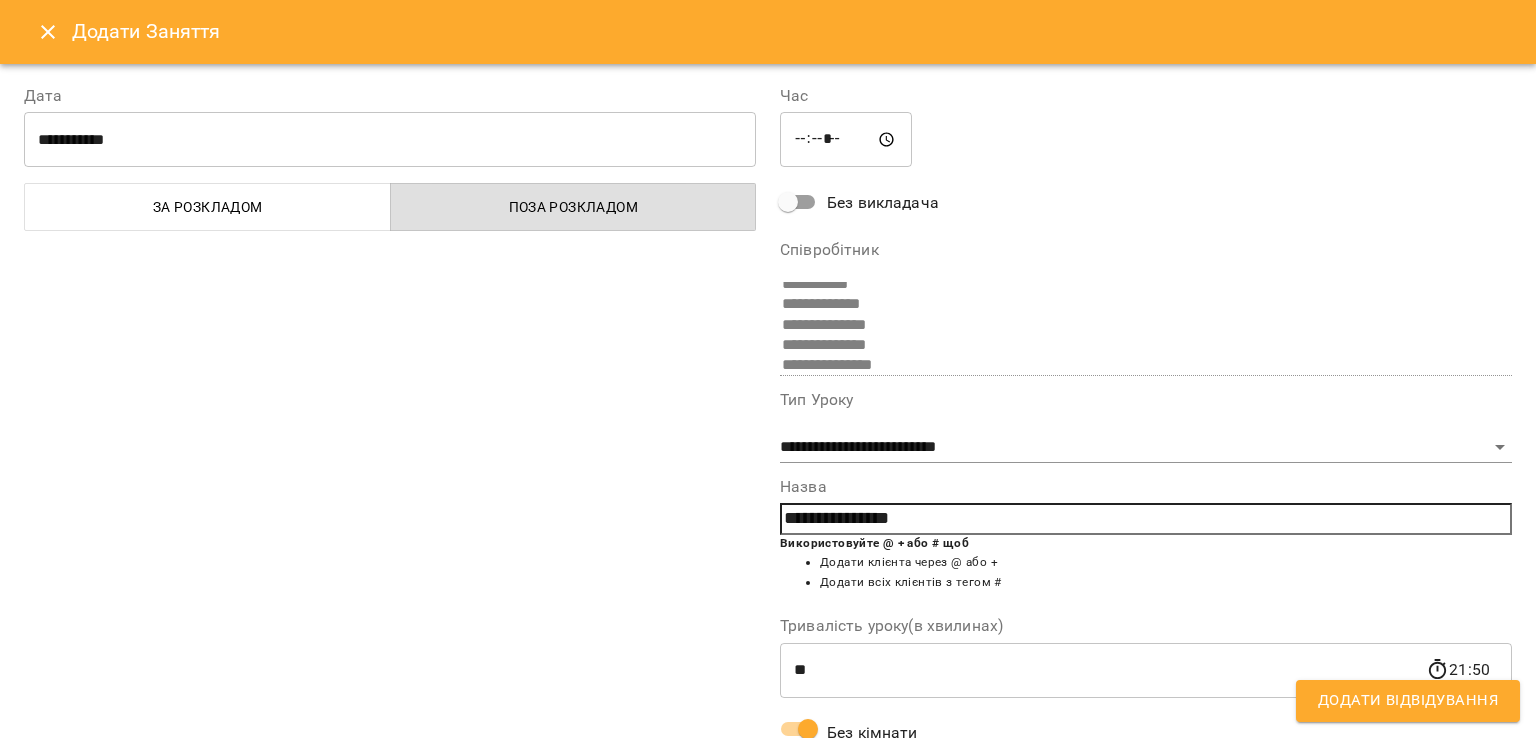 click on "Додати Відвідування" at bounding box center [1408, 701] 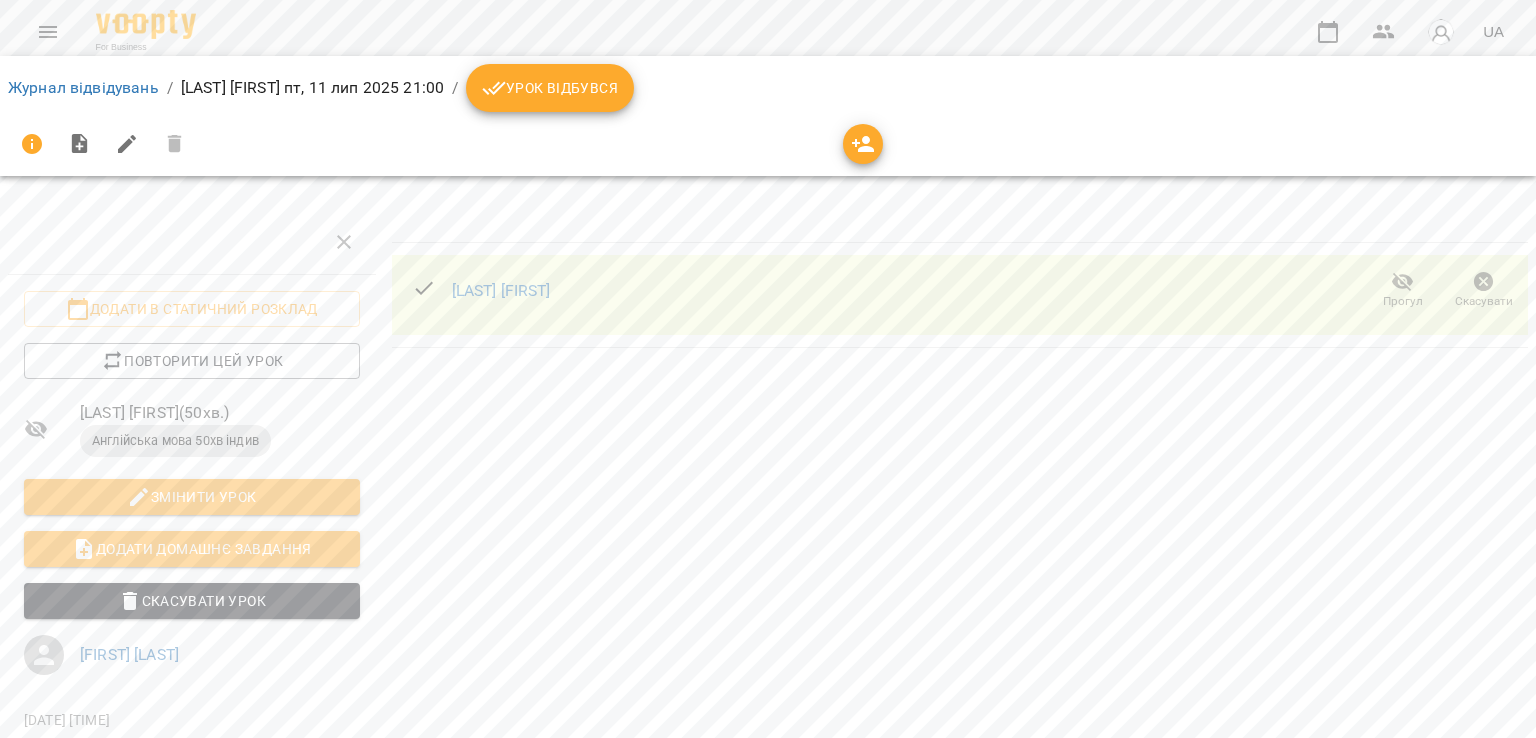 click on "Урок відбувся" at bounding box center [550, 88] 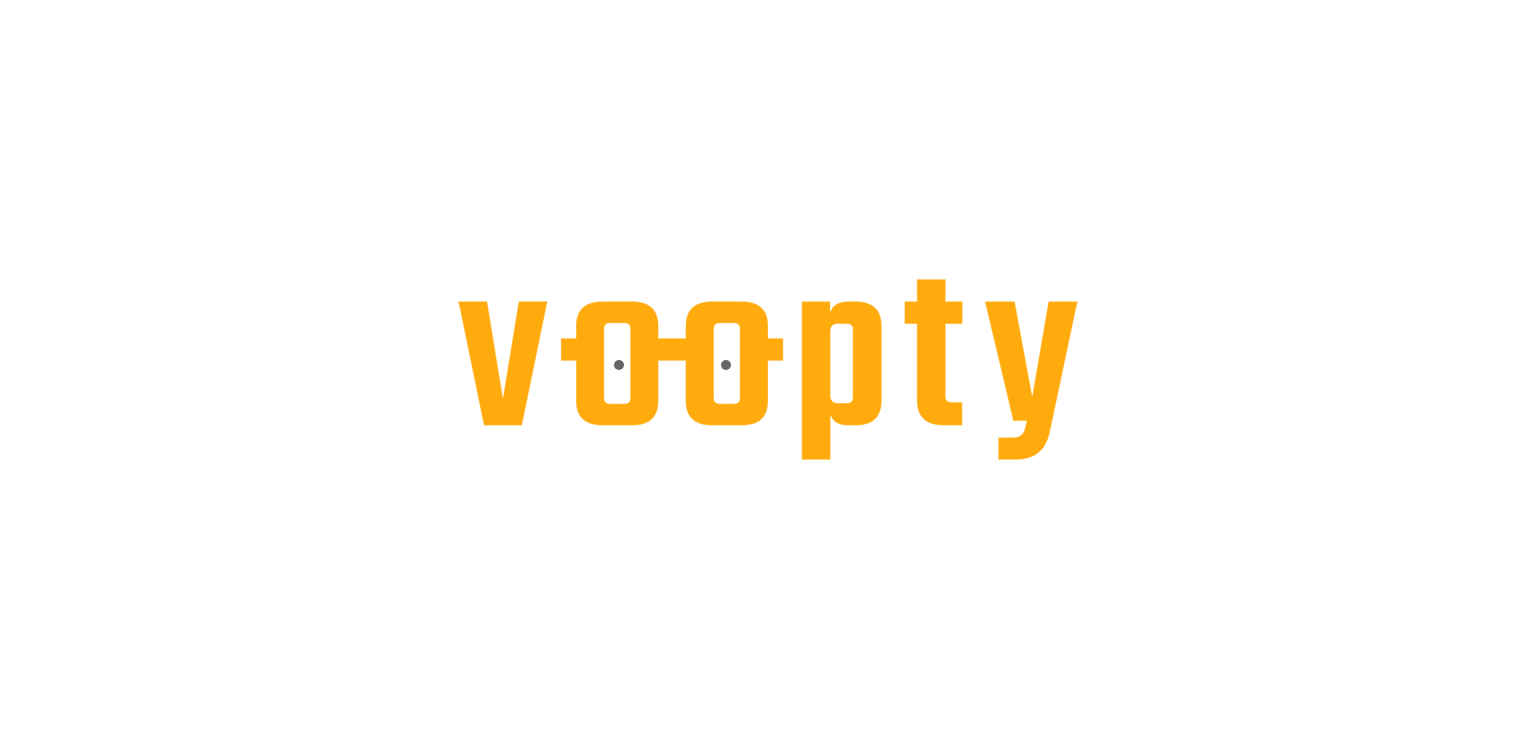 scroll, scrollTop: 0, scrollLeft: 0, axis: both 